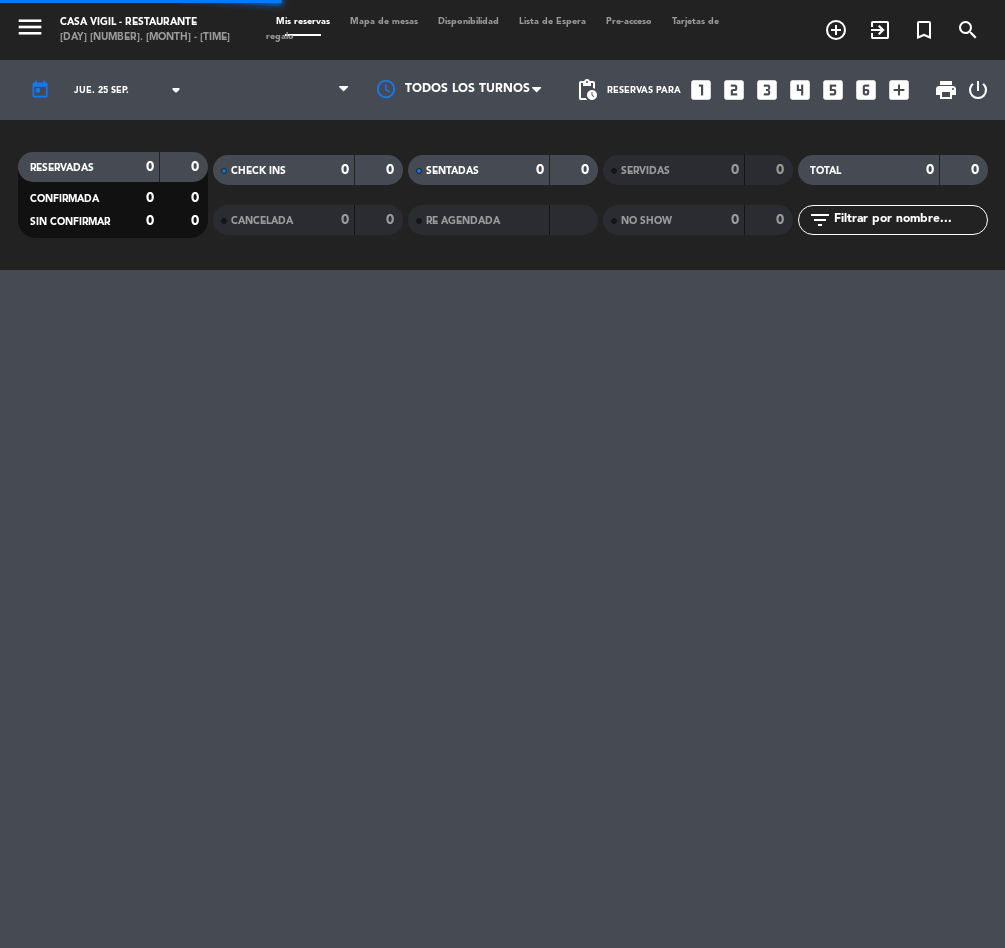 scroll, scrollTop: 0, scrollLeft: 0, axis: both 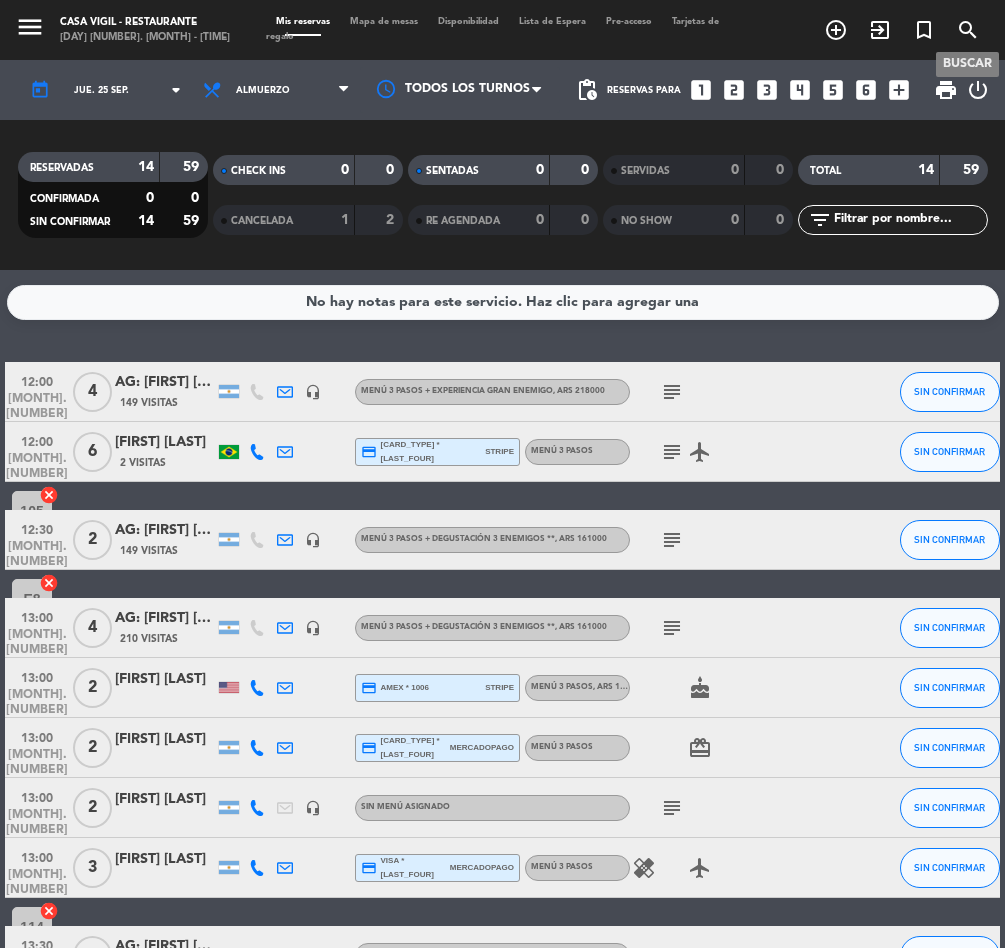 click on "search" at bounding box center (968, 30) 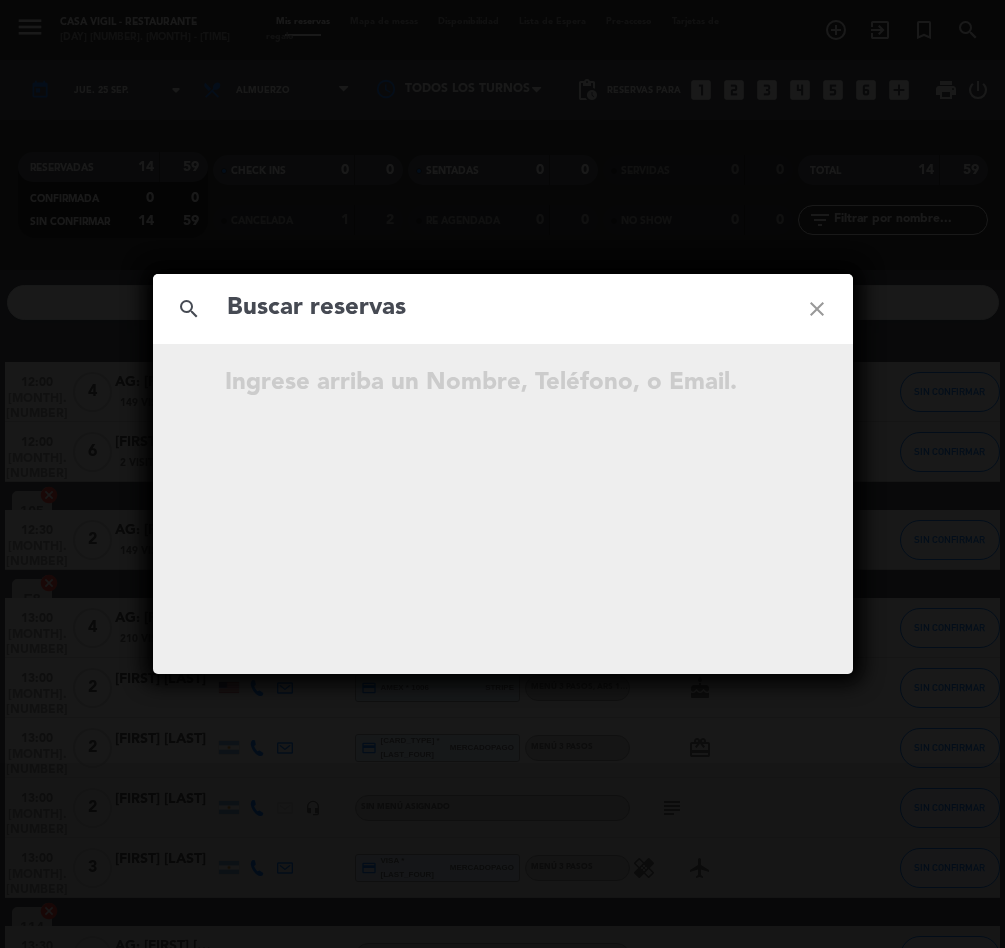 click on "search close" 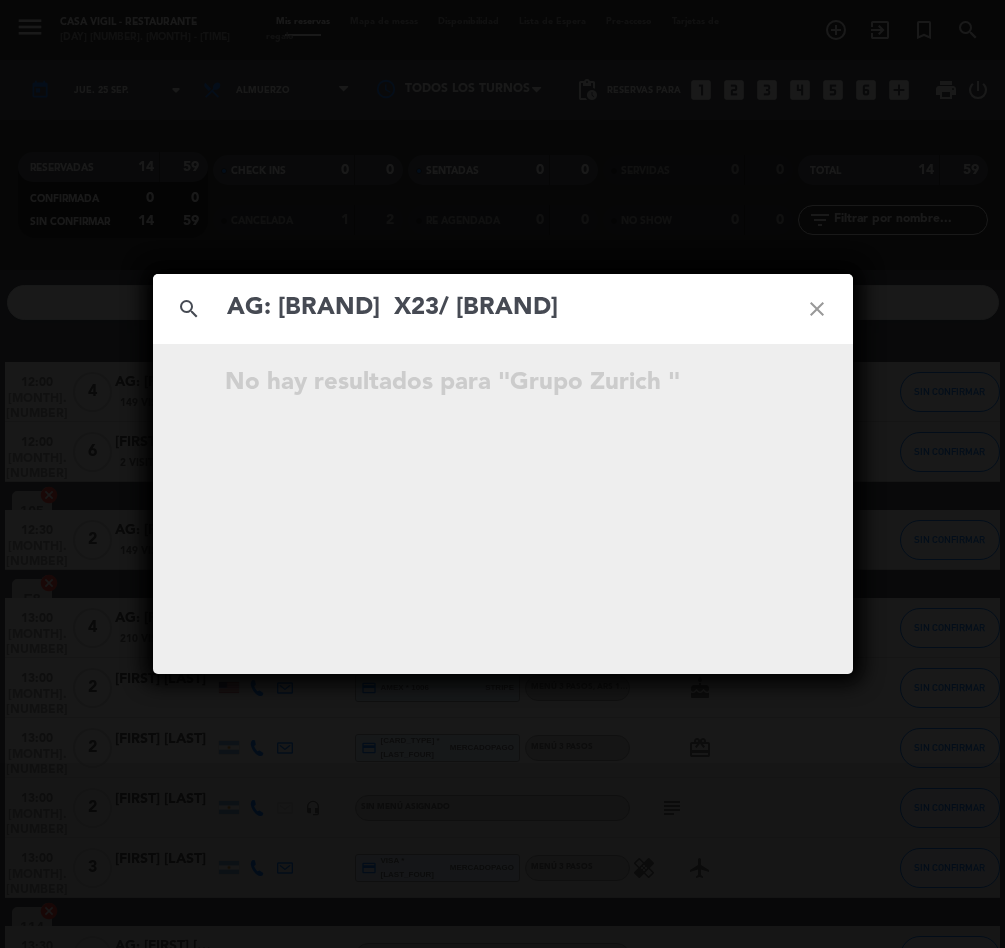 type on "AG: [BRAND]  X23/ [BRAND]" 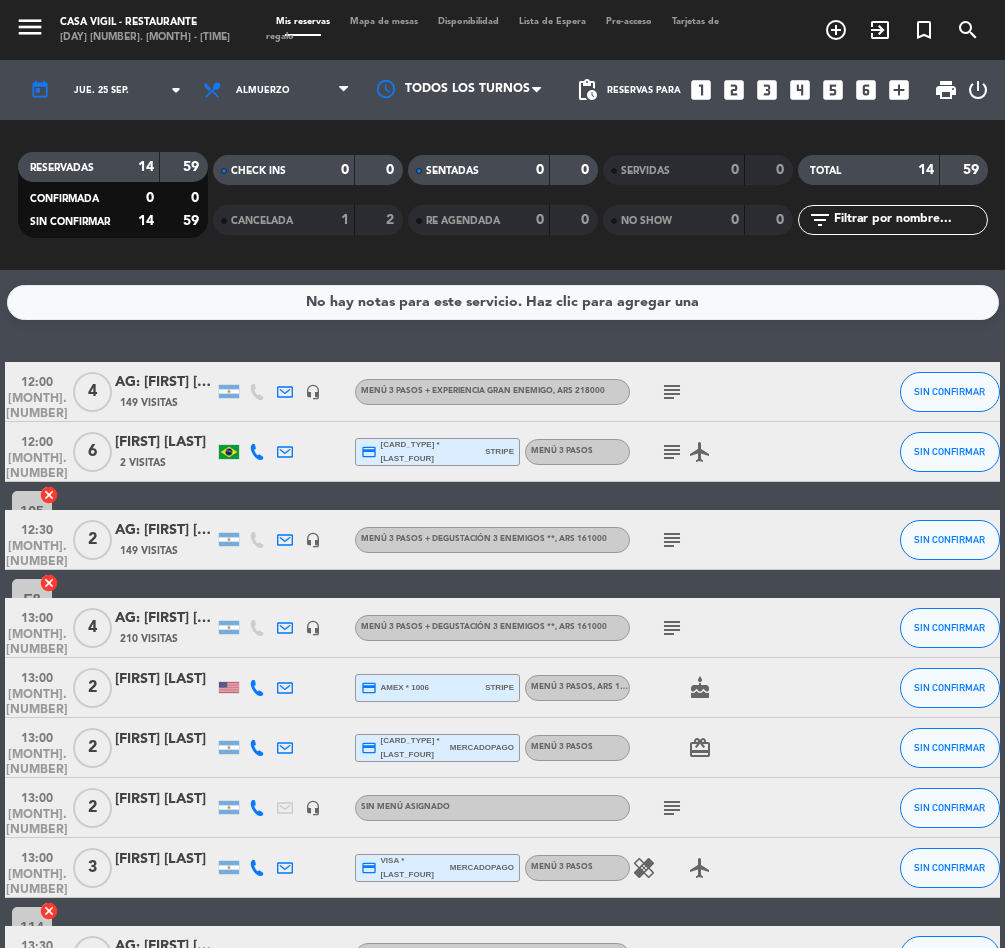 click on "turned_in_not" at bounding box center (836, 30) 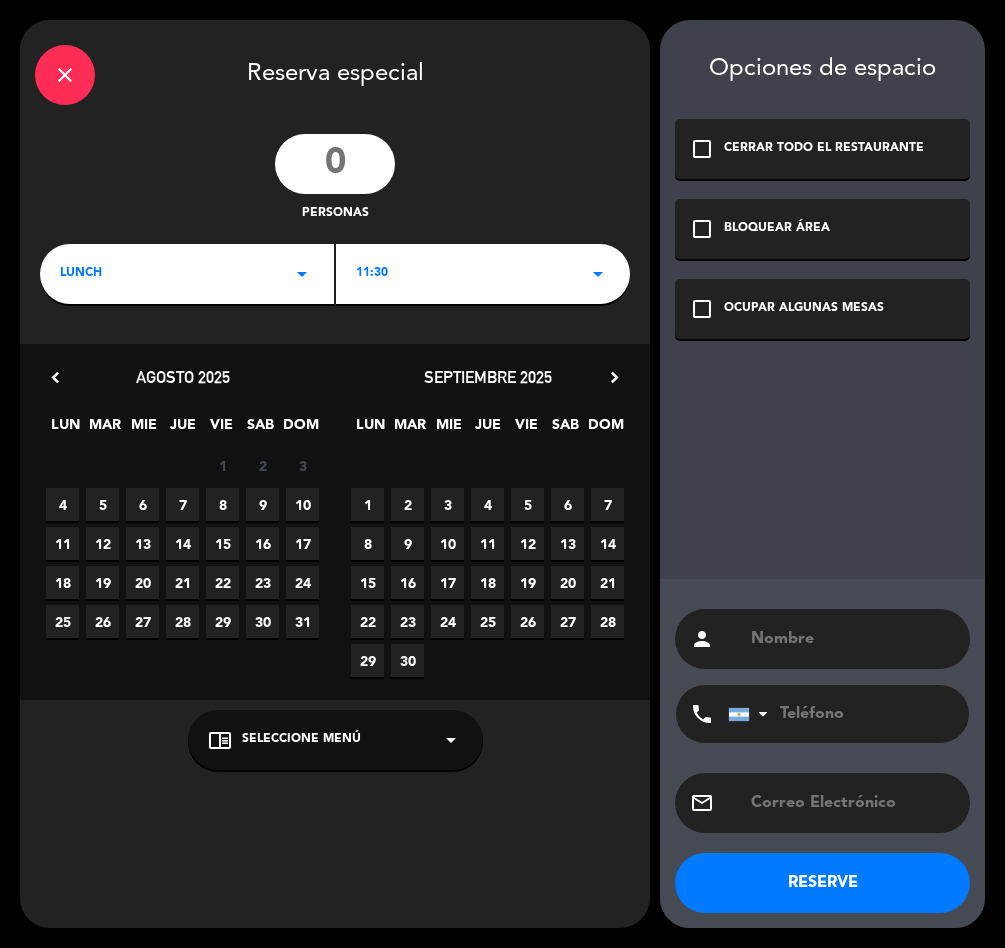 click 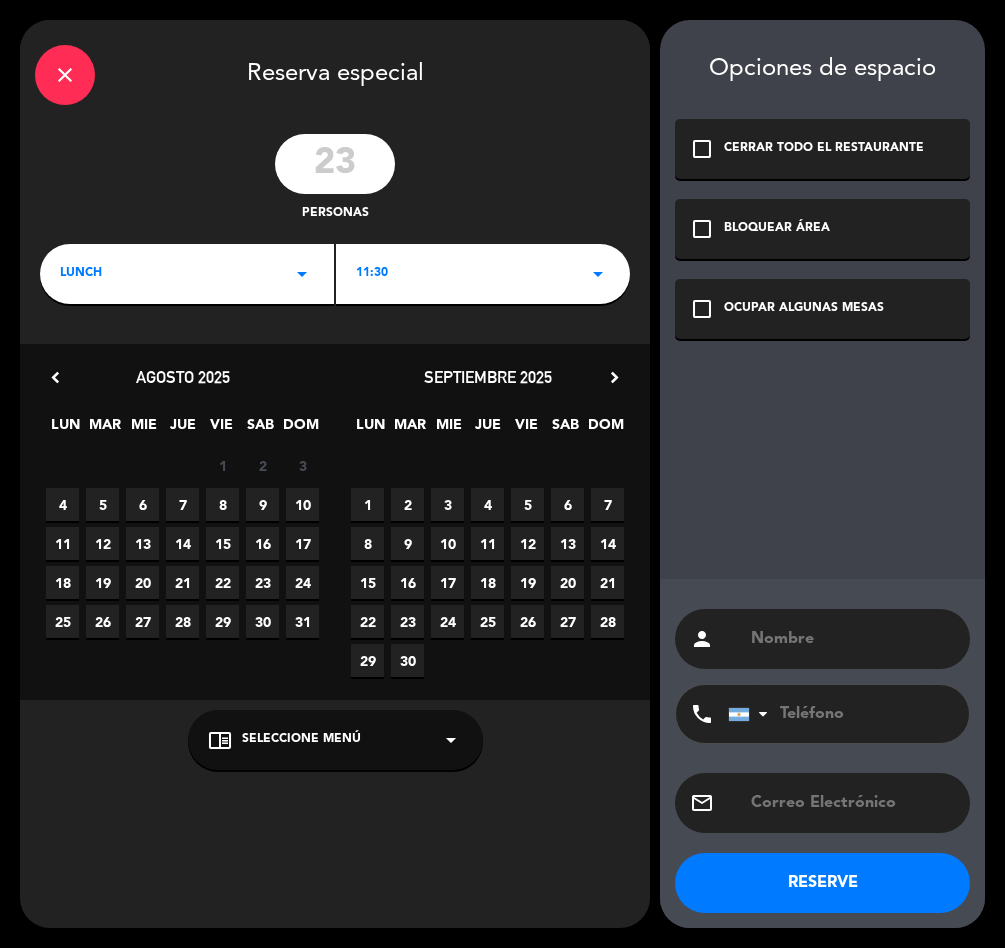 type on "23" 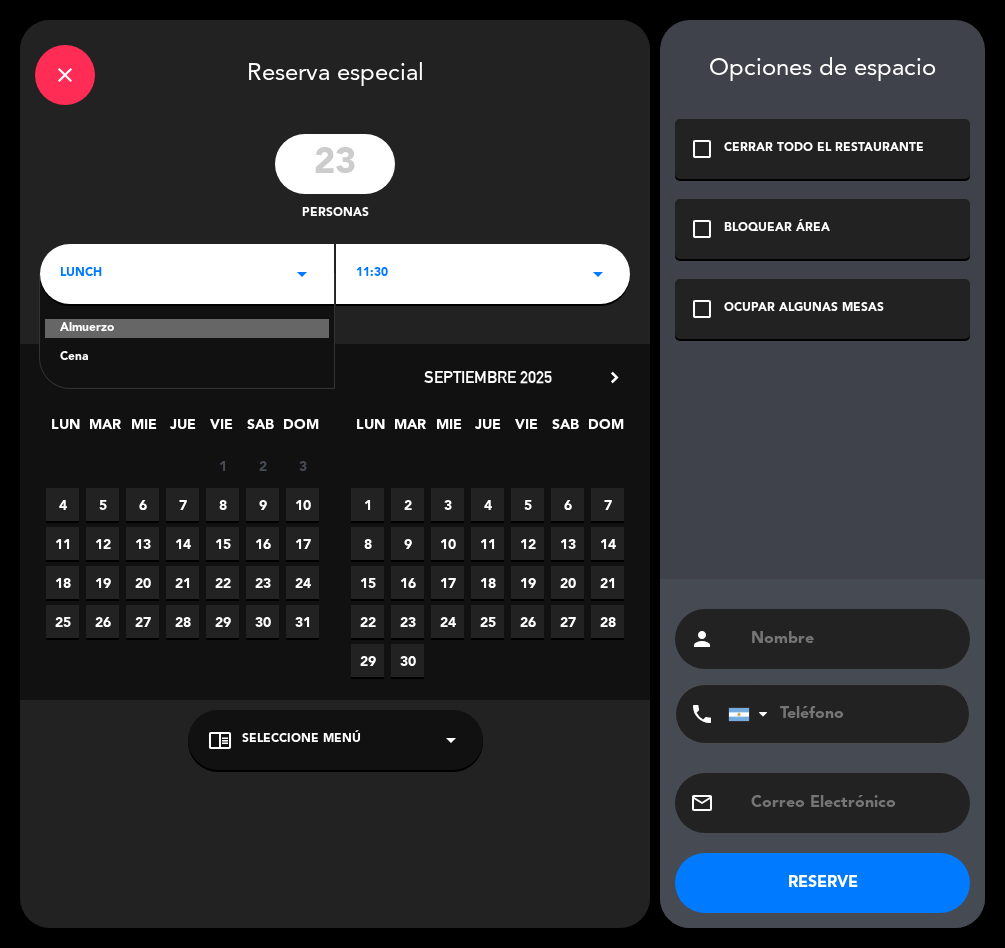 click on "Cena" 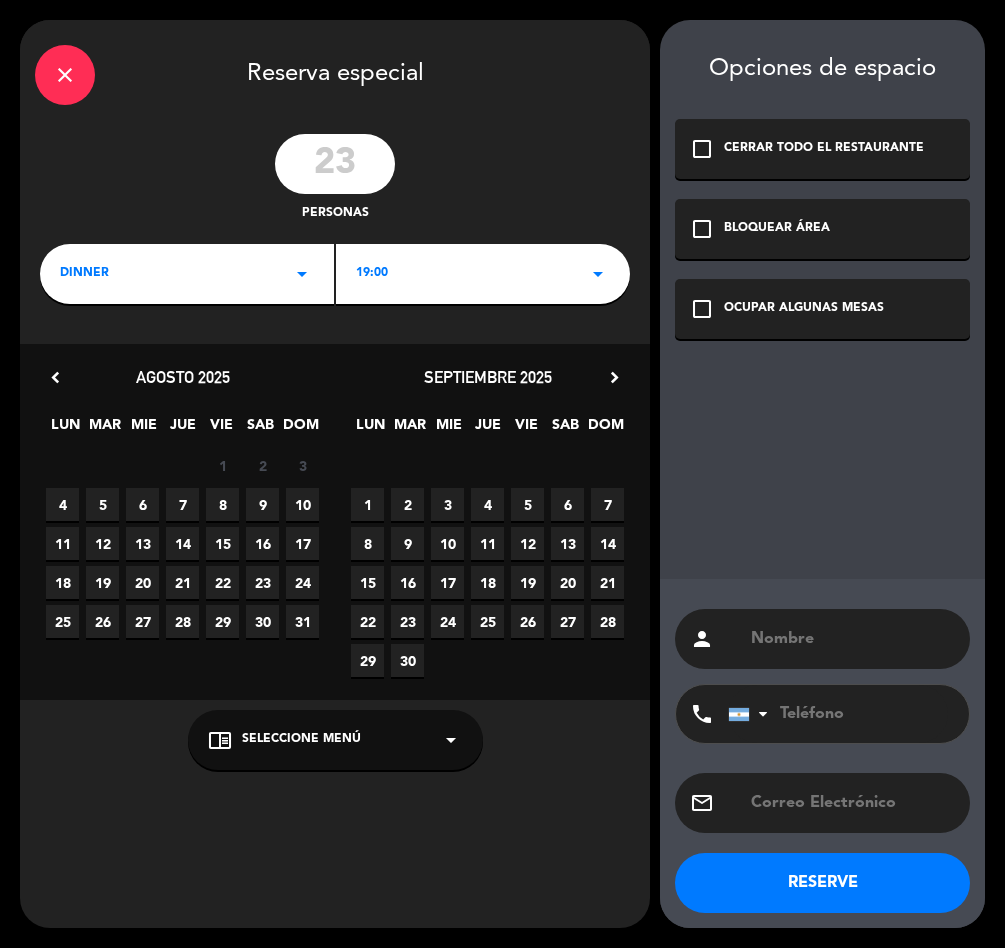 click on "19:00   arrow_drop_down" 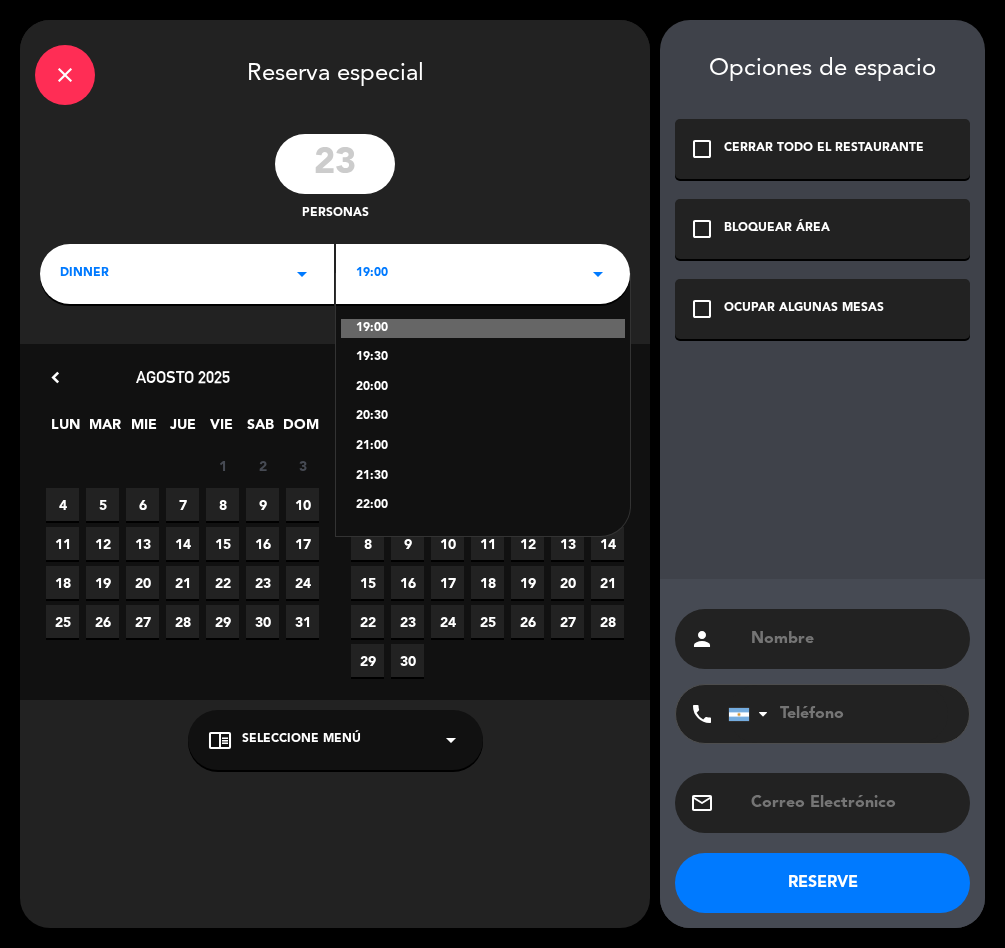 click on "chrome_reader_mode   Seleccione Menú   arrow_drop_down" 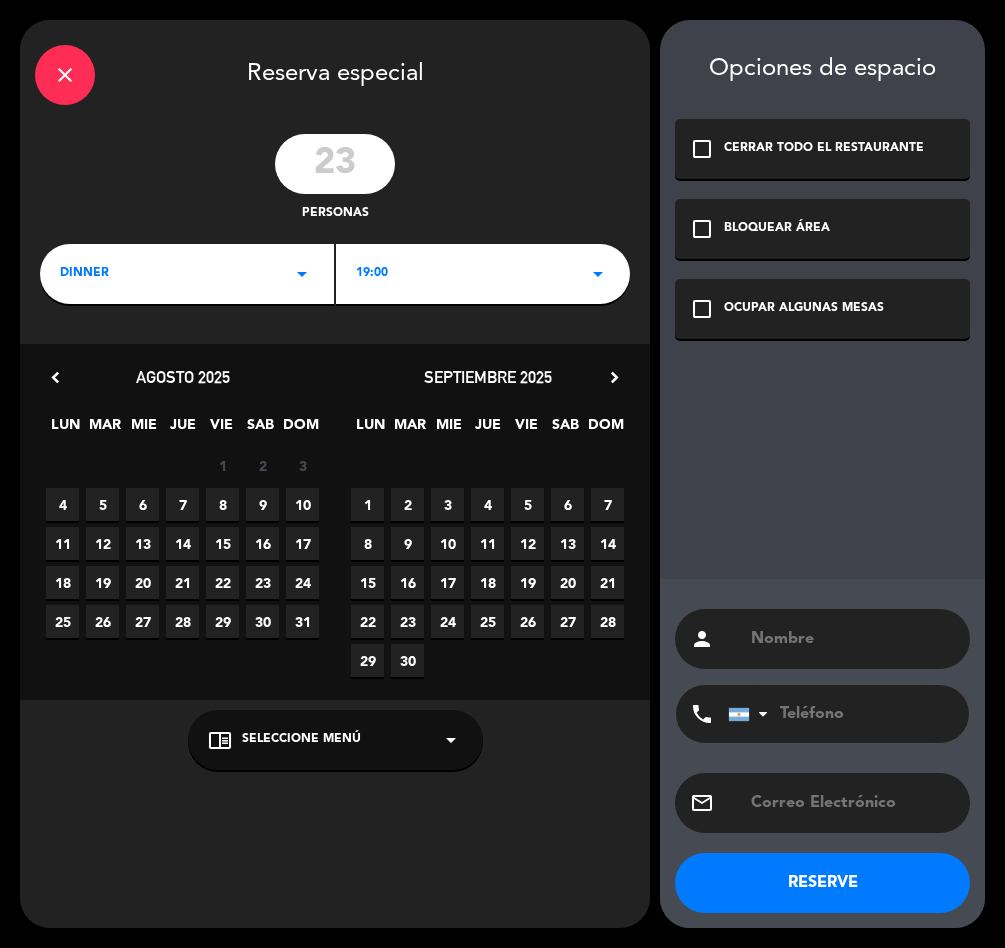 click on "chevron_right" at bounding box center [614, 377] 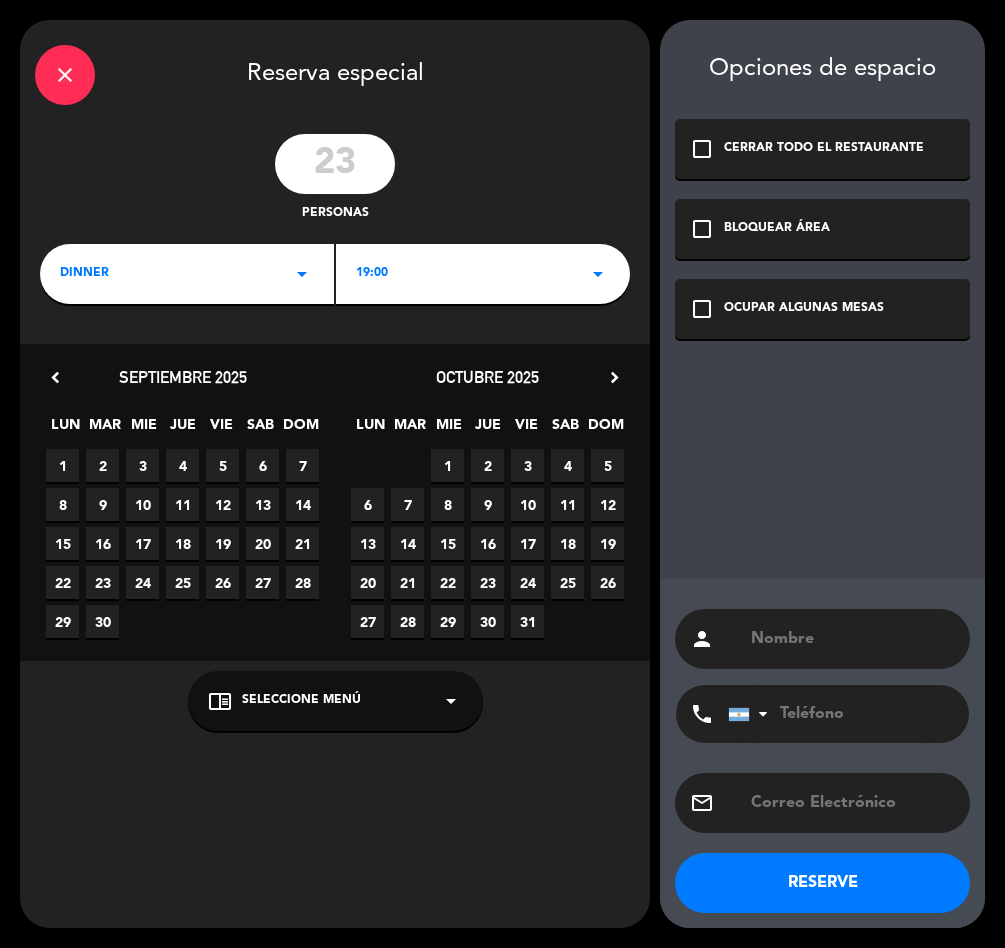 click on "25" at bounding box center (567, 582) 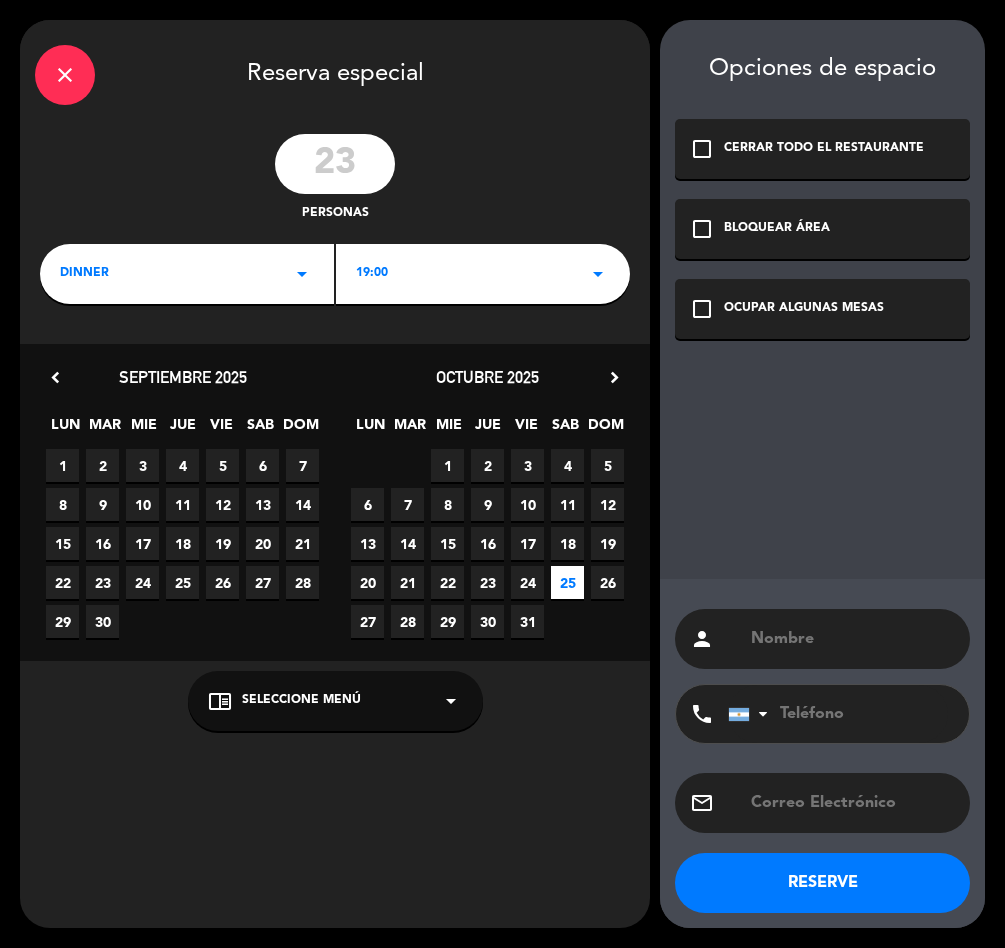 click on "arrow_drop_down" 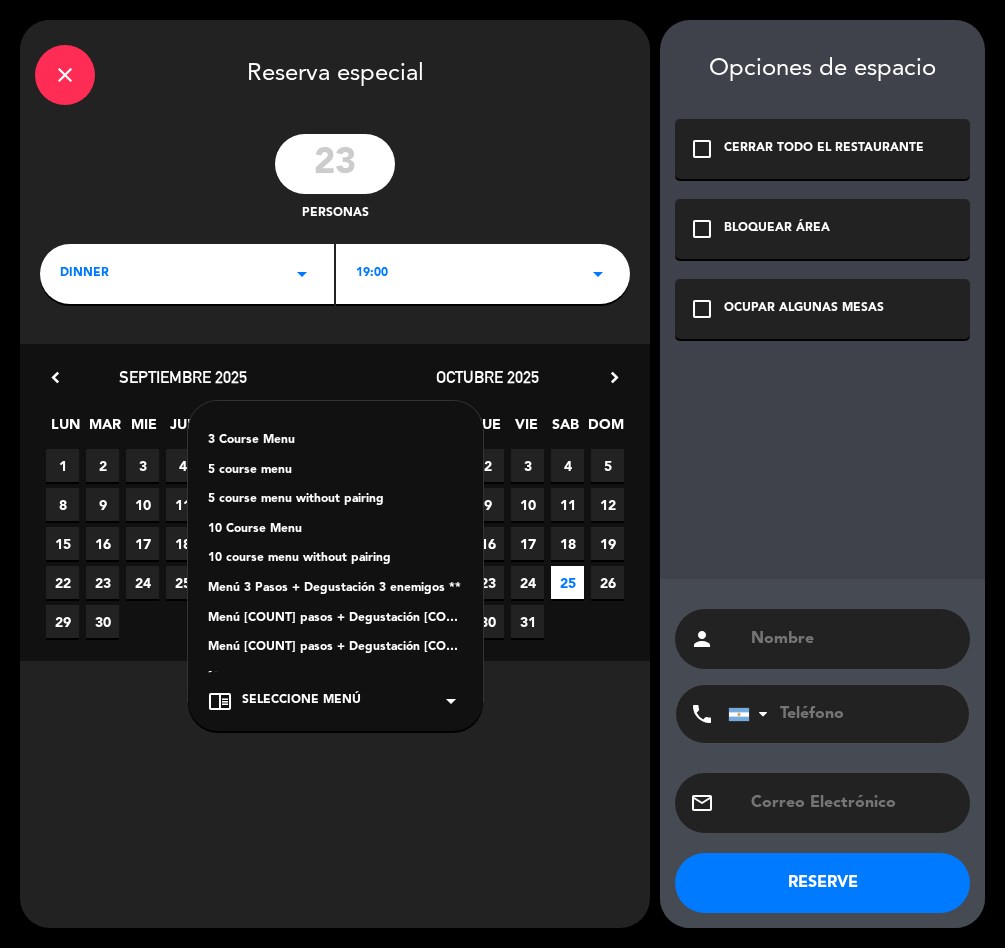 click on "5 course menu" 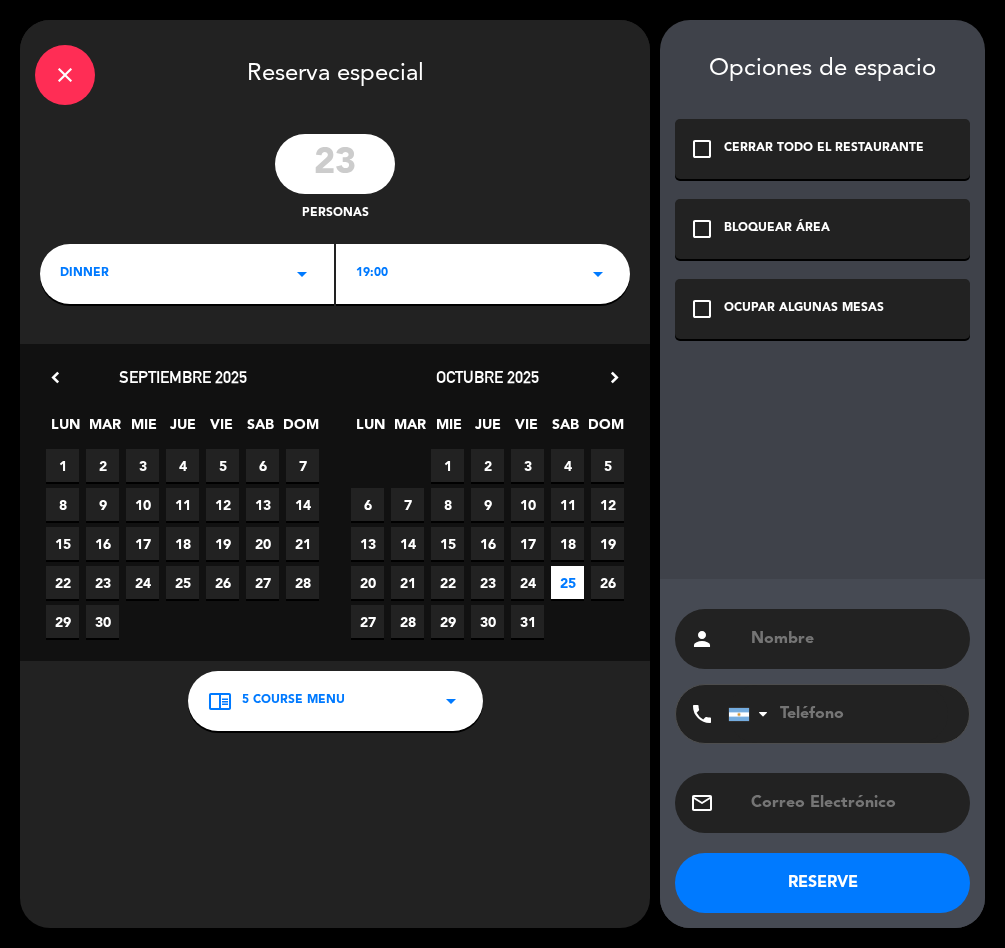 click on "check_box_outline_blank   BLOQUEAR ÁREA" 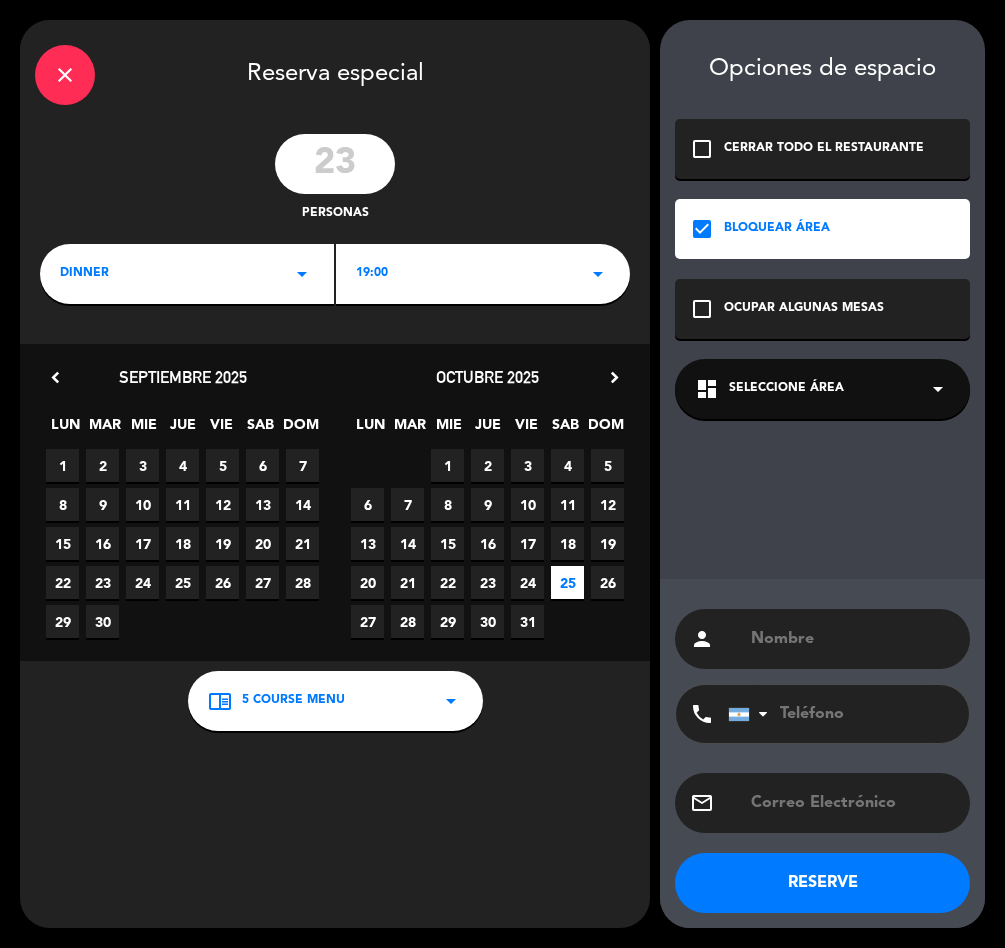 click on "Seleccione Área" 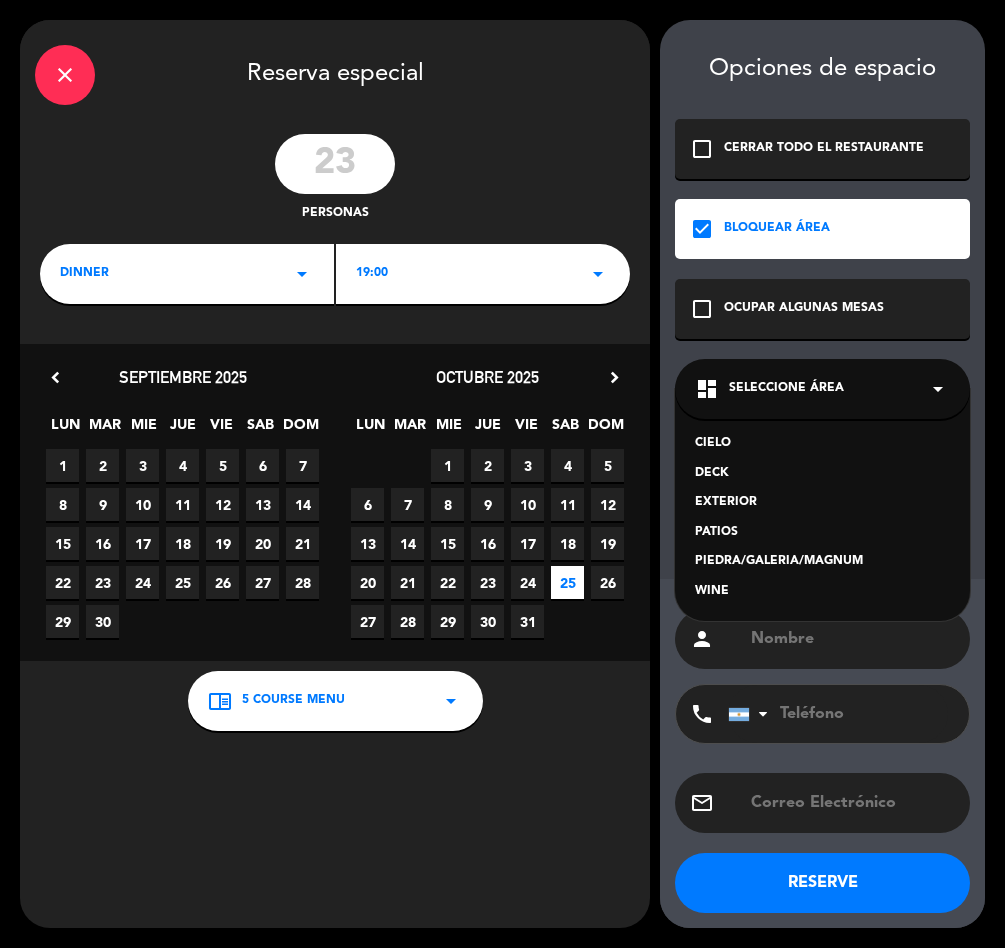 click on "WINE" 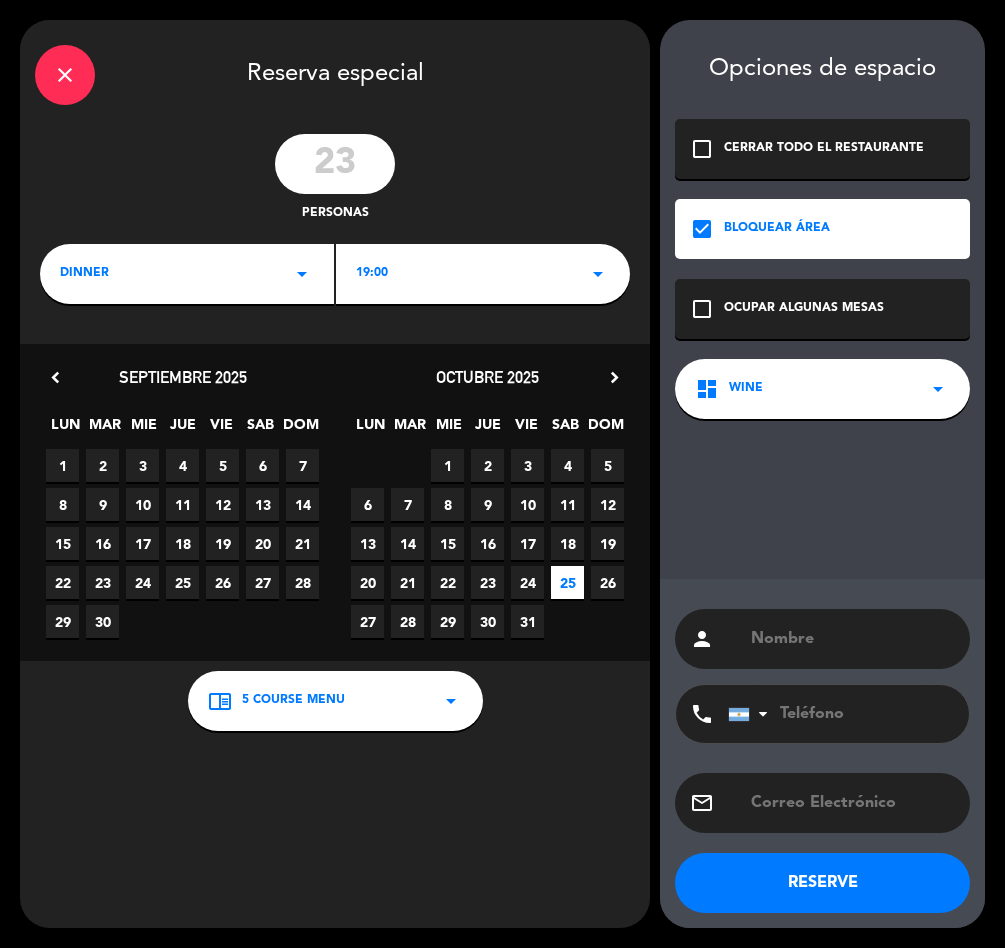 click at bounding box center [852, 639] 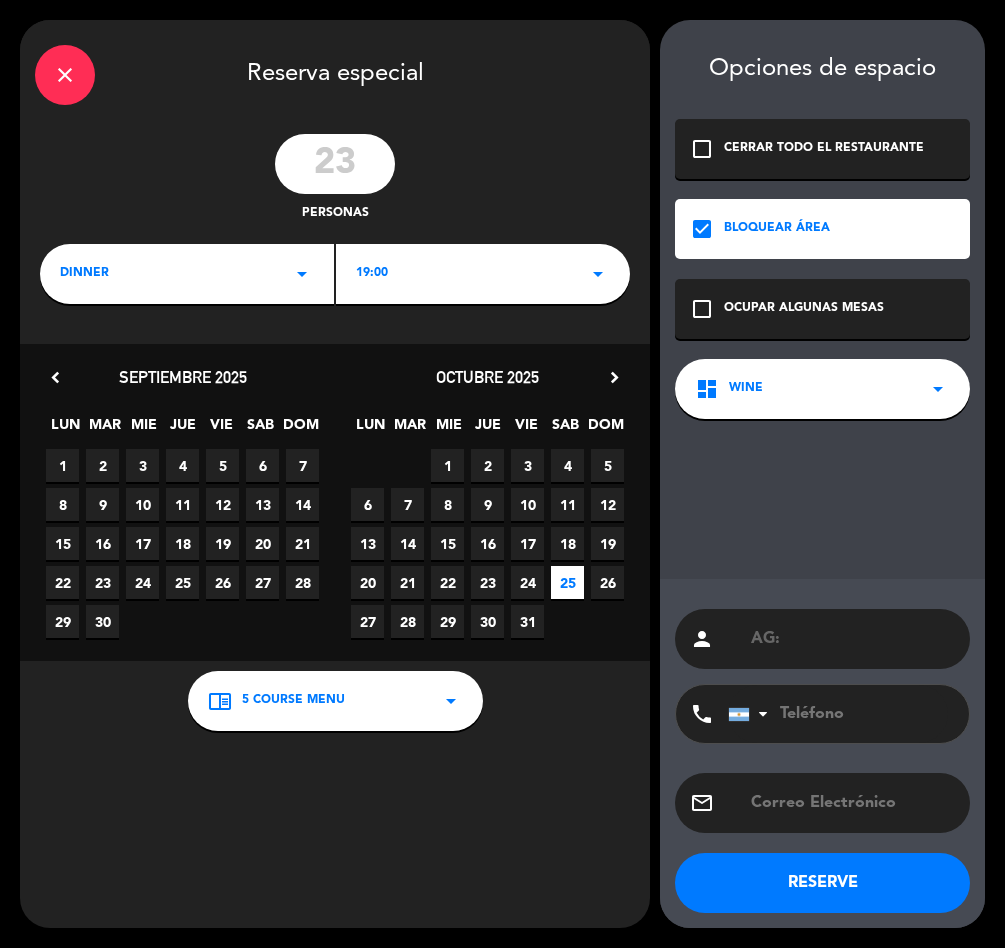 paste on "AG: [BRAND]  X23/ [BRAND]" 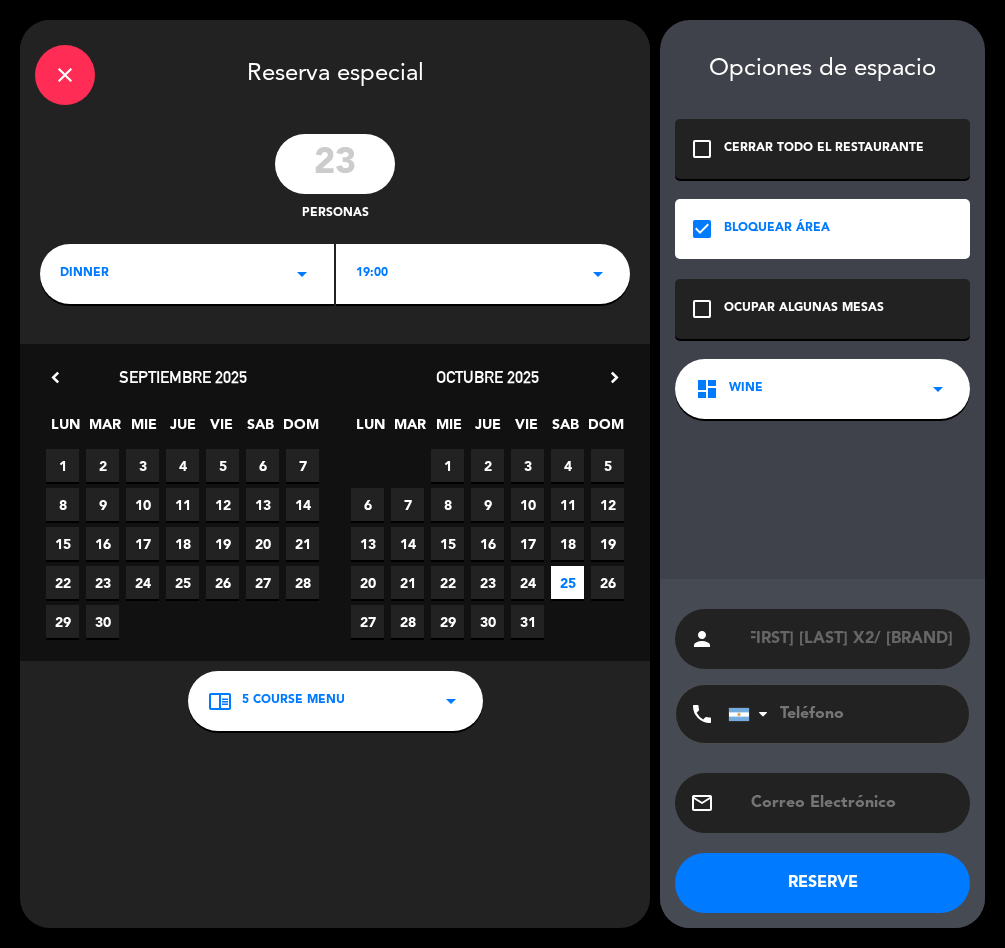 scroll, scrollTop: 0, scrollLeft: 61, axis: horizontal 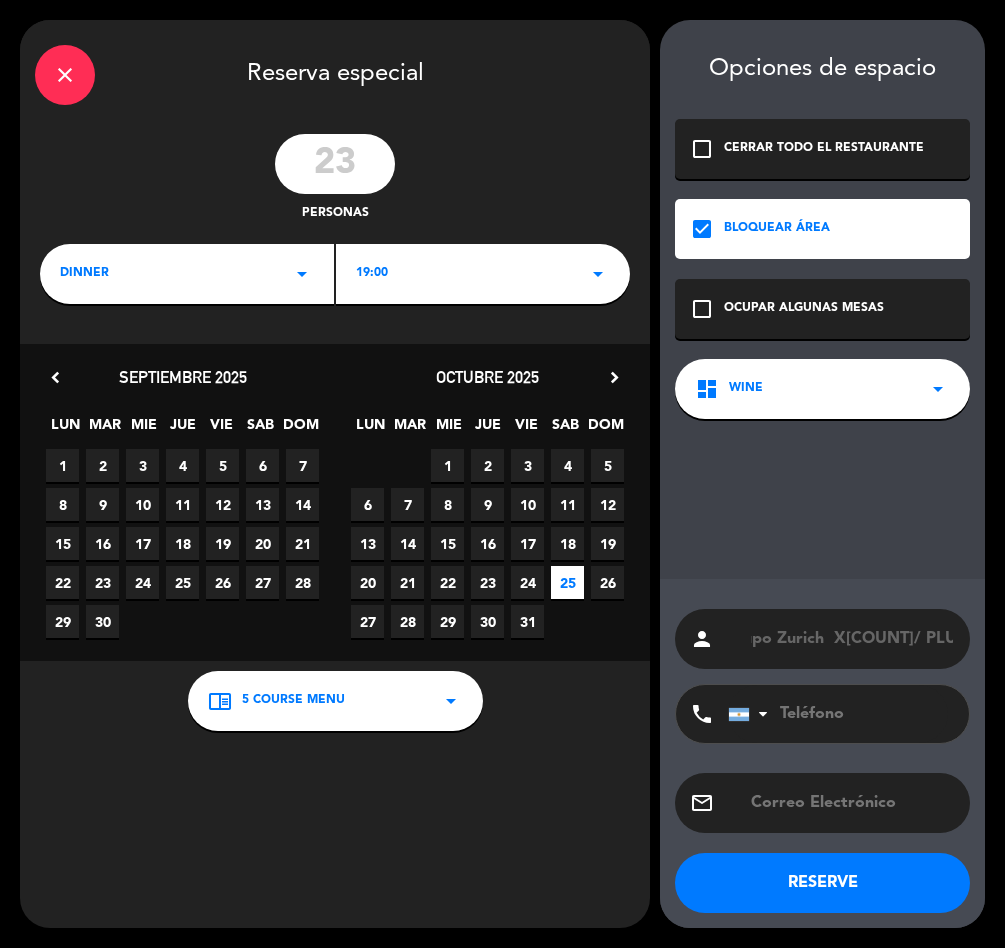 type on "AG: Grupo Zurich  X[COUNT]/ PLURALIS" 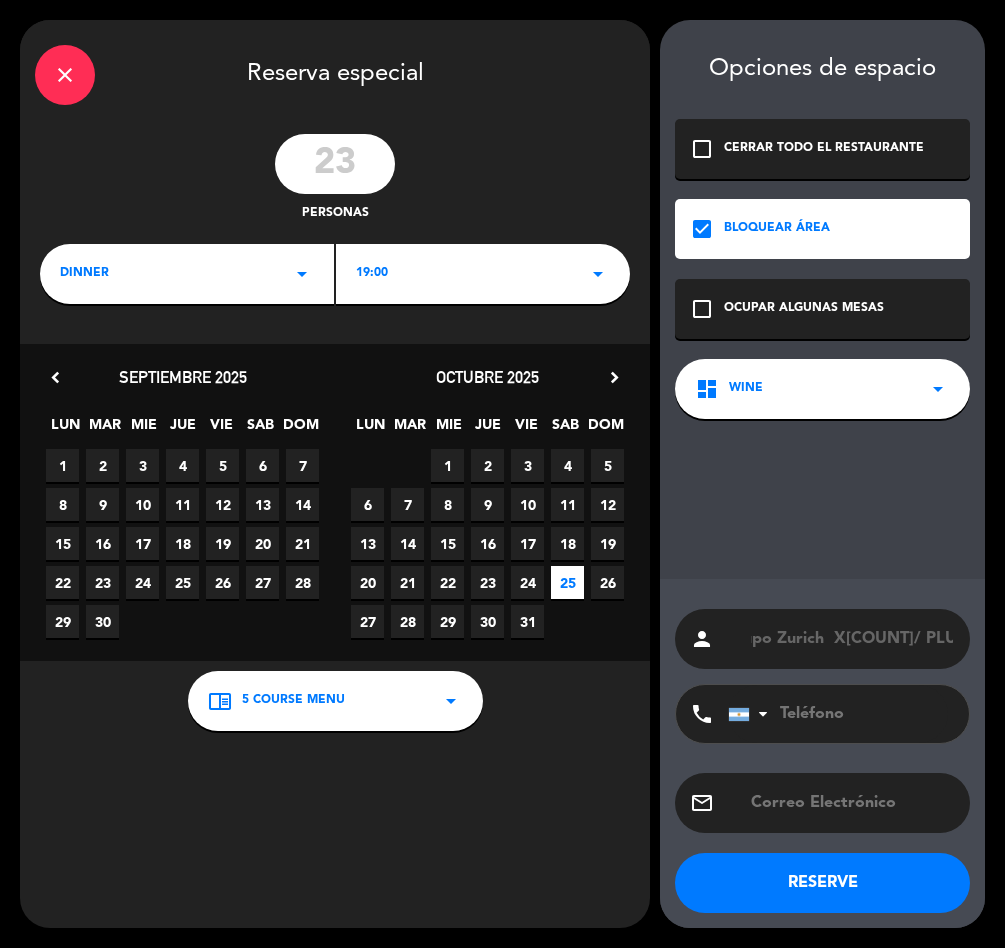 scroll, scrollTop: 0, scrollLeft: 0, axis: both 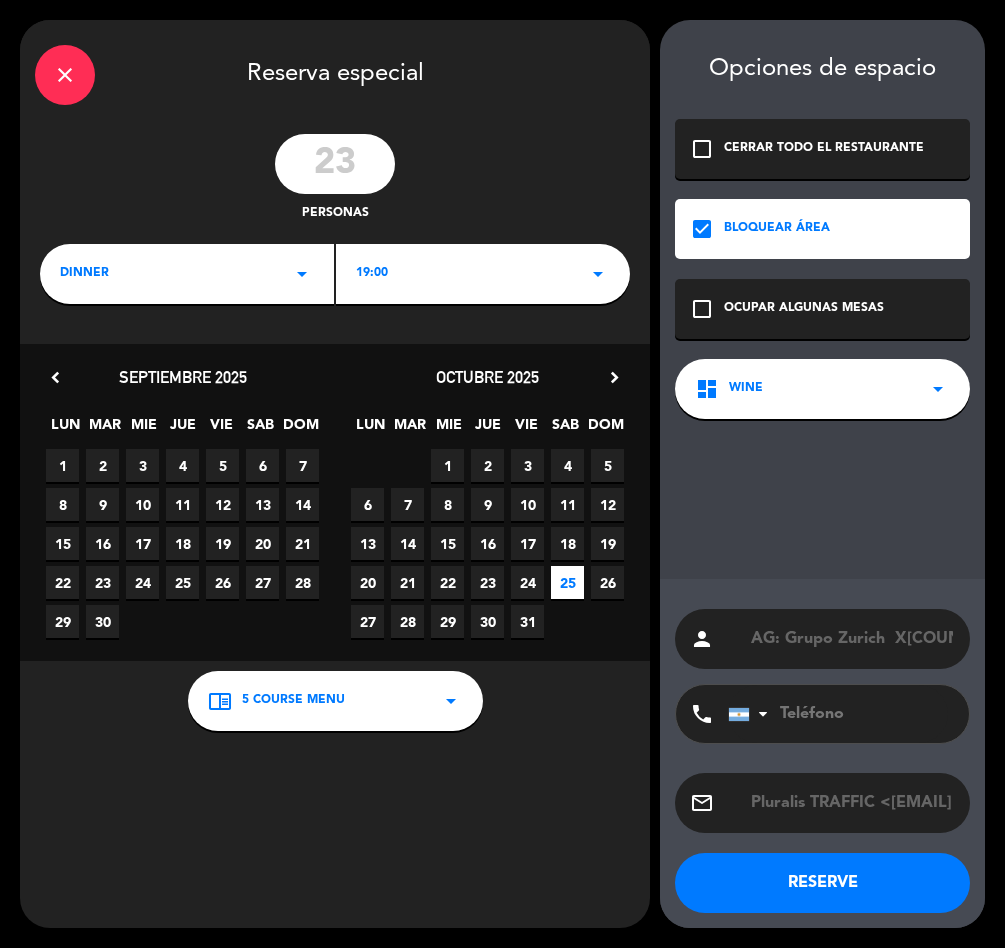 click on "Pluralis TRAFFIC <[EMAIL]>" at bounding box center [852, 803] 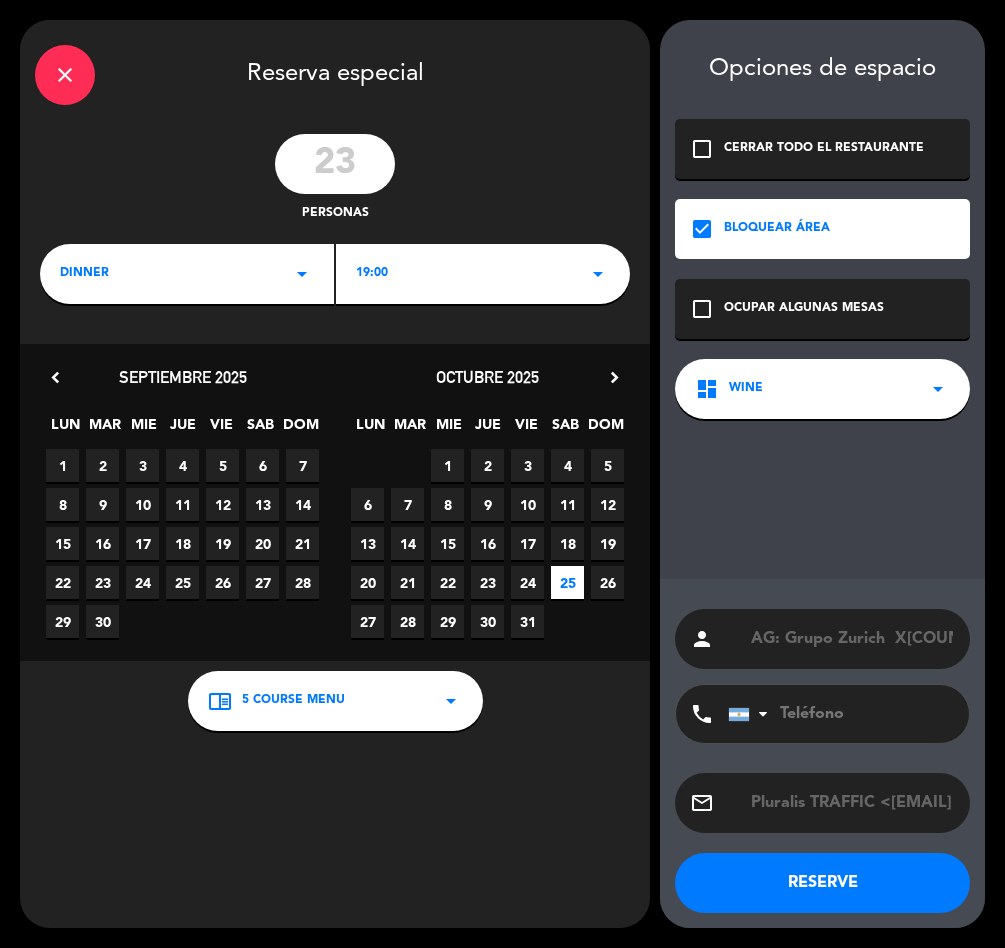 drag, startPoint x: 888, startPoint y: 802, endPoint x: 613, endPoint y: 835, distance: 276.97293 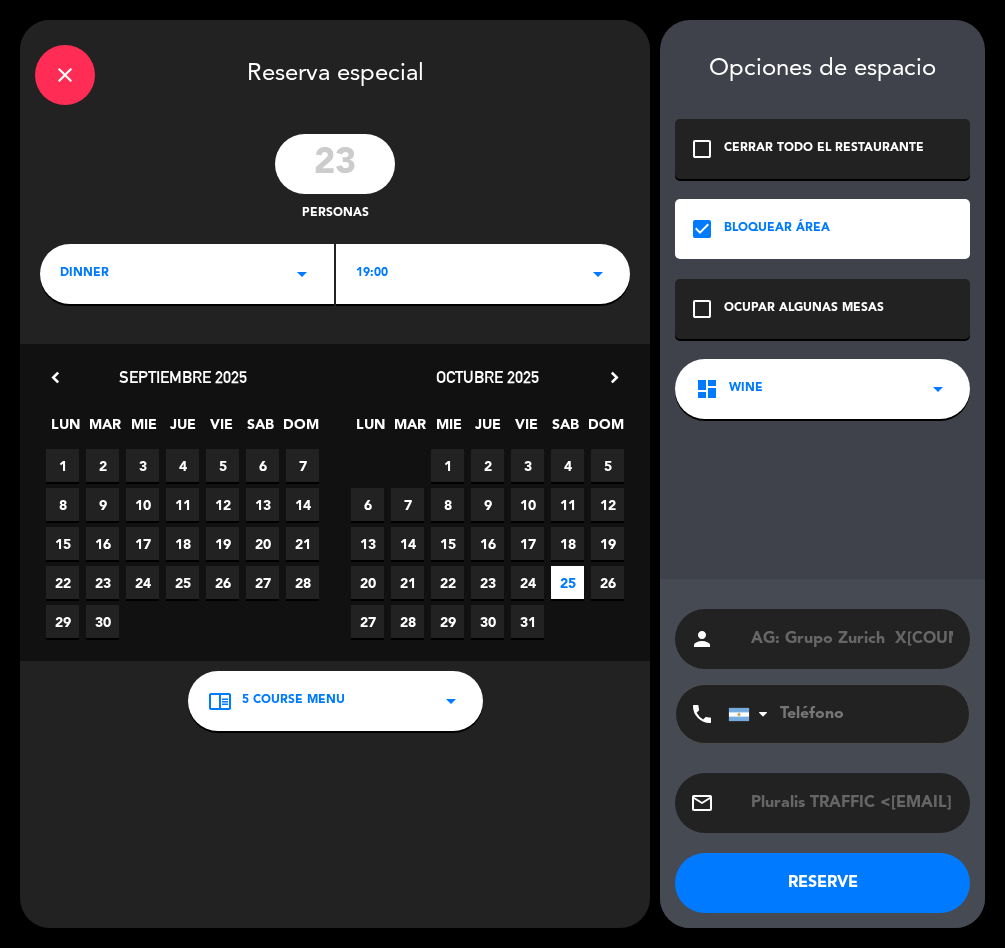 click on "close   Reserva especial  [NUMBER] personas  dinner   arrow_drop_down   19:00   arrow_drop_down  chevron_left[MONTH] 2025 LUN MAR MIE JUE VIE SAB DOM  1   2   3   4   5   6   7   8   9   10   11   12   13   14   15   16   17   18   19   20   21   22   23   24   25   26   27   28   29   30   1   2   3   4   5  [MONTH] 2025 chevron_right LUN MAR MIE JUE VIE SAB DOM  29   30   1   2   3   4   5   6   7   8   9   10   11   12   13   14   15   16   17   18   19   20   21   22   23   24   25   26   27   28   29   30   31   1   2   chrome_reader_mode   5 course menu   arrow_drop_down   Opciones de espacio   check_box_outline_blank   CERRAR TODO EL RESTAURANTE   check_box   BLOQUEAR ÁREA   check_box_outline_blank   OCUPAR ALGUNAS MESAS   dashboard   WINE   arrow_drop_down  person AG: [BRAND]  X23/ [BRAND] phone United States +1 United Kingdom +44 Peru (Perú) +51 Argentina +54 Brazil (Brasil) +55 Afghanistan (‫افغانستان‬‎) +93 Albania (Shqipëri) +355 Algeria (‫الجزائر‬‎) +213 +1684" 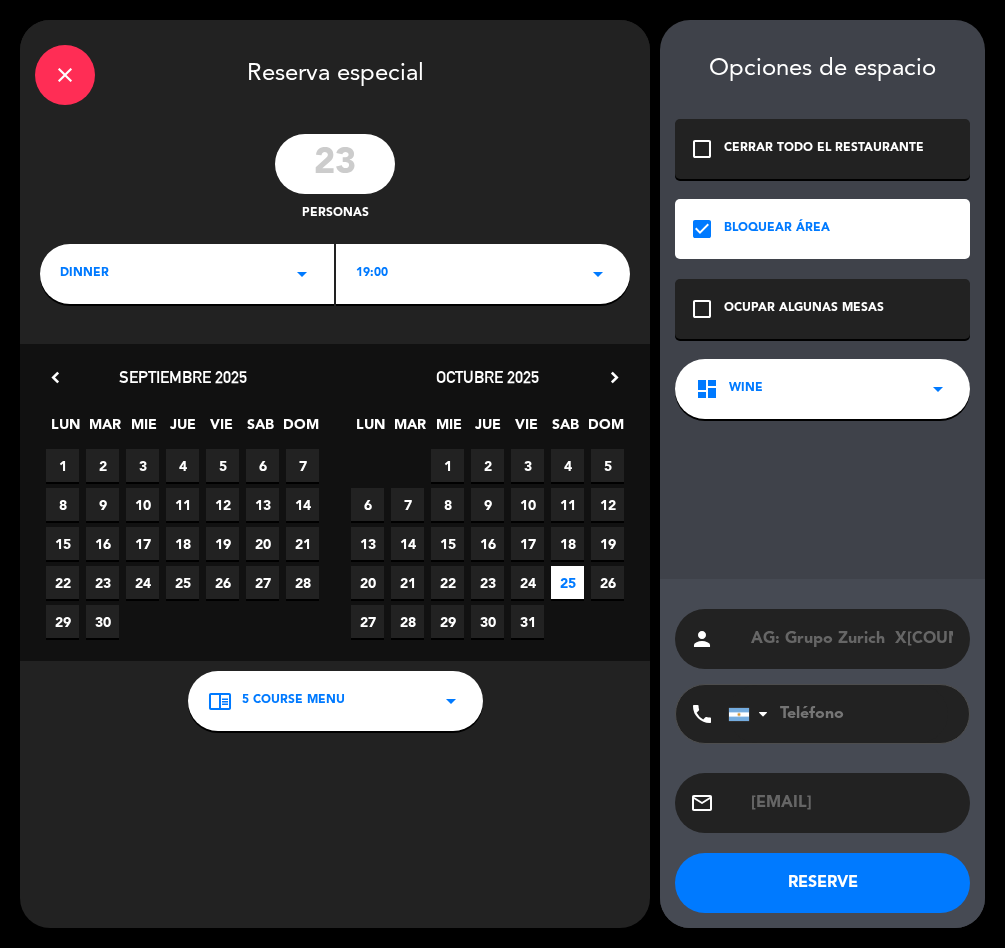 click on "[EMAIL]" at bounding box center [852, 803] 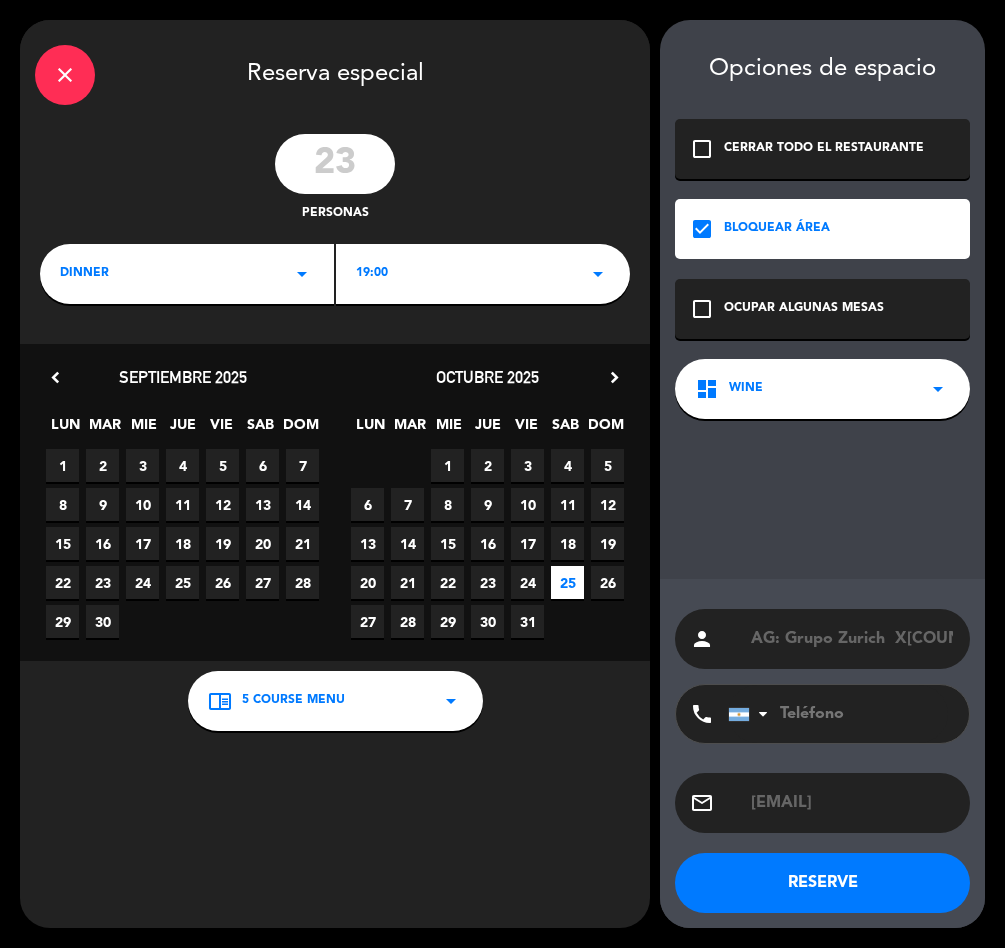 type on "[EMAIL]" 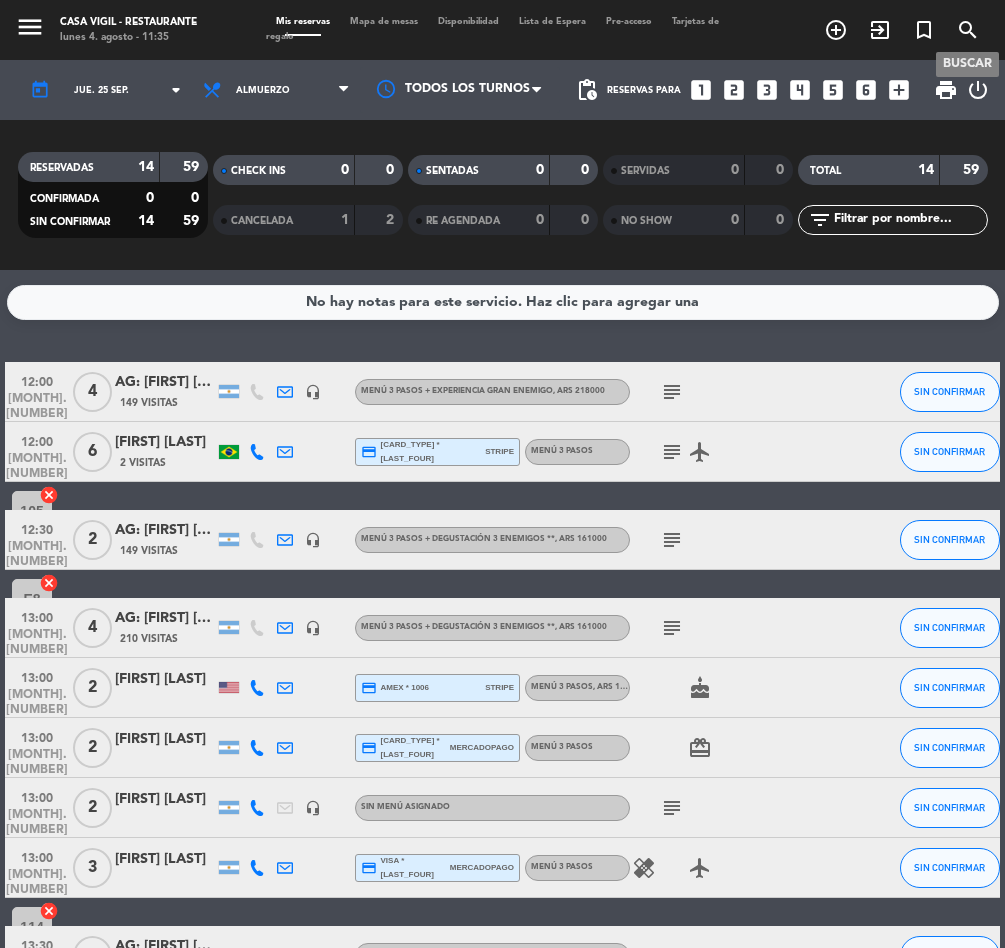 click on "search" at bounding box center [968, 30] 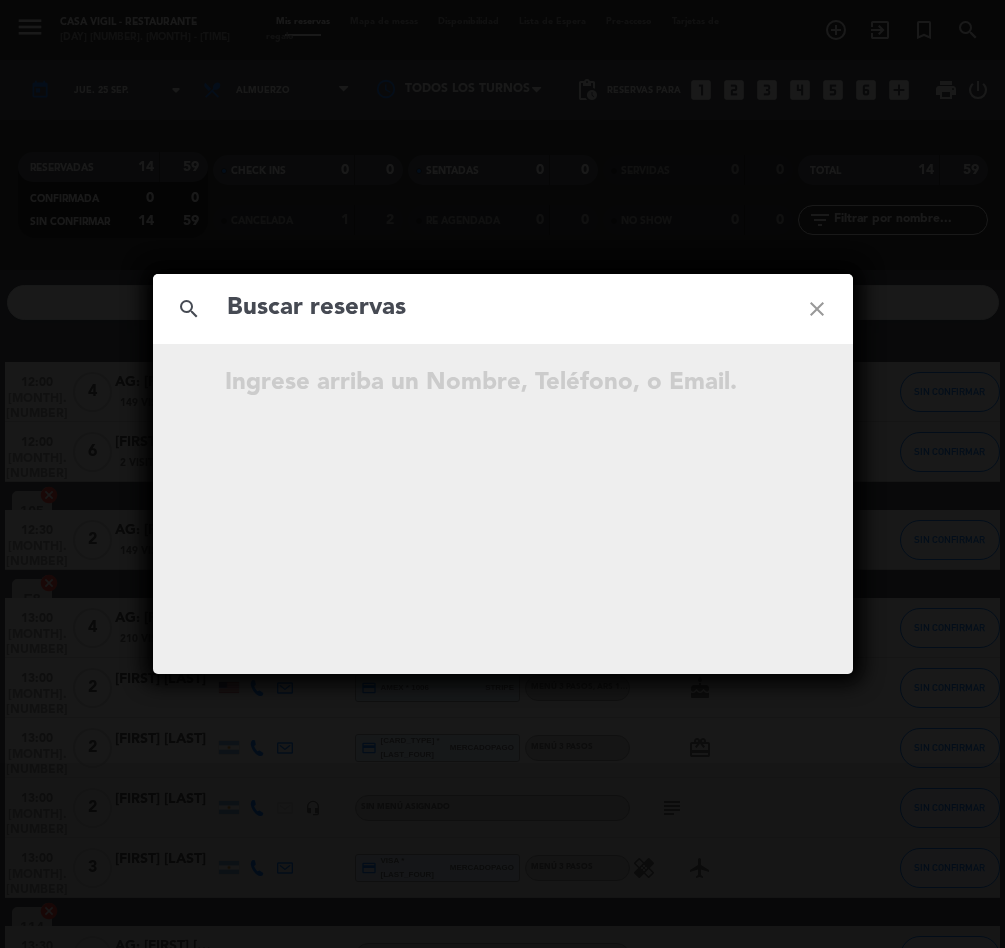 click 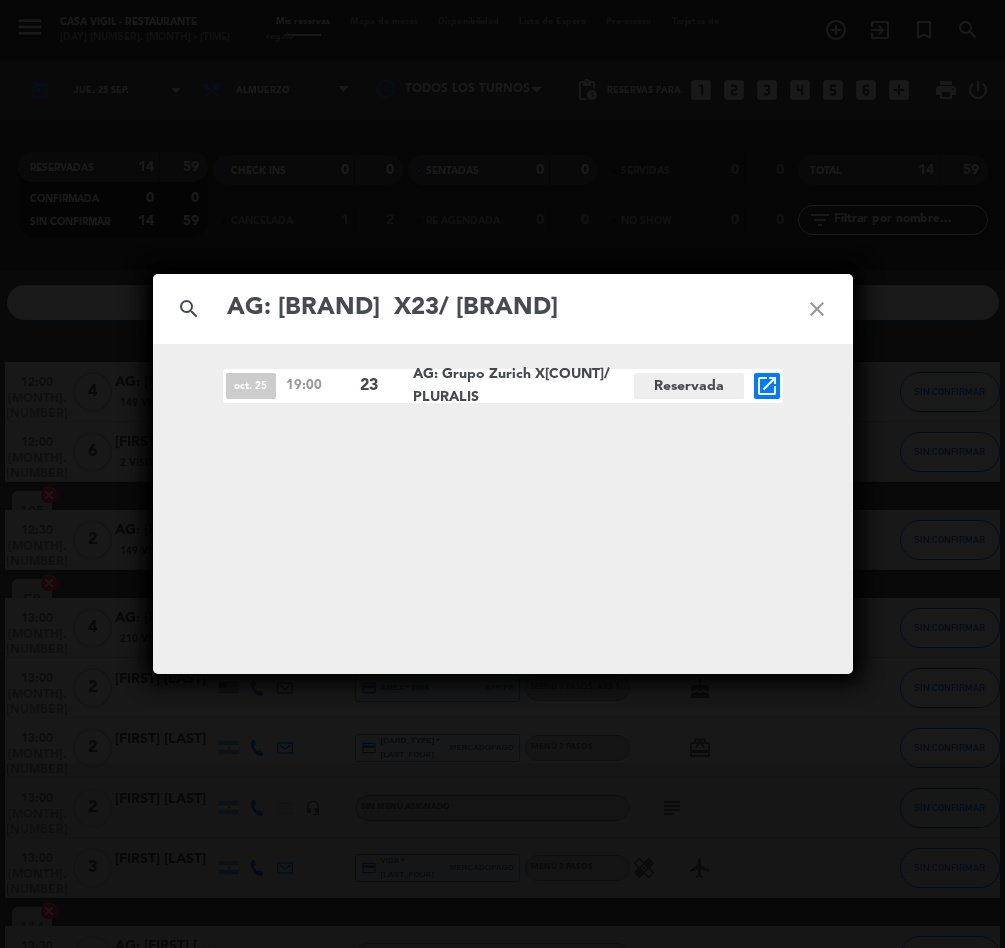 type on "AG: [BRAND]  X23/ [BRAND]" 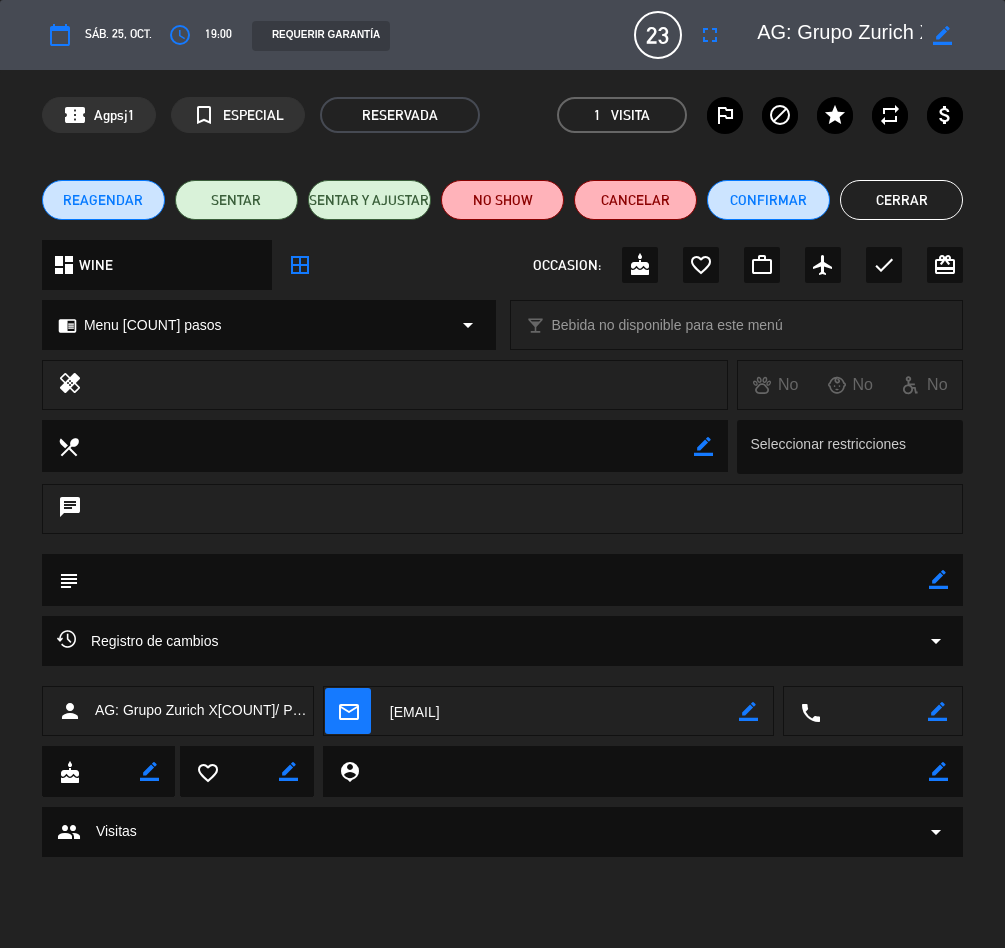 click on "border_color" 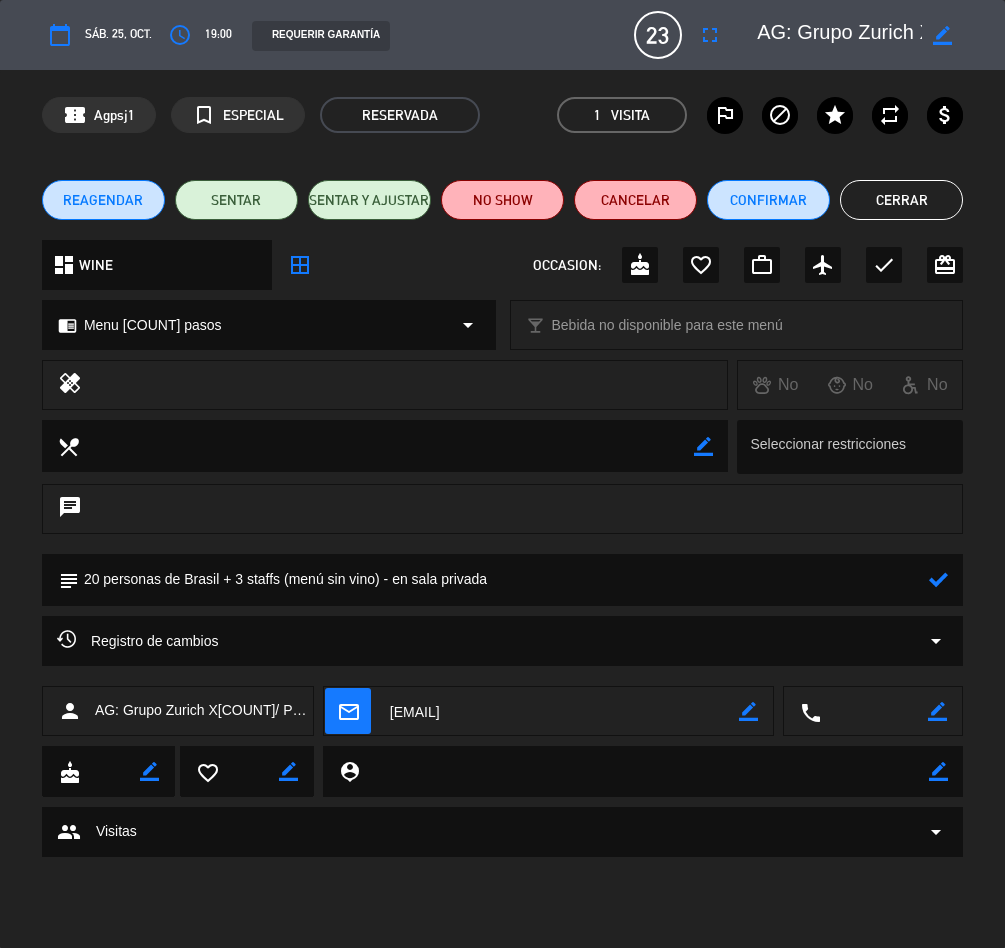 click 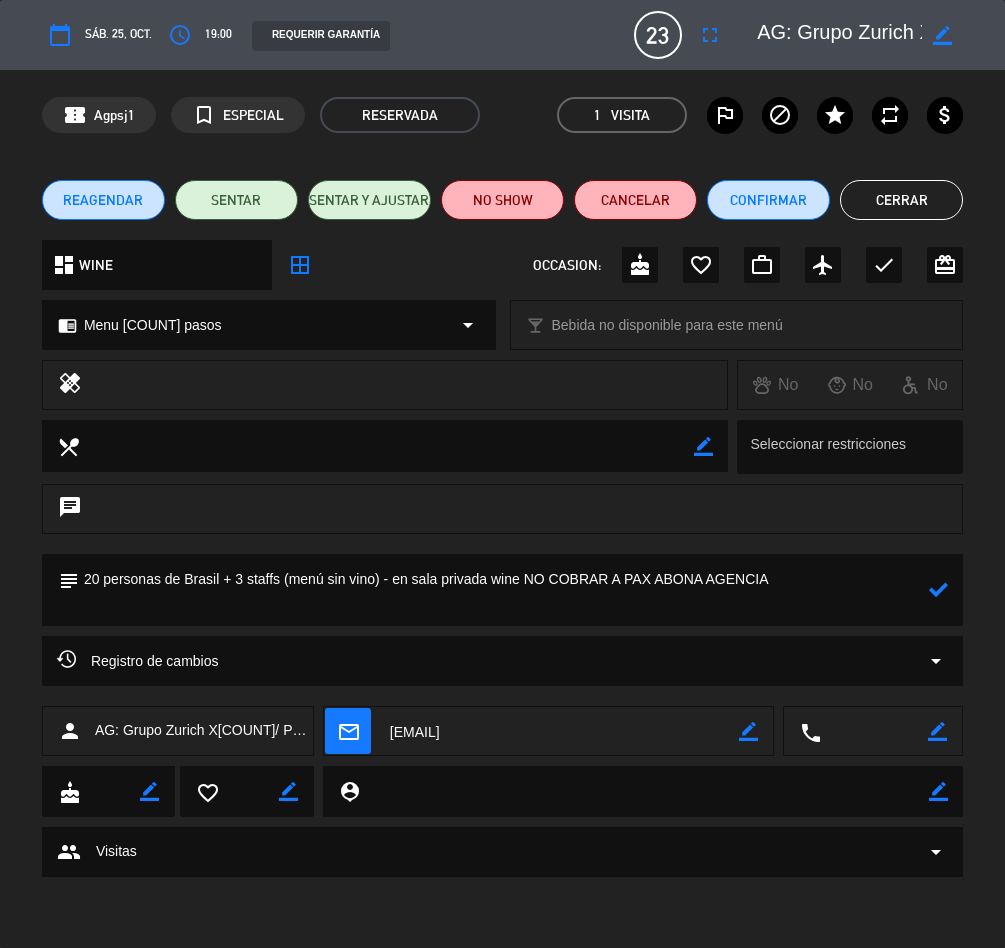 click 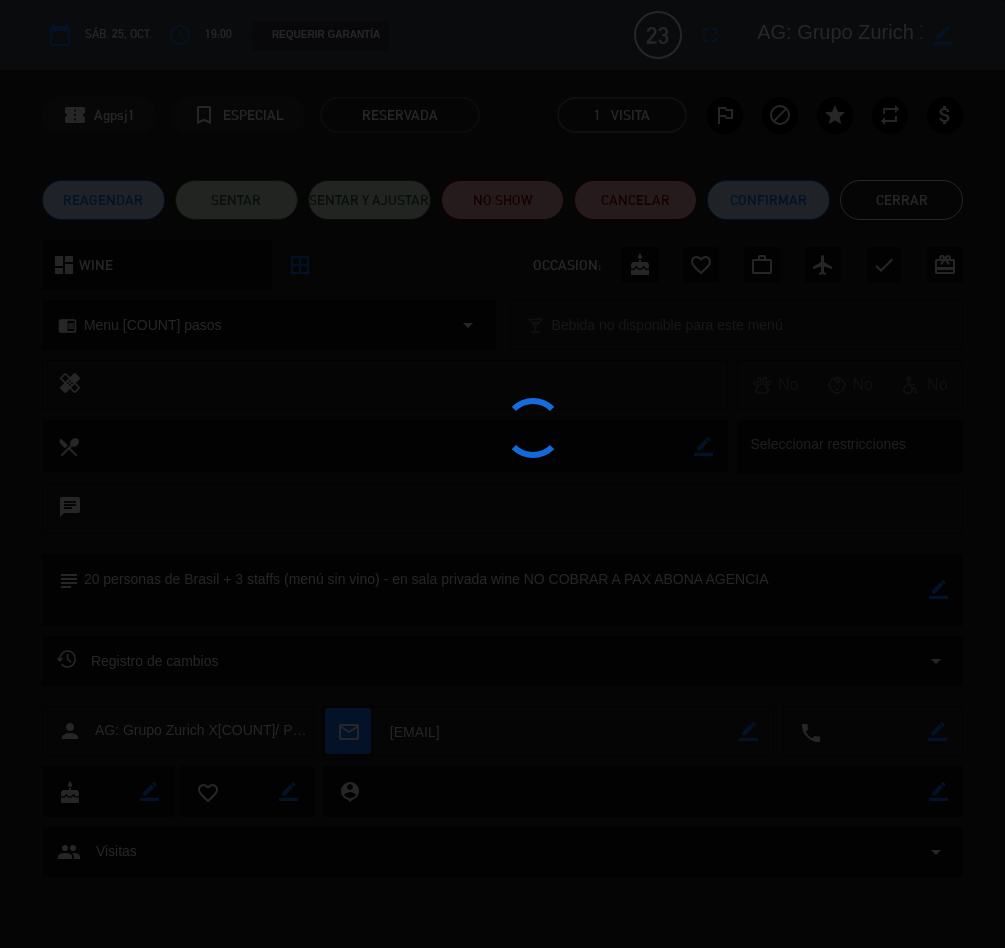type on "20 personas de Brasil + 3 staffs (menú sin vino) - en sala privada wine NO COBRAR A PAX ABONA AGENCIA" 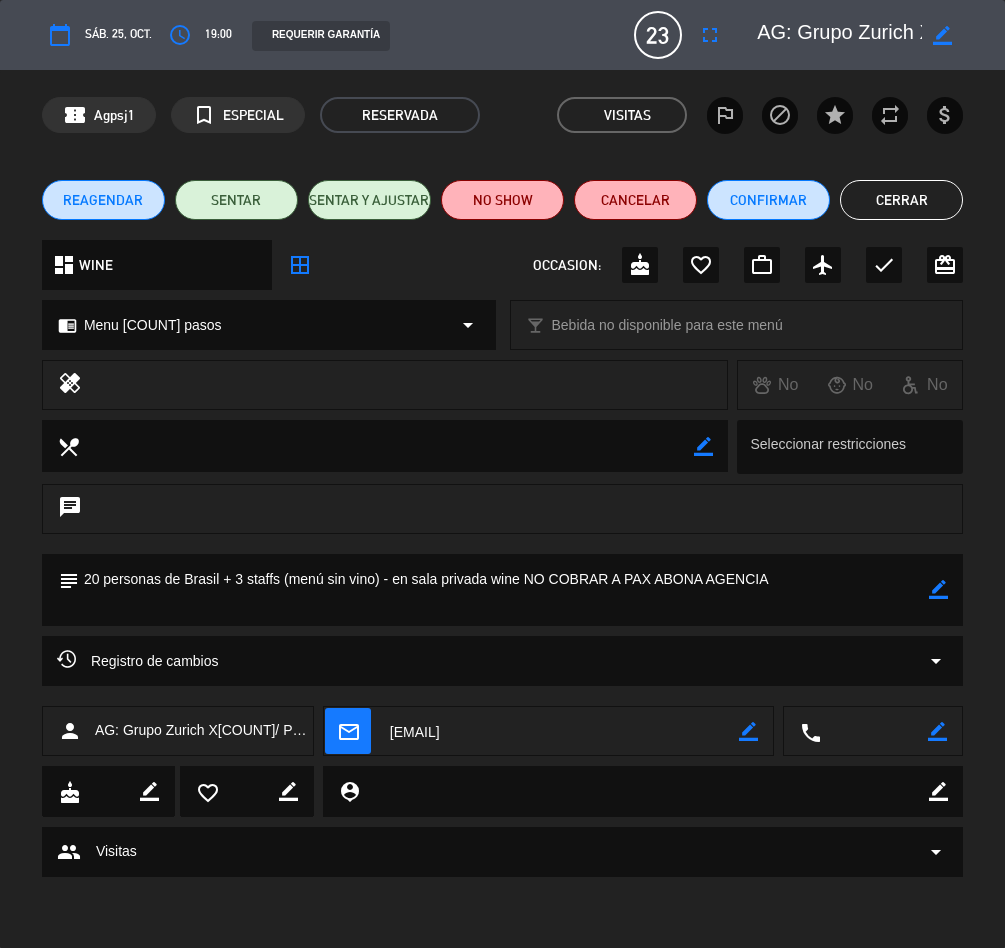 click on "Cerrar" 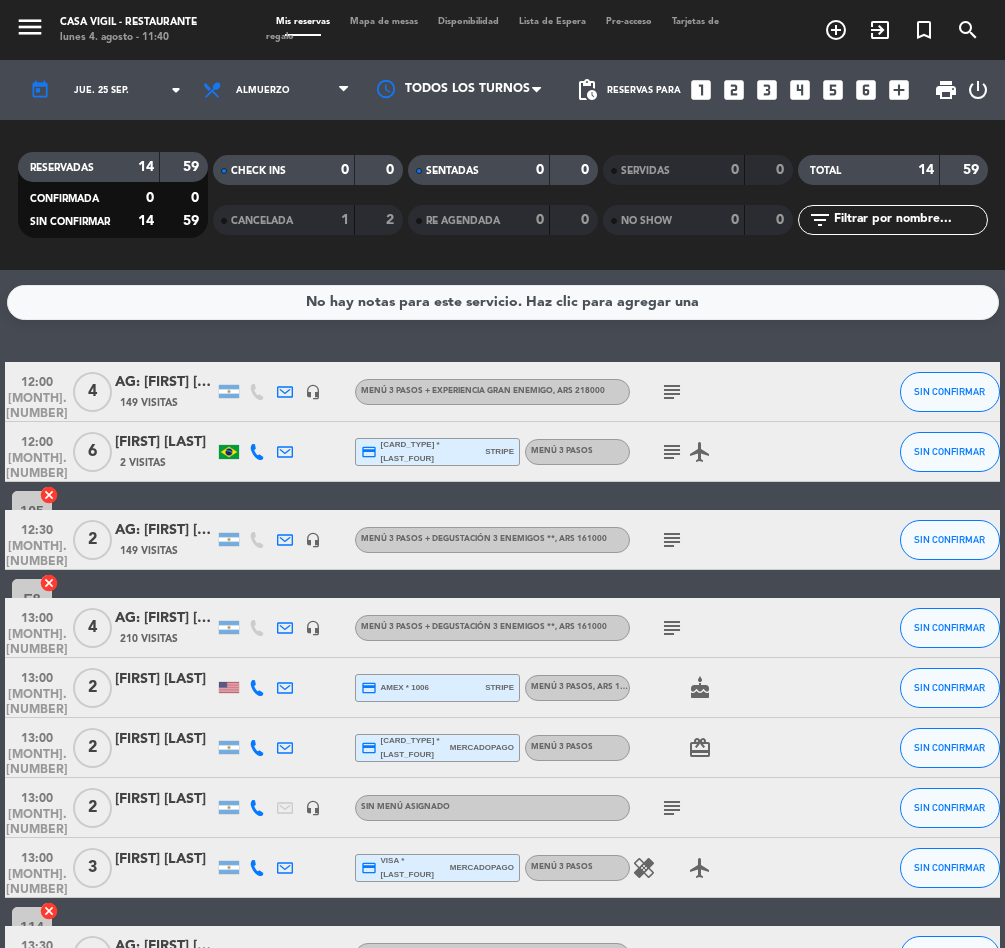 drag, startPoint x: 1423, startPoint y: 465, endPoint x: 1651, endPoint y: 439, distance: 229.47766 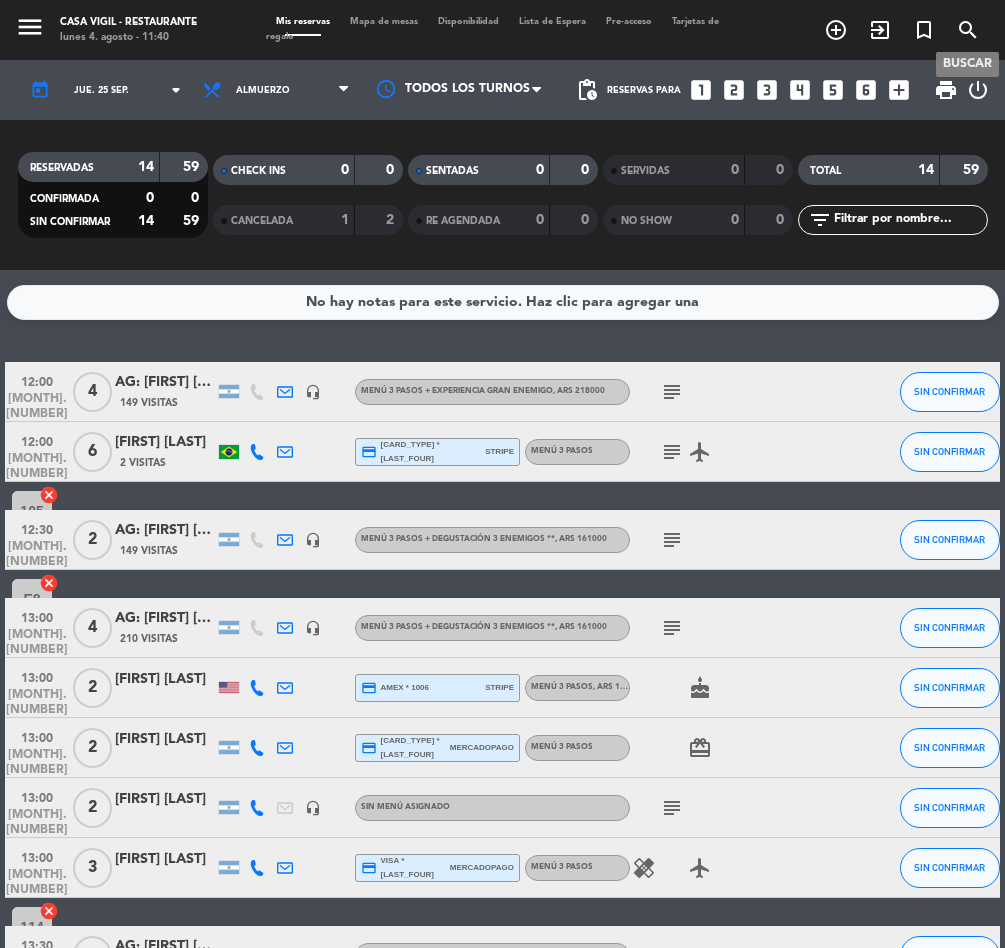 click on "search" at bounding box center [968, 30] 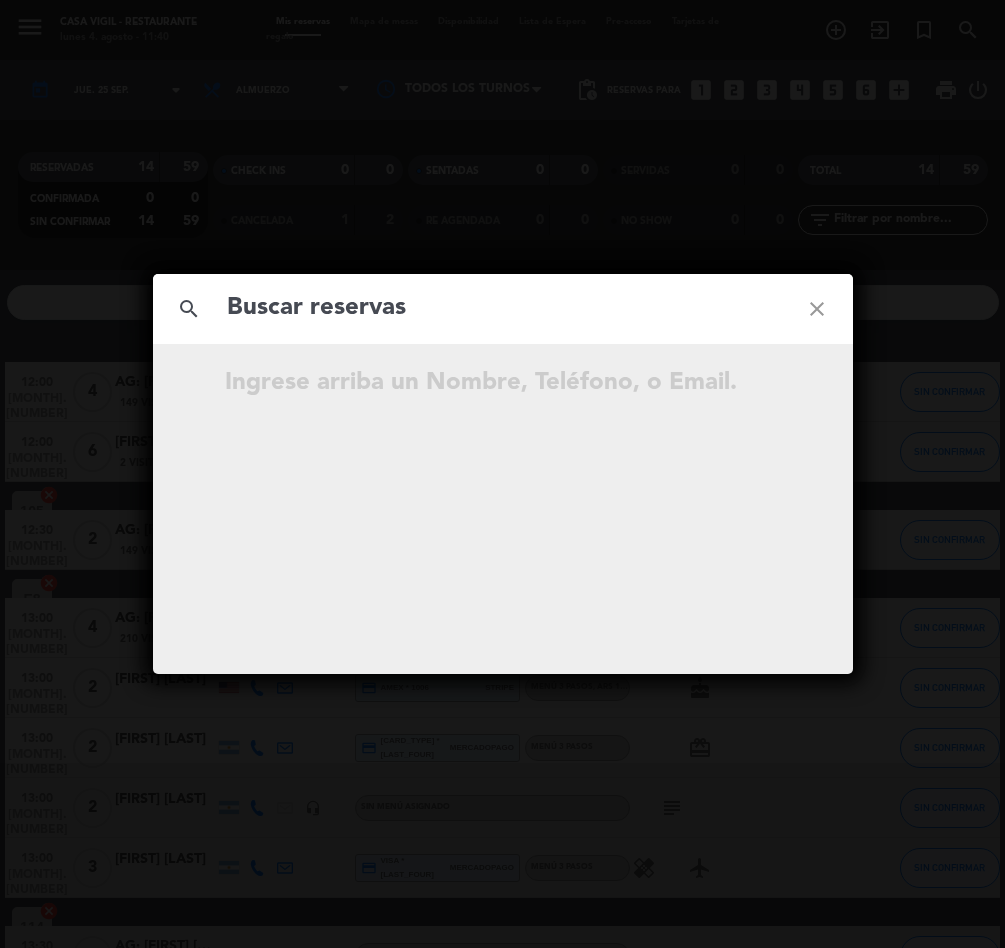 click 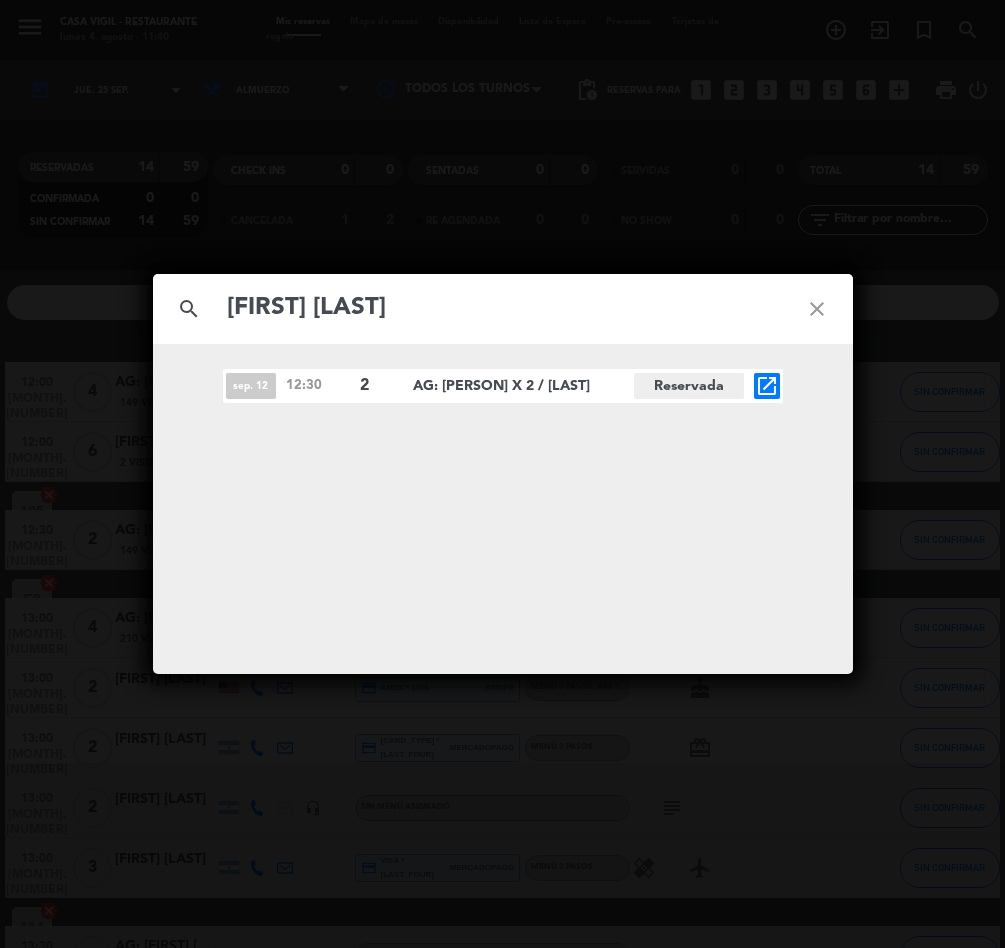 type on "[FIRST] [LAST]" 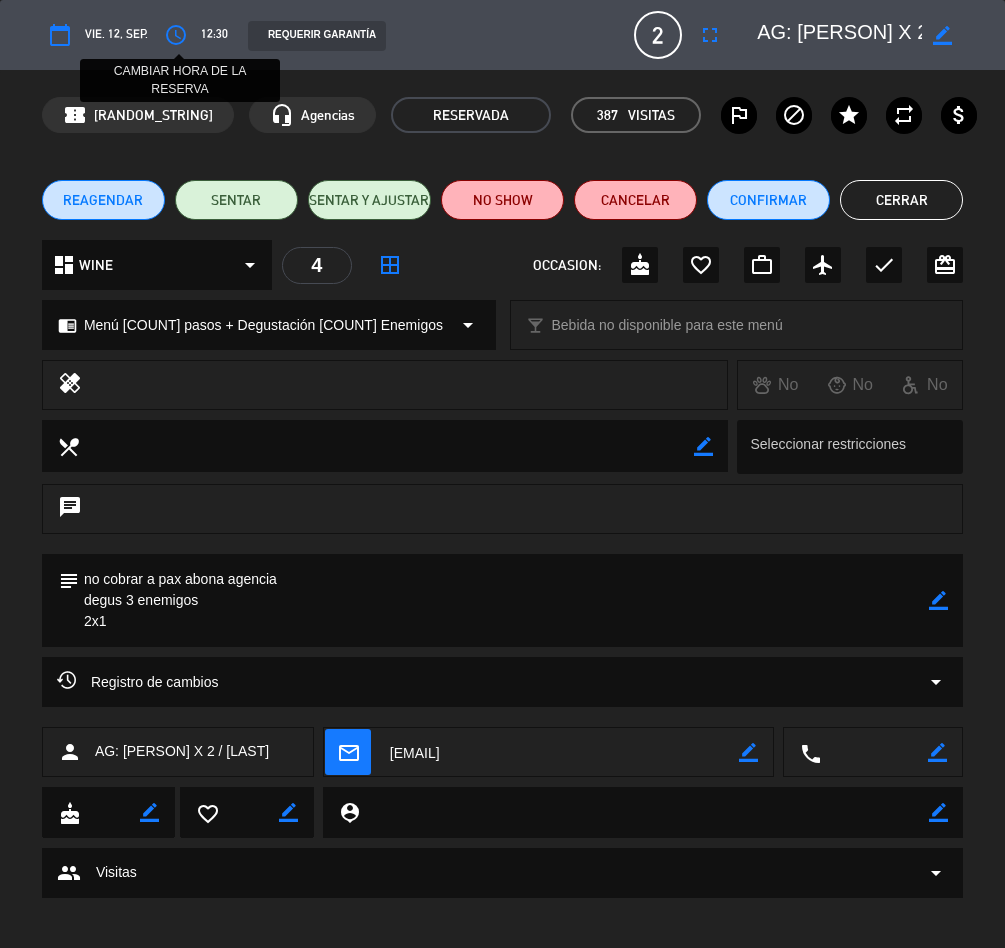 click on "access_time" at bounding box center [176, 35] 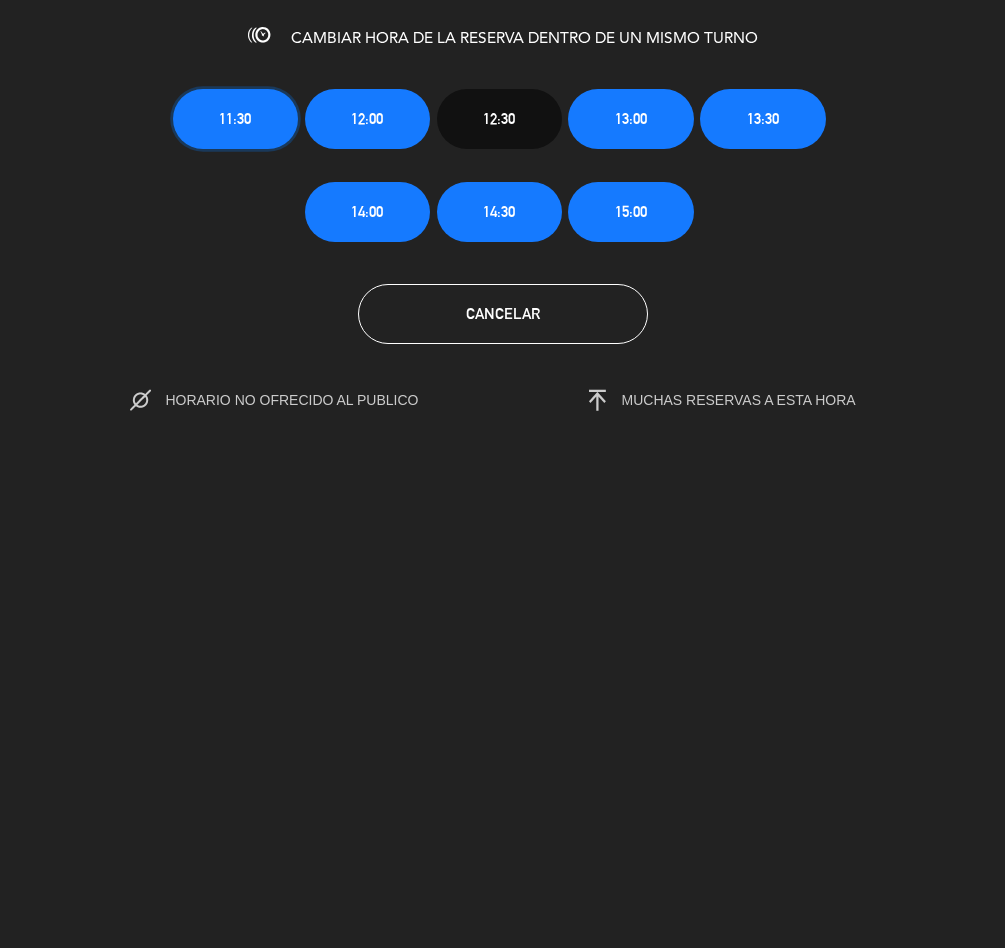 click on "11:30" 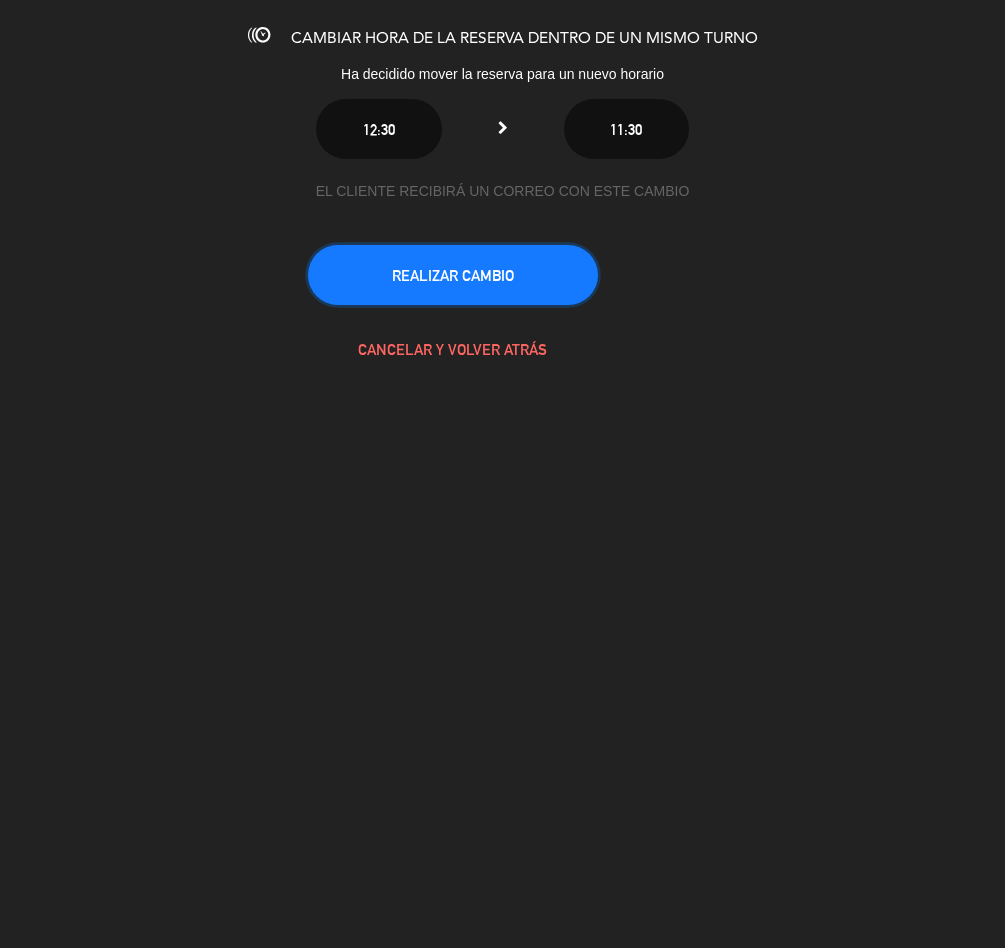 click on "REALIZAR CAMBIO" 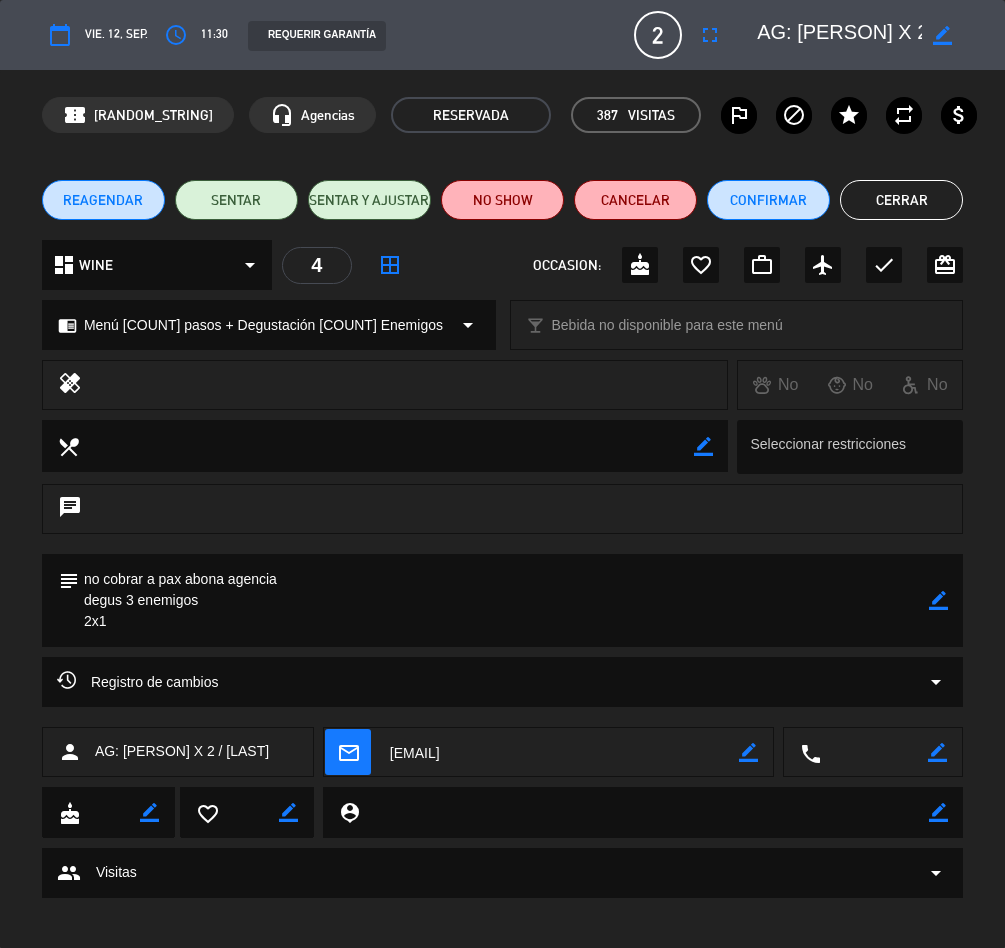click on "border_color" 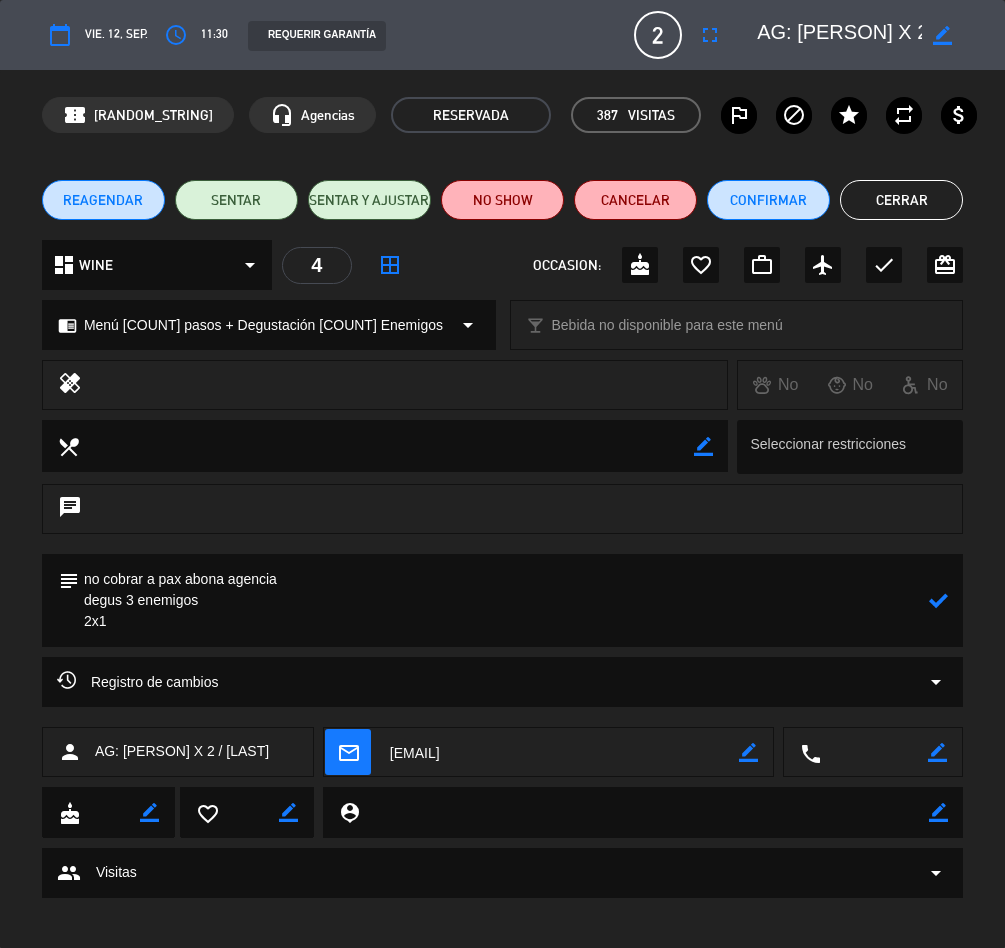 click 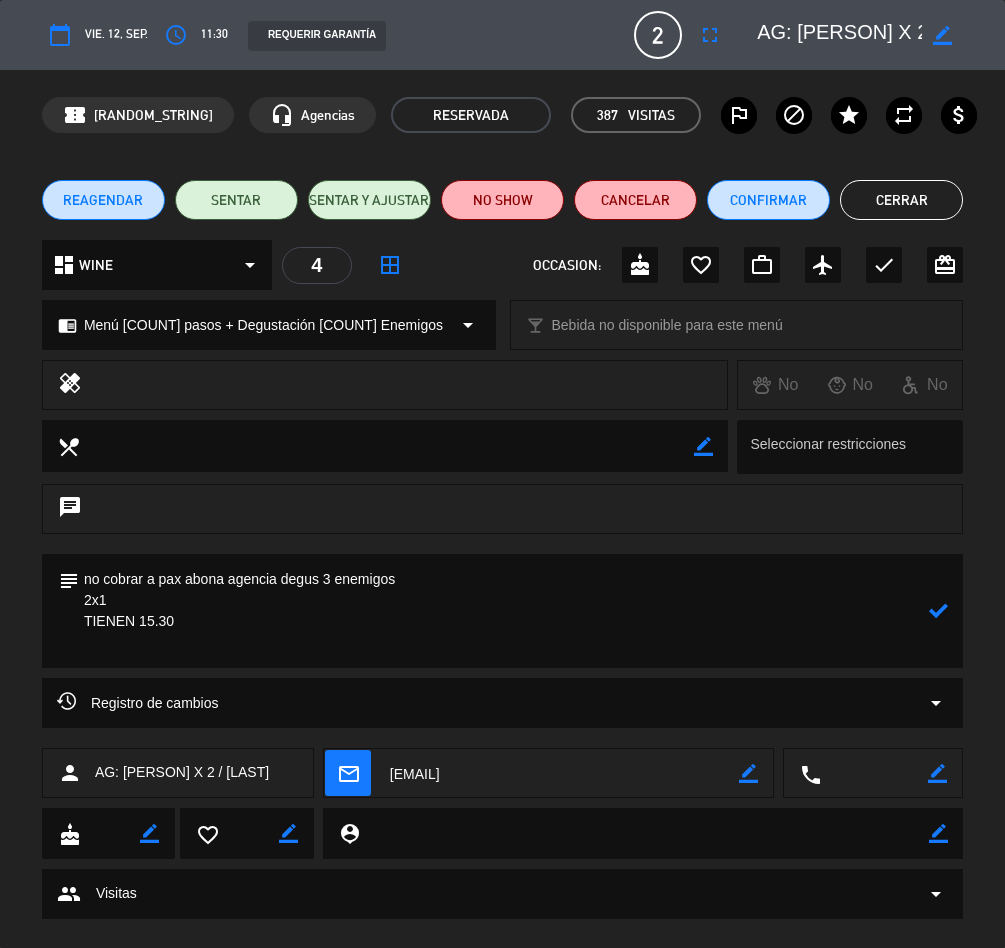click 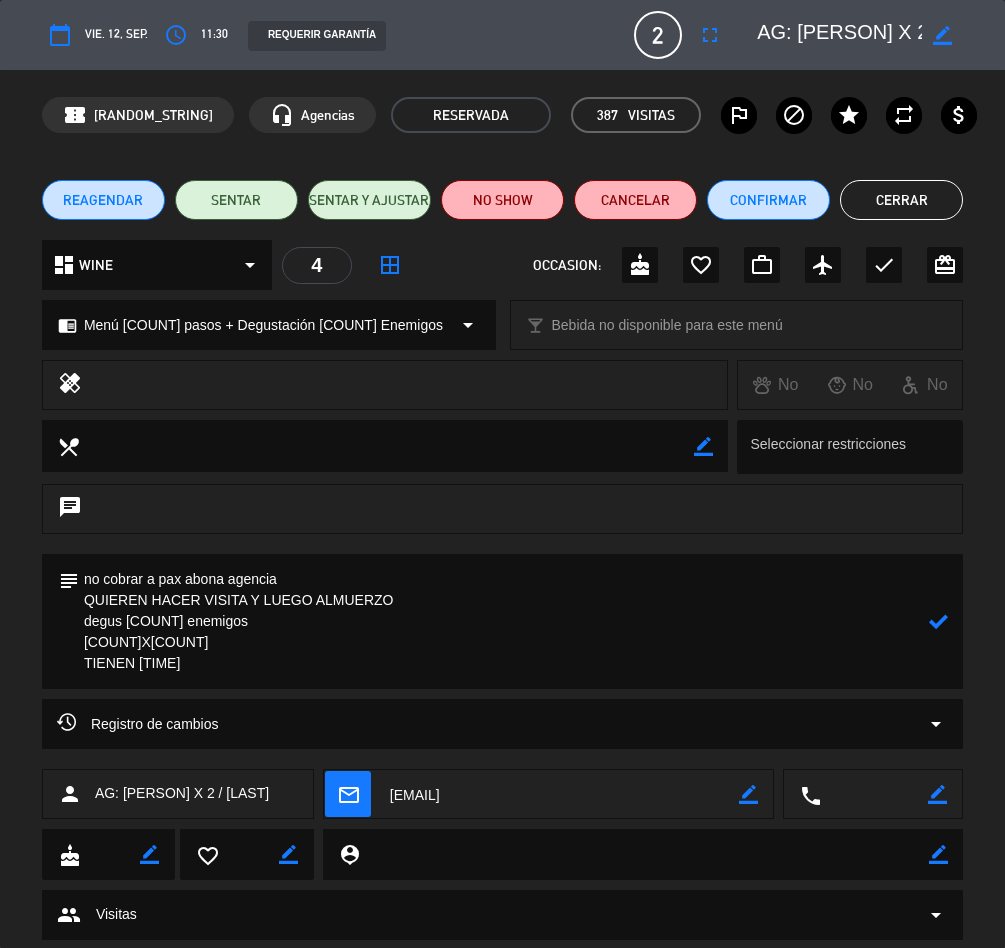 click 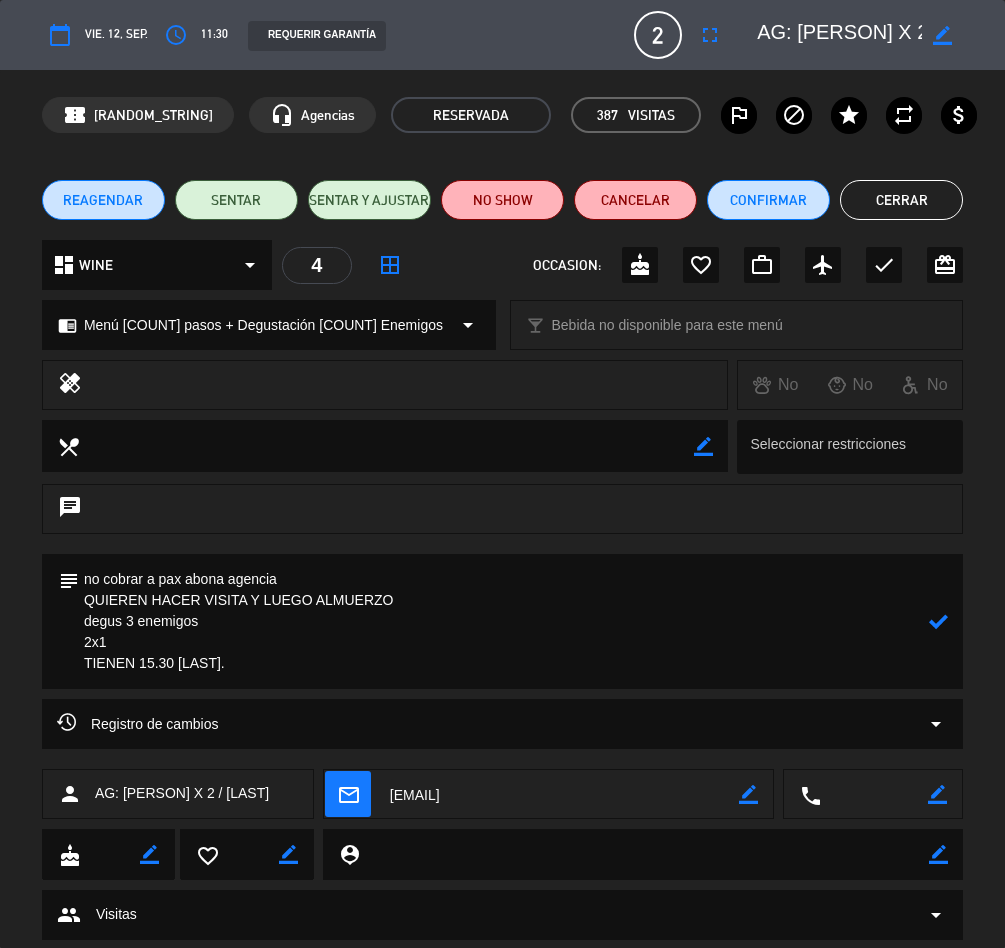 click 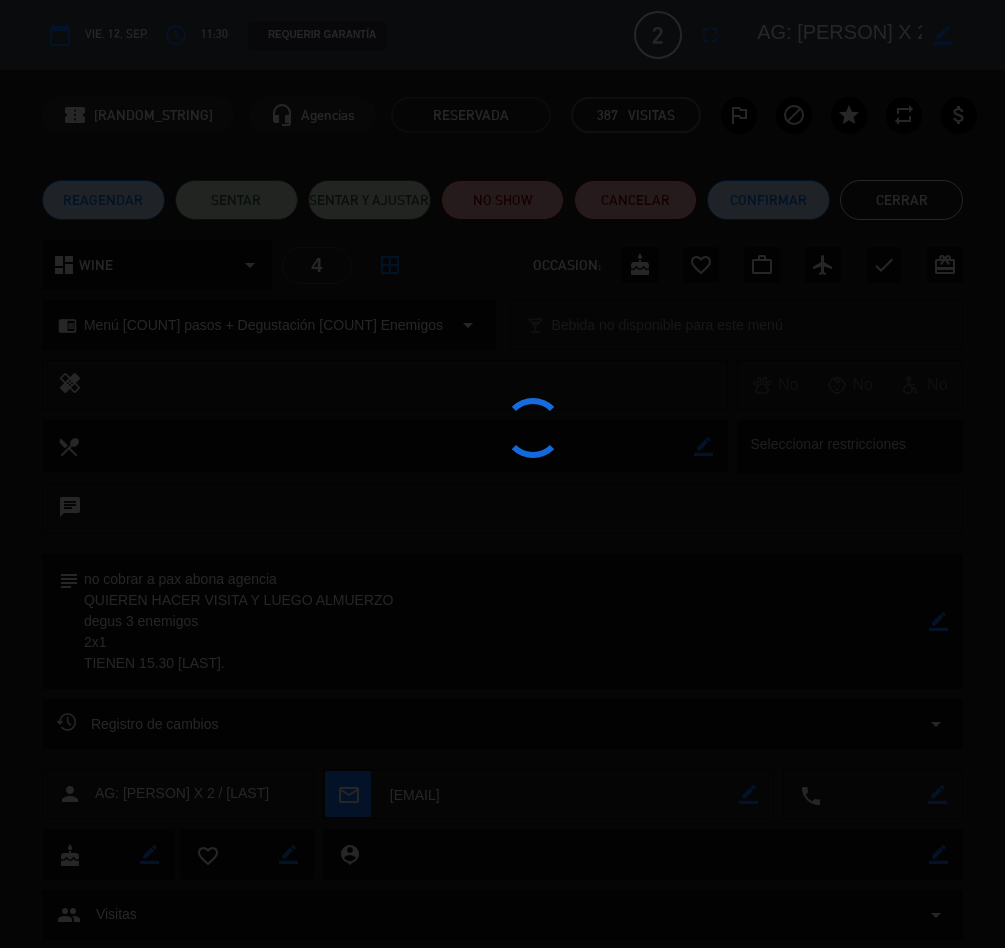 type on "no cobrar a pax abona agencia
QUIEREN HACER VISITA Y LUEGO ALMUERZO
degus 3 enemigos
2x1
TIENEN 15.30 [LAST]." 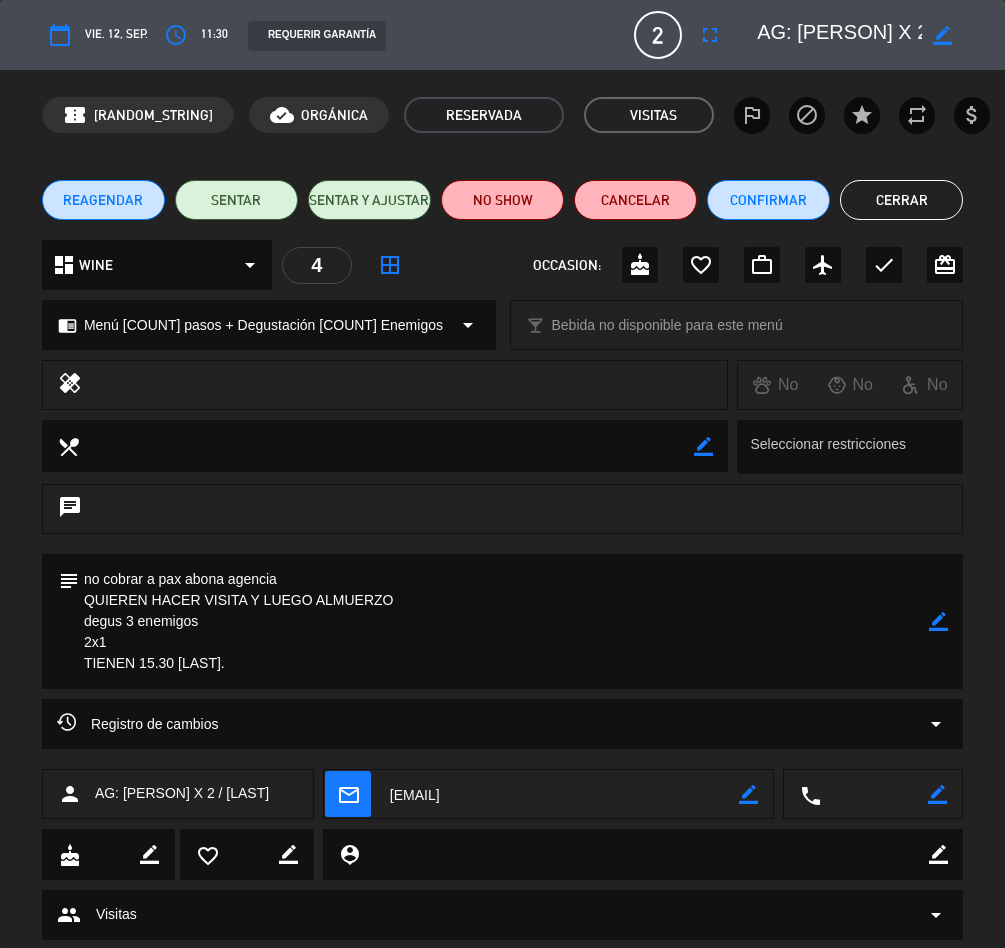 click on "Cerrar" 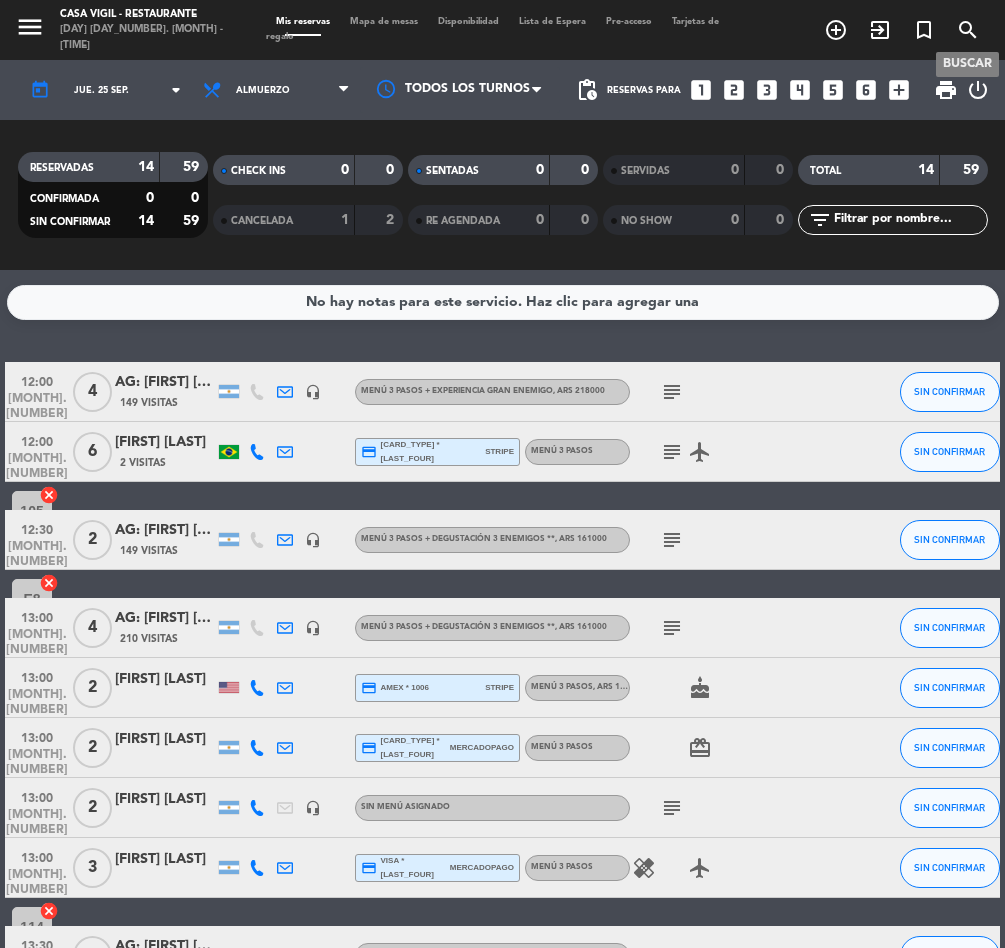 click on "search" at bounding box center [968, 30] 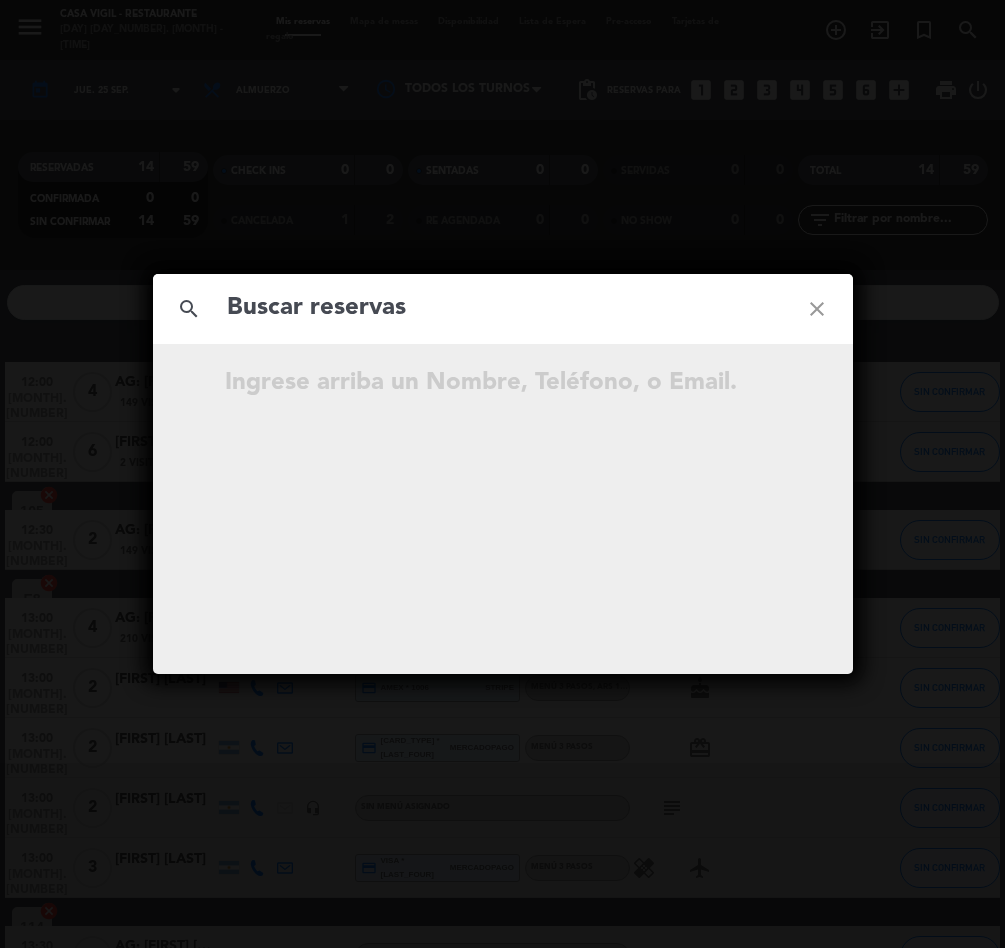 click 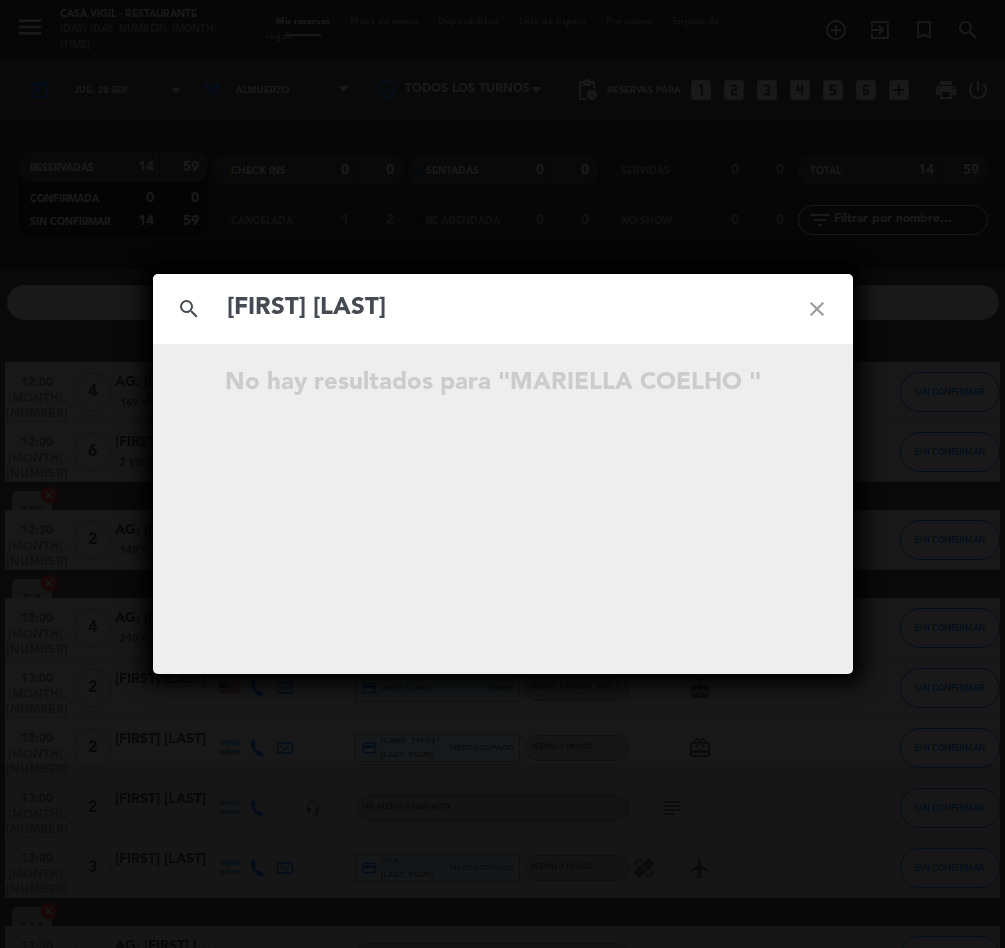 type on "[FIRST] [LAST]" 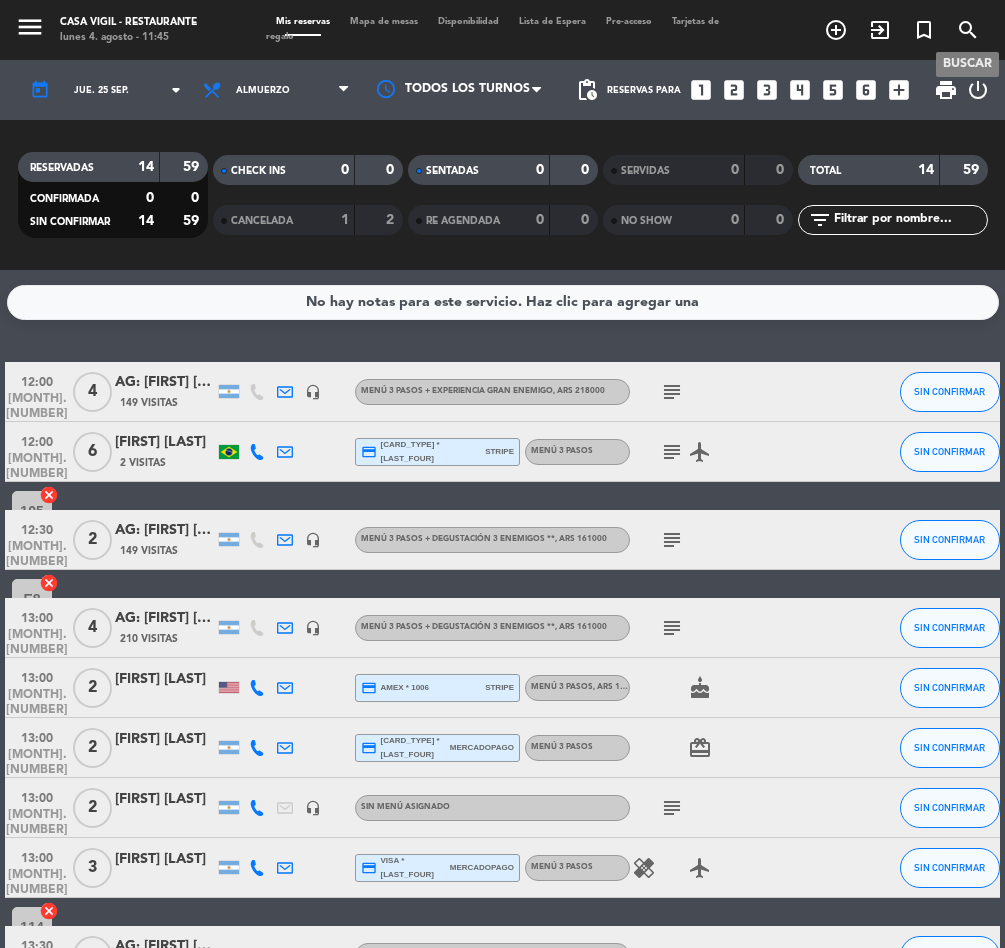 click on "search" at bounding box center [968, 30] 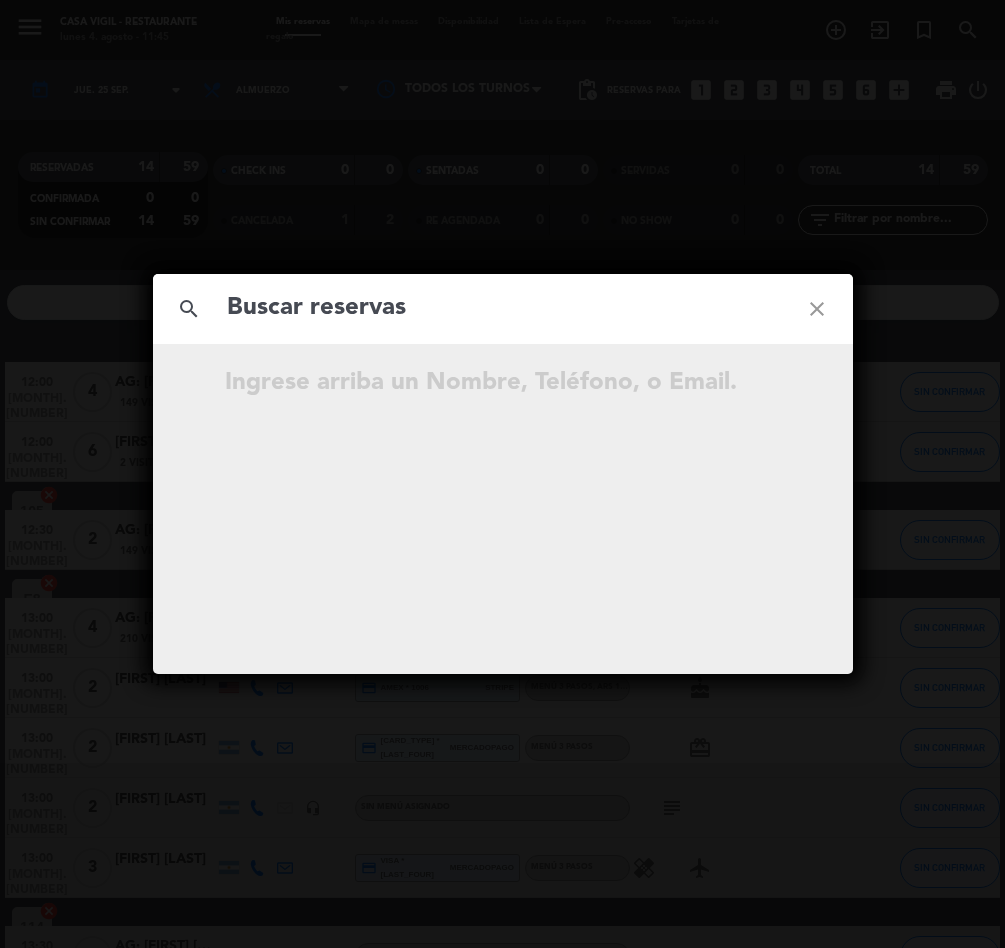 click 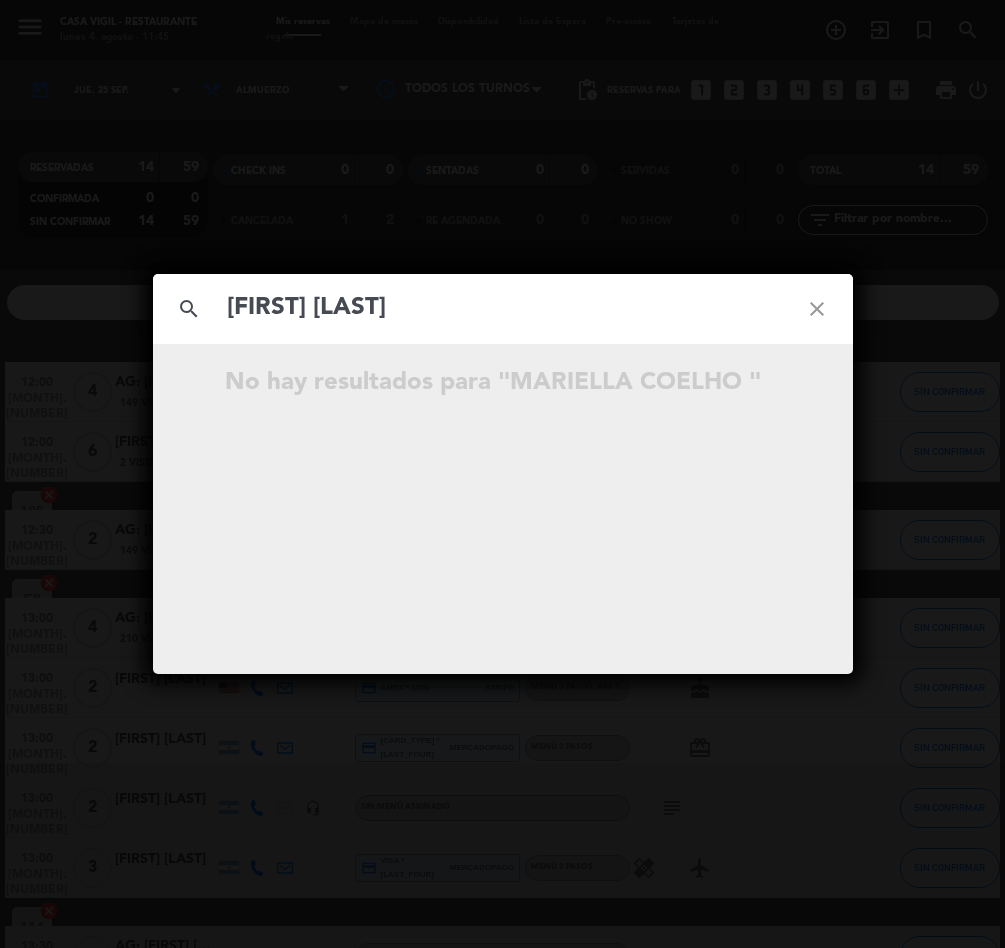 type on "[FIRST] [LAST]" 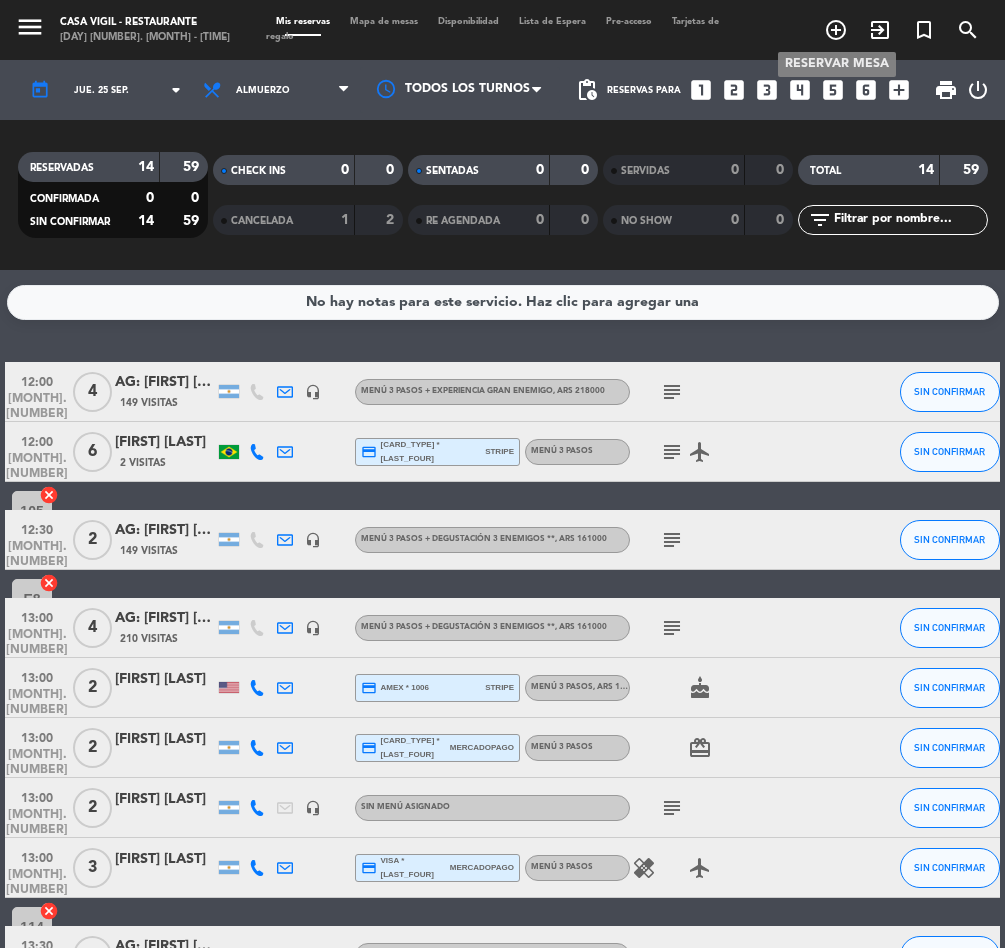 click on "add_circle_outline" at bounding box center [836, 30] 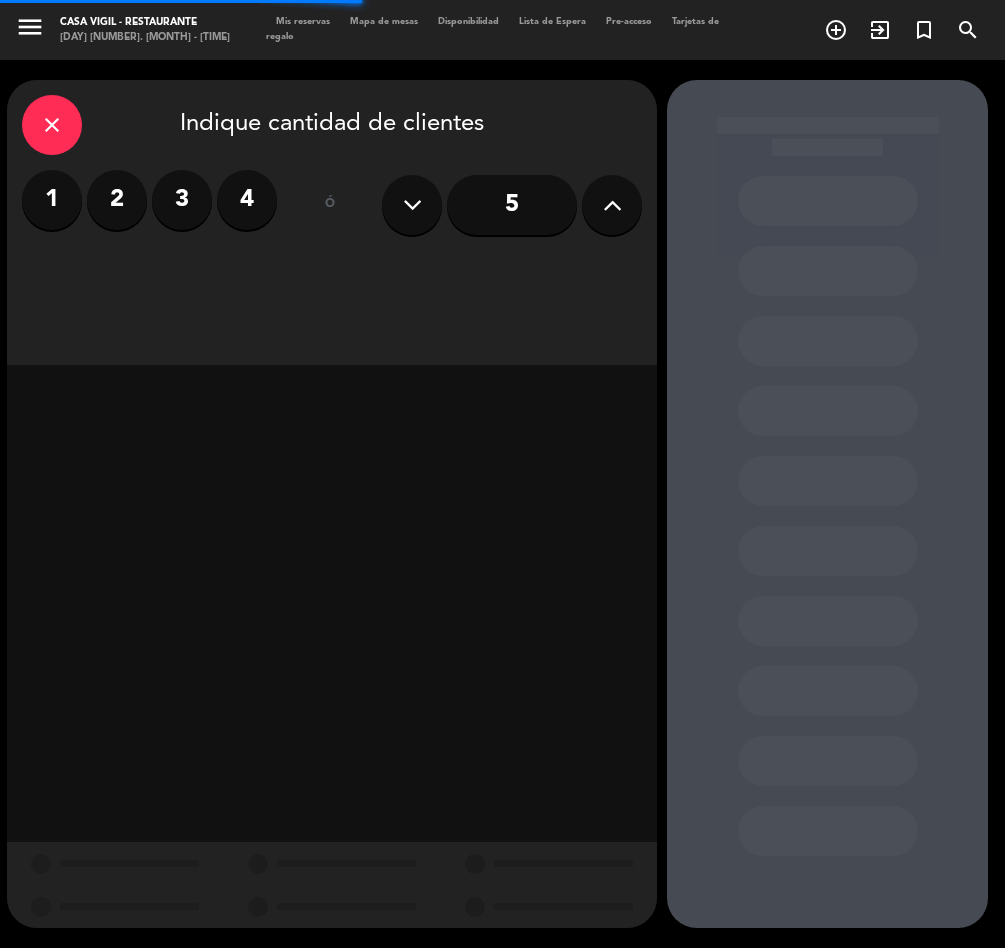 click at bounding box center [612, 205] 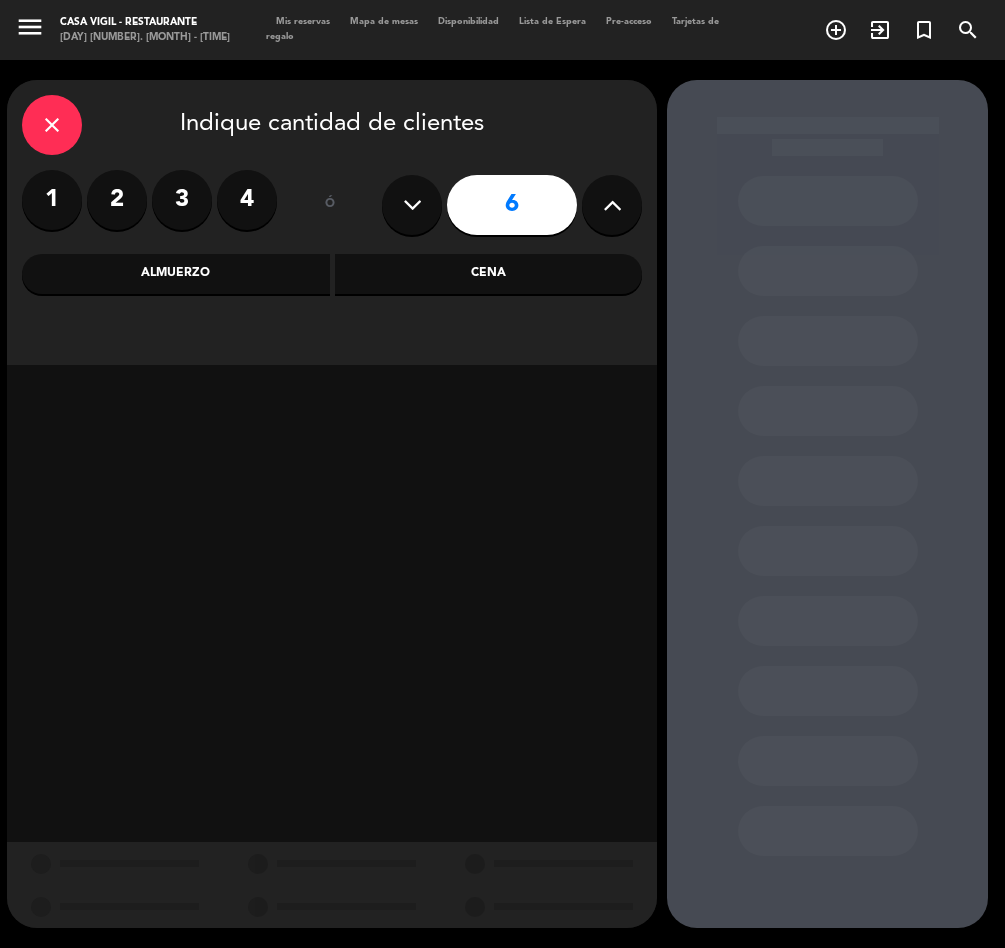 click on "Almuerzo" at bounding box center [176, 274] 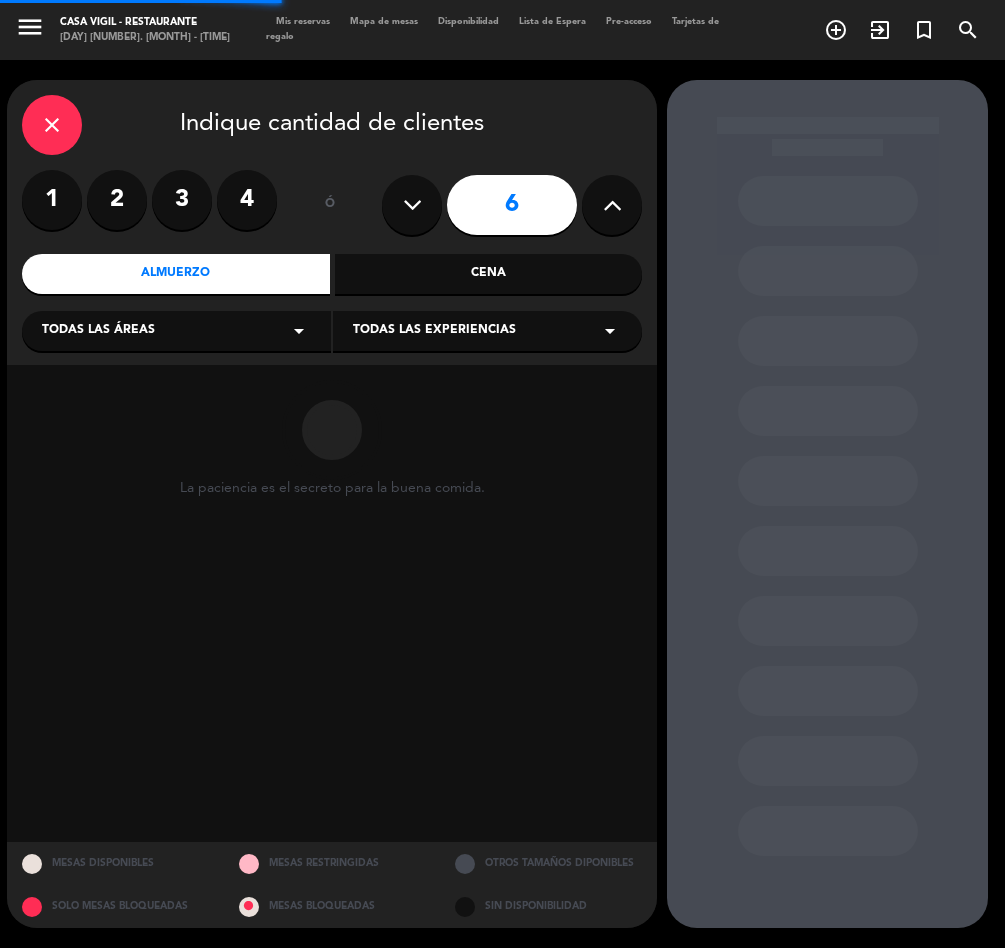 click on "Todas las experiencias" at bounding box center [434, 331] 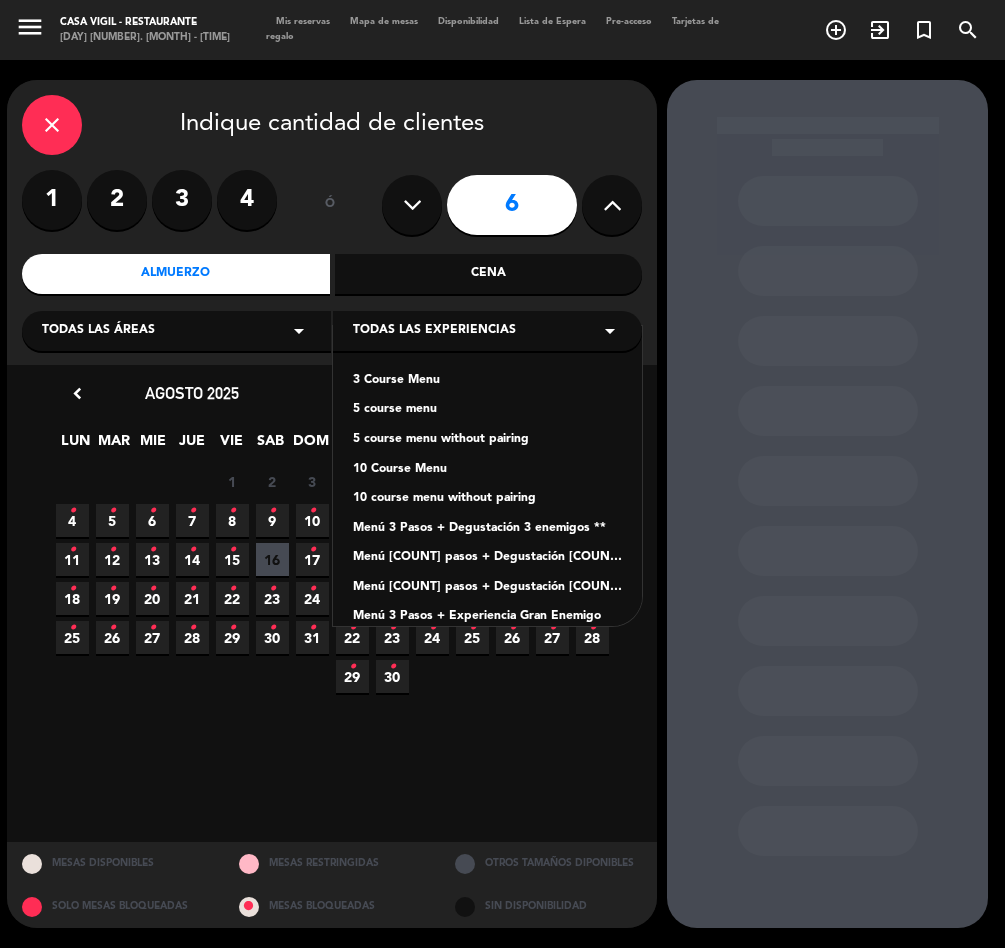 click on "Menú 3 Pasos + Degustación 3 enemigos  **" at bounding box center [487, 529] 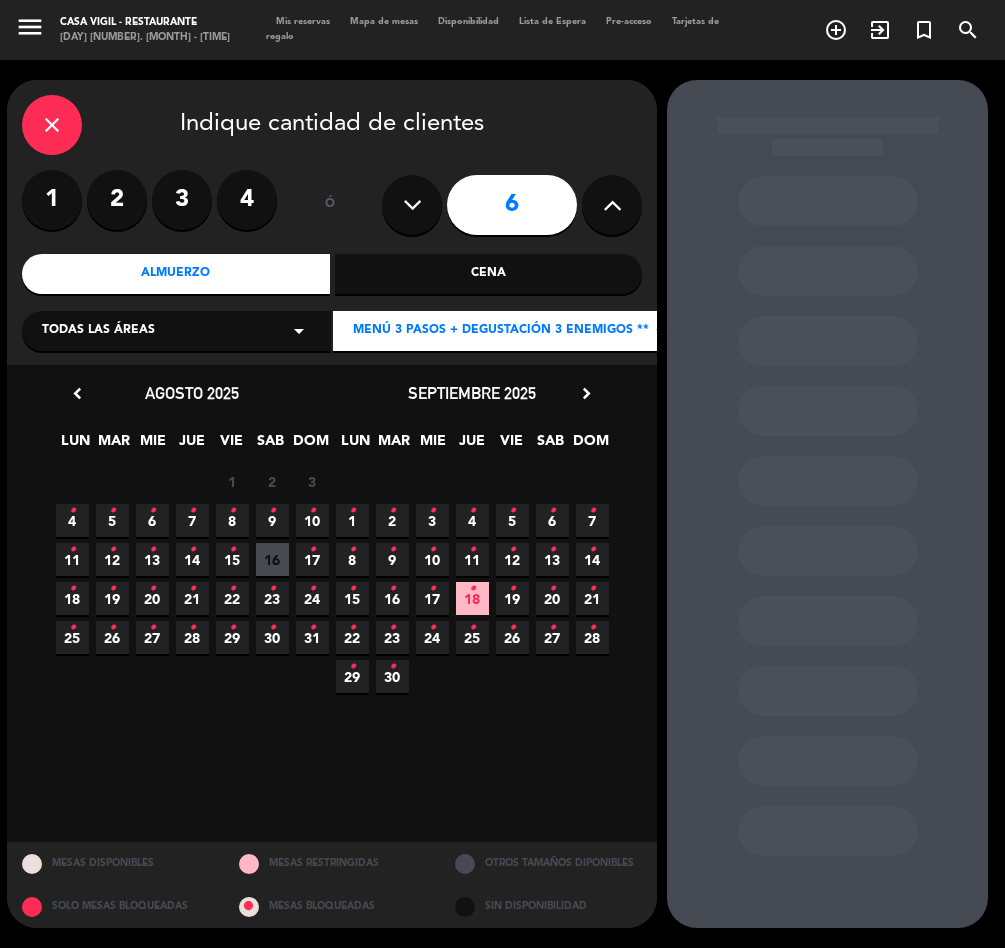 click on "•" at bounding box center (192, 550) 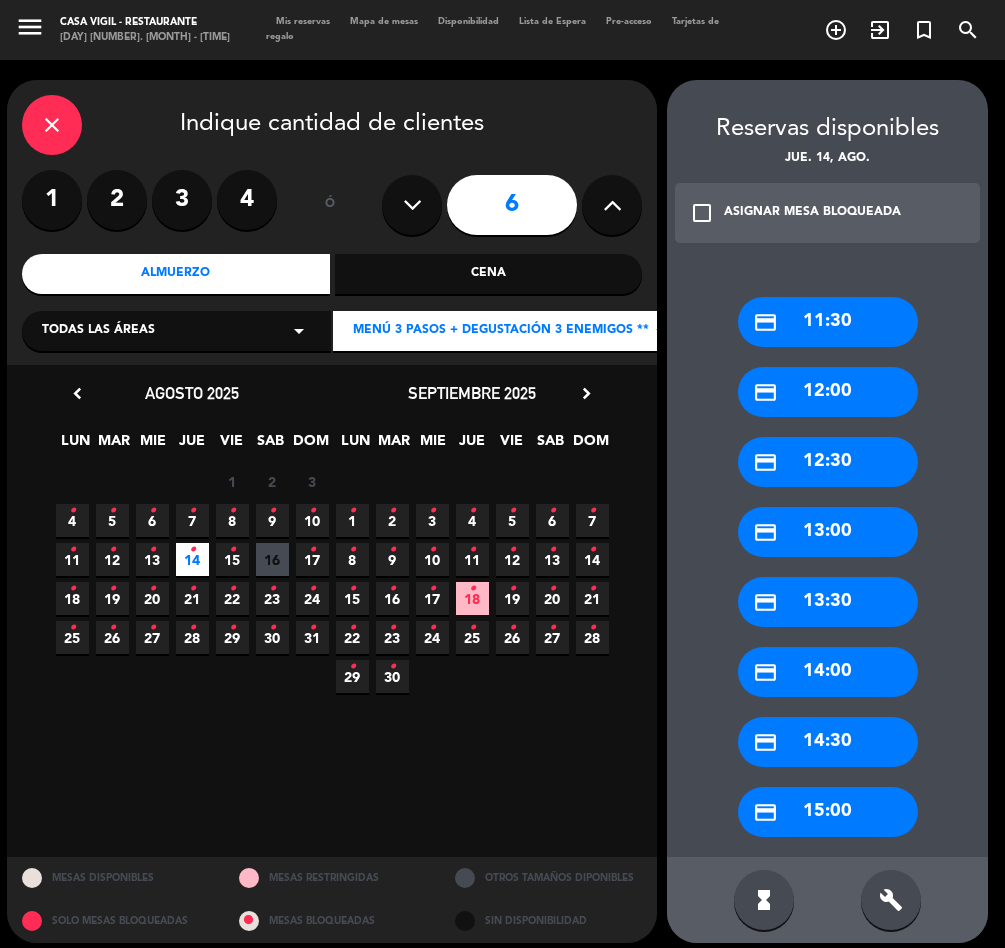 click on "check_box_outline_blank   ASIGNAR MESA BLOQUEADA" at bounding box center (827, 213) 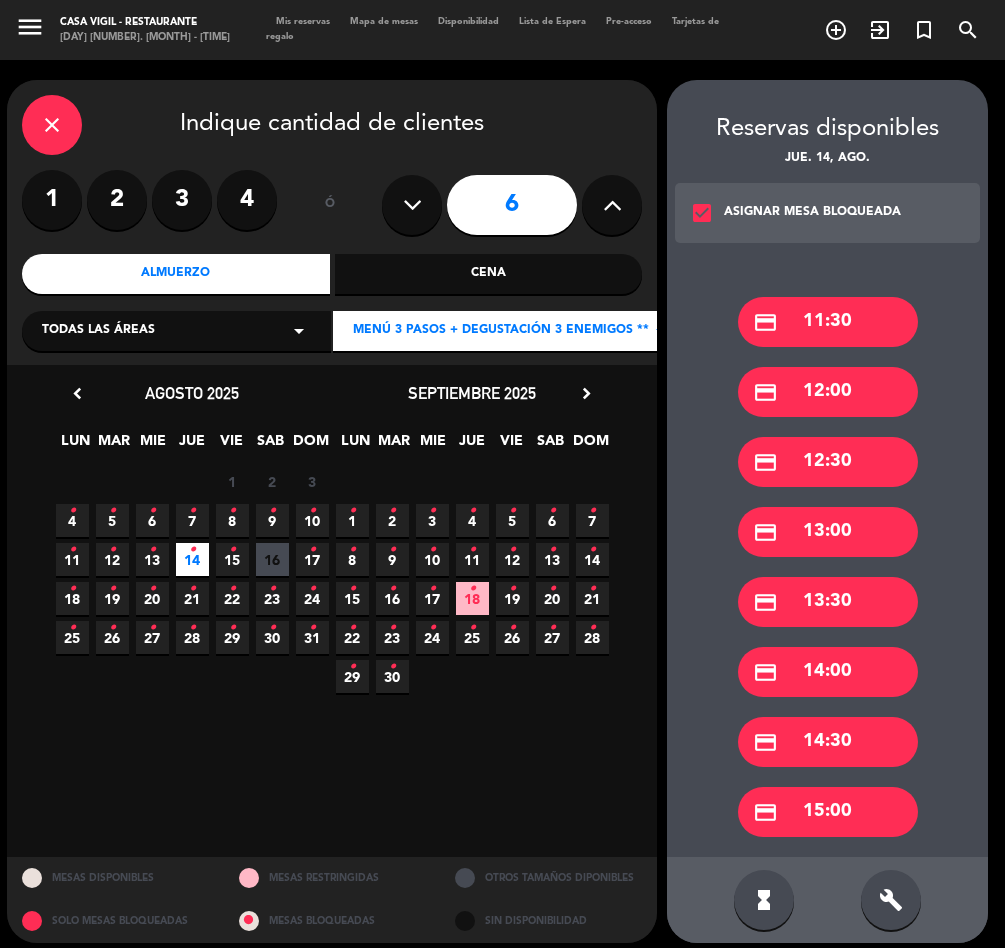 click on "credit_card  14:30" at bounding box center [828, 742] 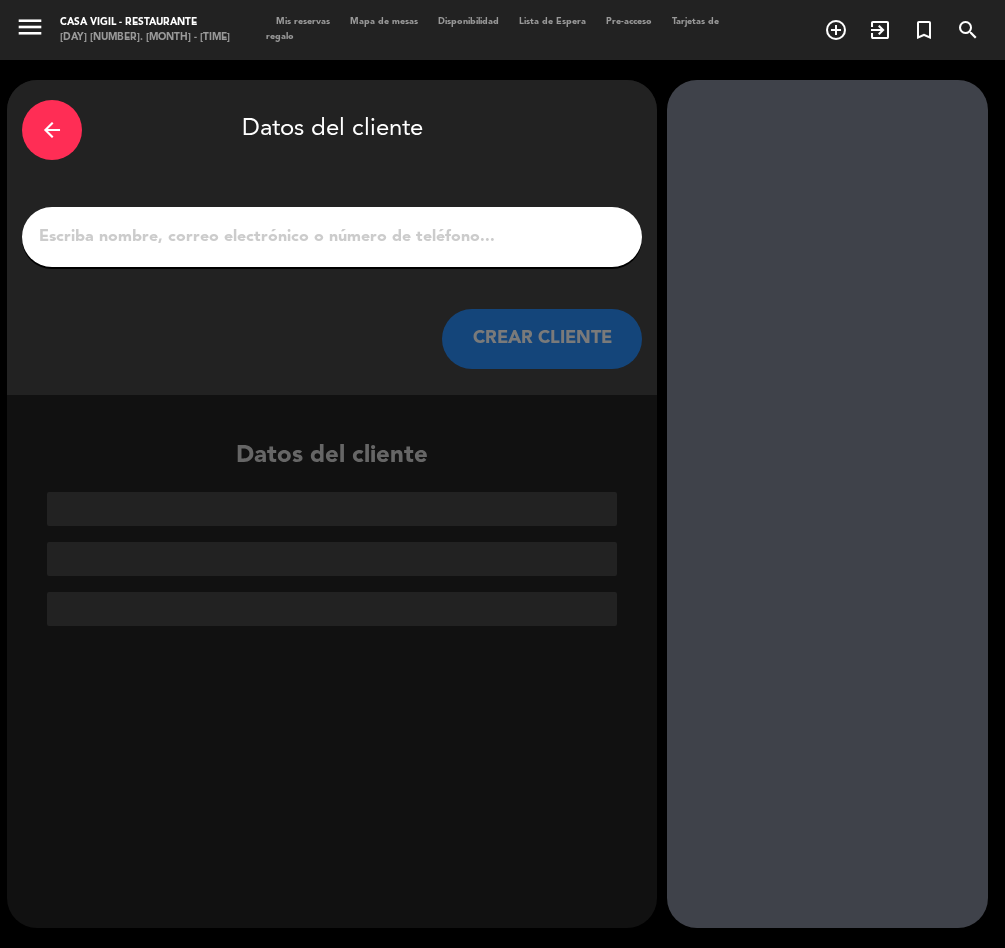 click on "1" at bounding box center [332, 237] 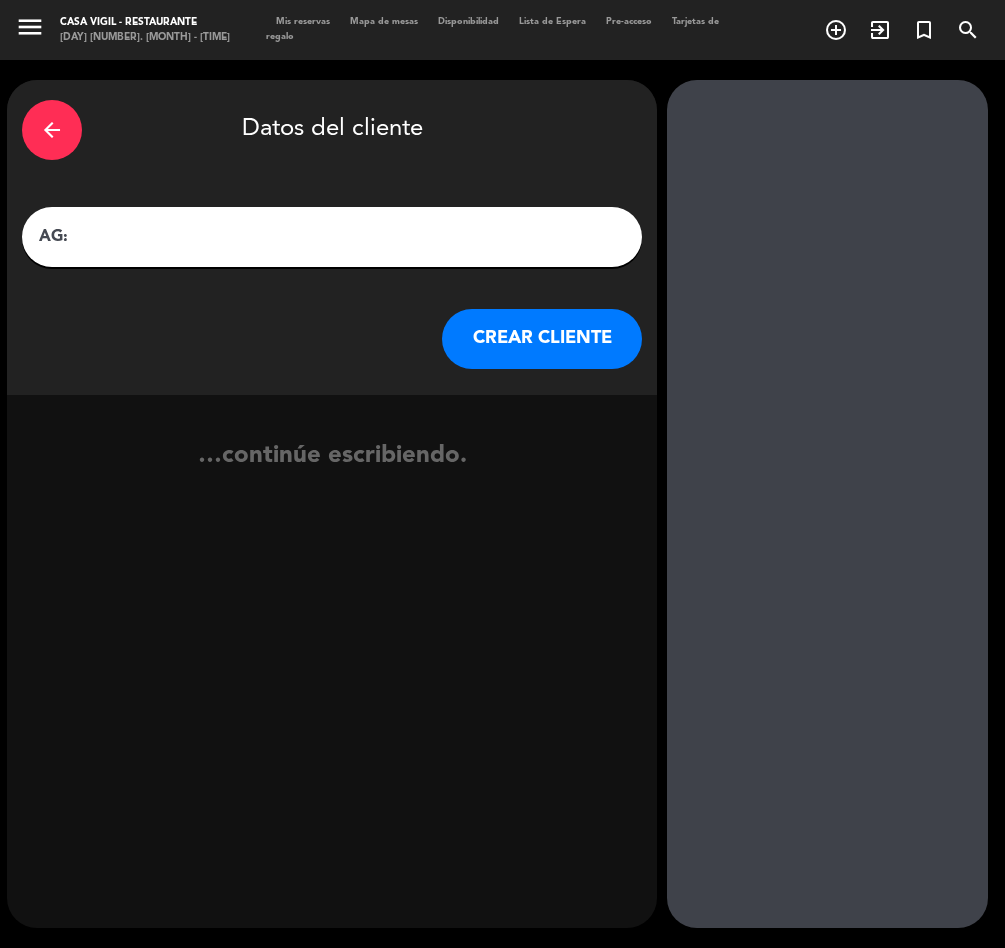 paste on "[FIRST] [LAST]" 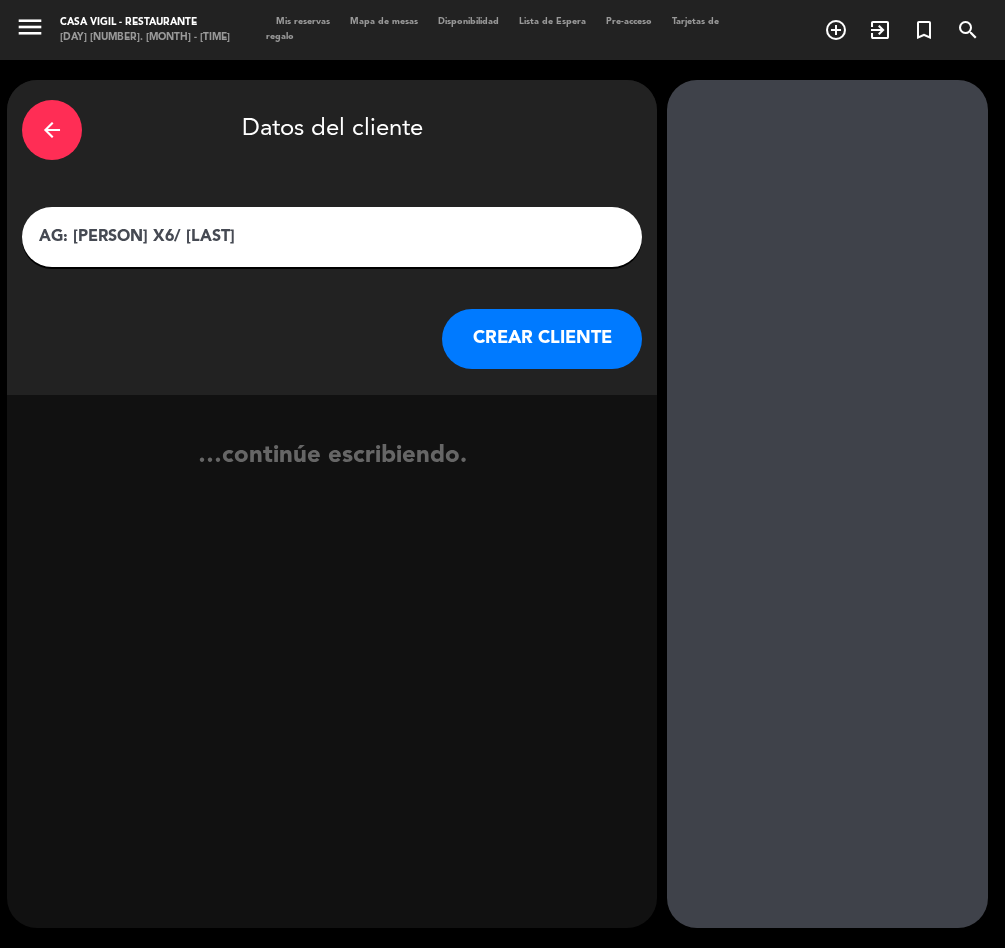 type on "AG: [PERSON] X6/ [LAST]" 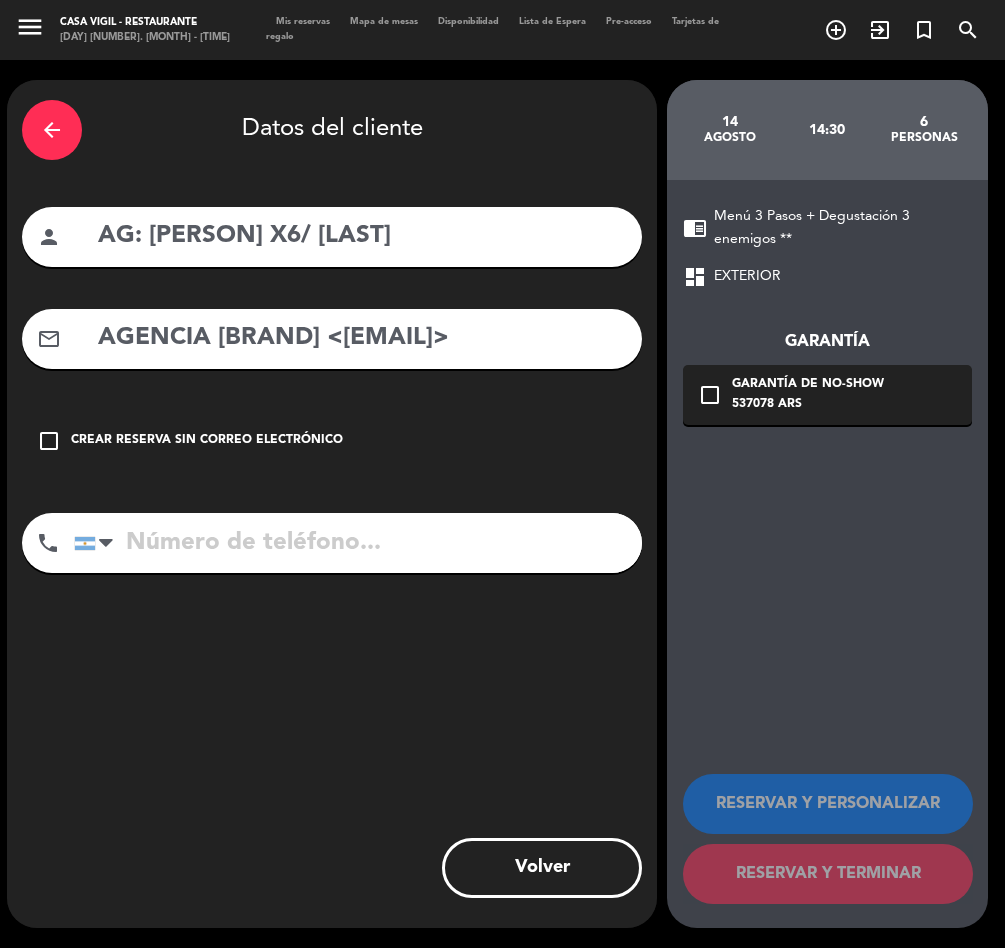 click on "AGENCIA [BRAND] <[EMAIL]>" at bounding box center (361, 338) 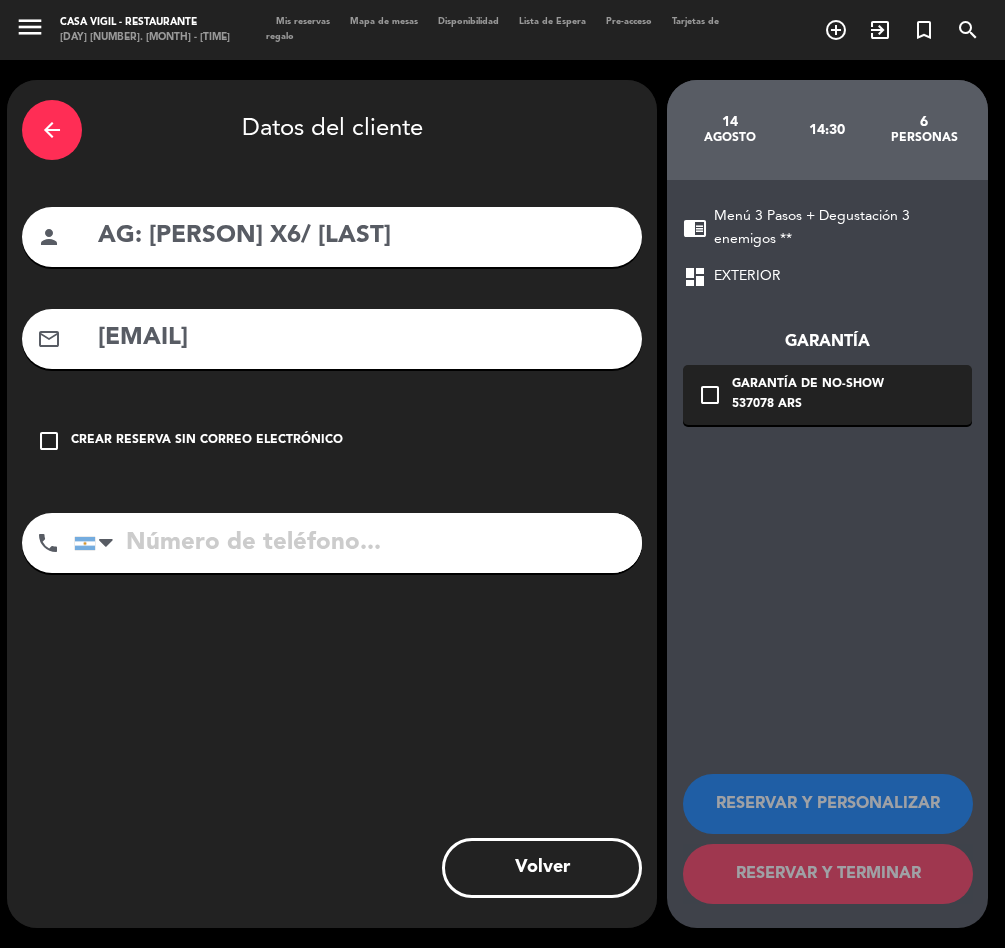 click on "[EMAIL]" at bounding box center [361, 338] 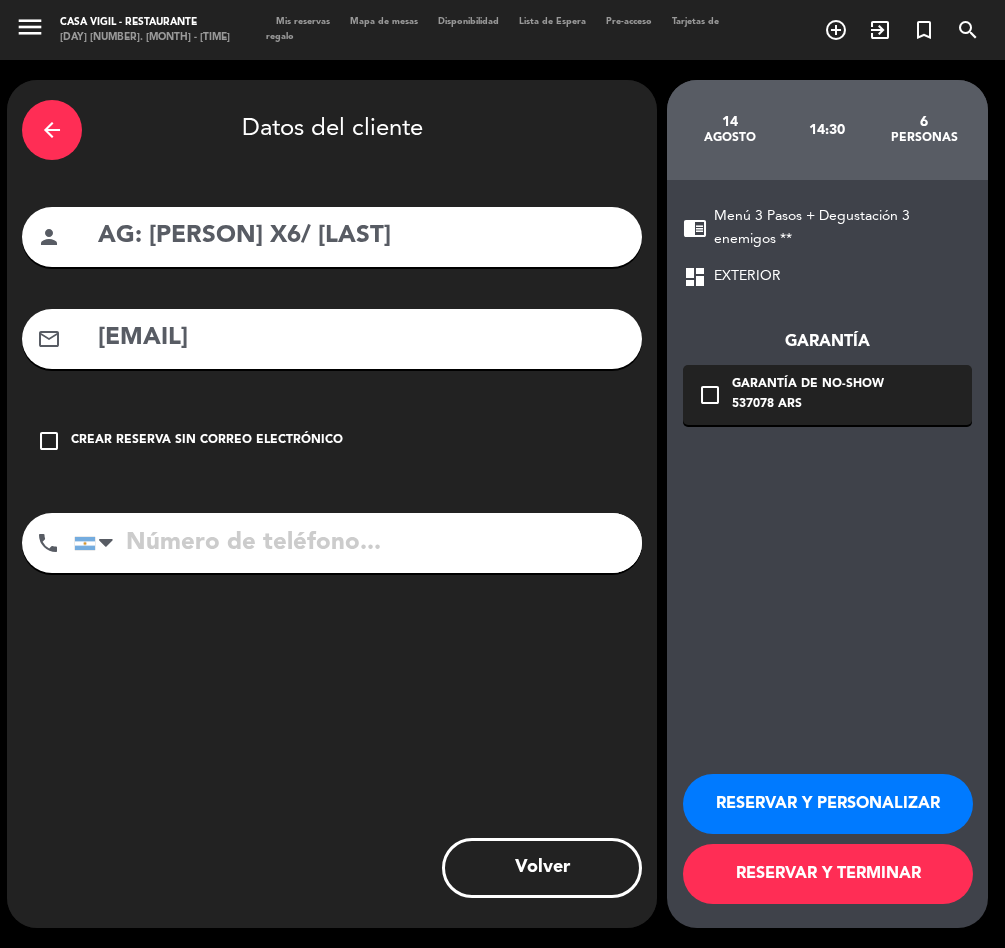 type on "[EMAIL]" 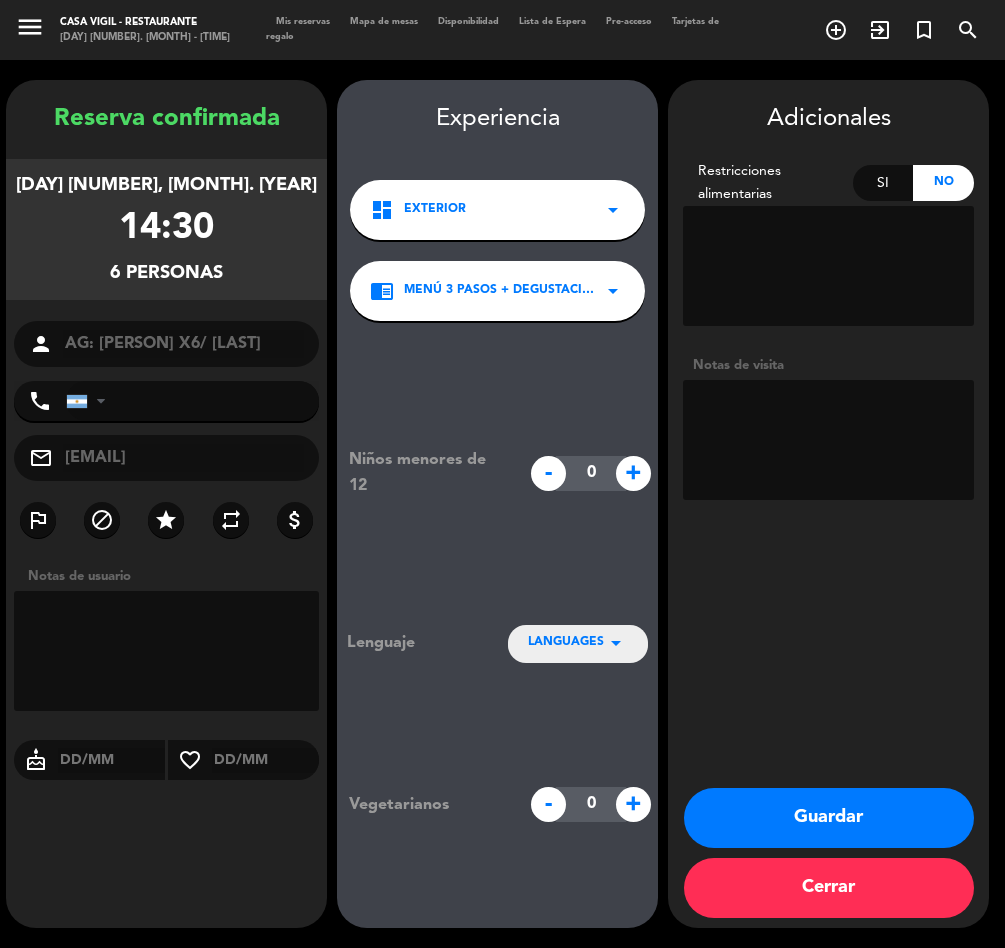 click at bounding box center (828, 440) 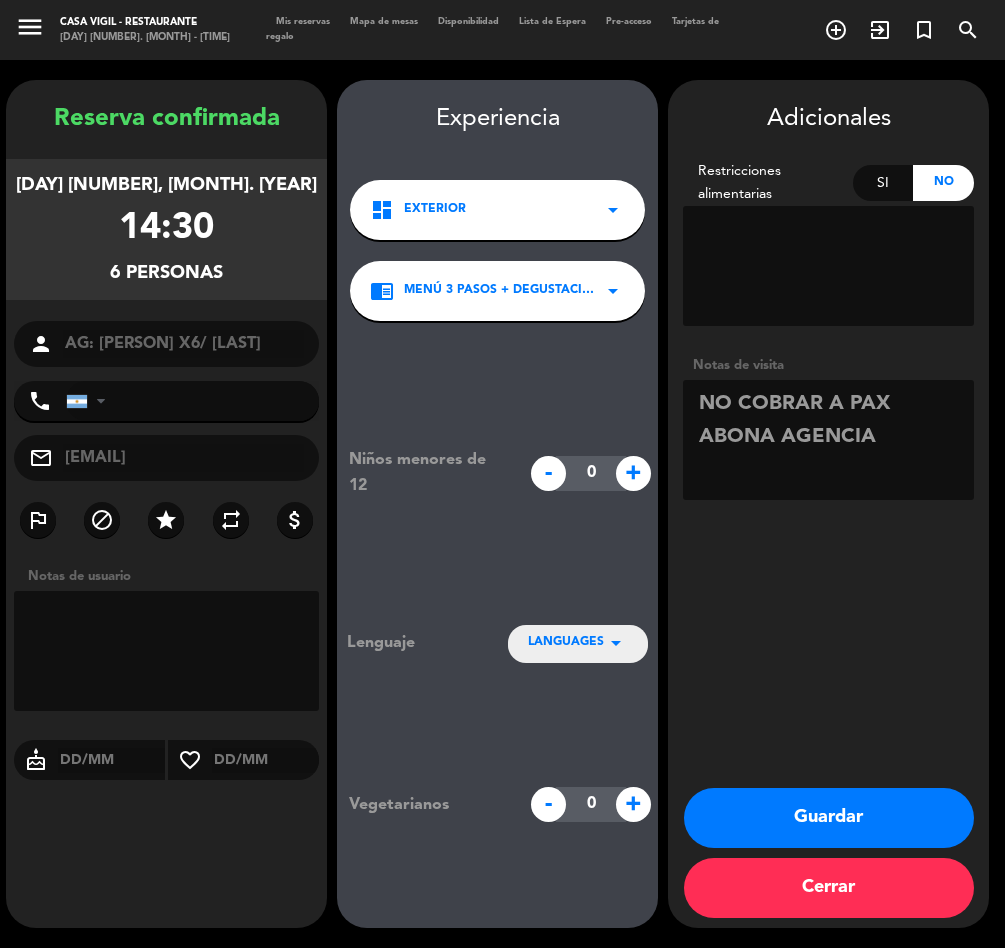 type on "NO COBRAR A PAX ABONA AGENCIA" 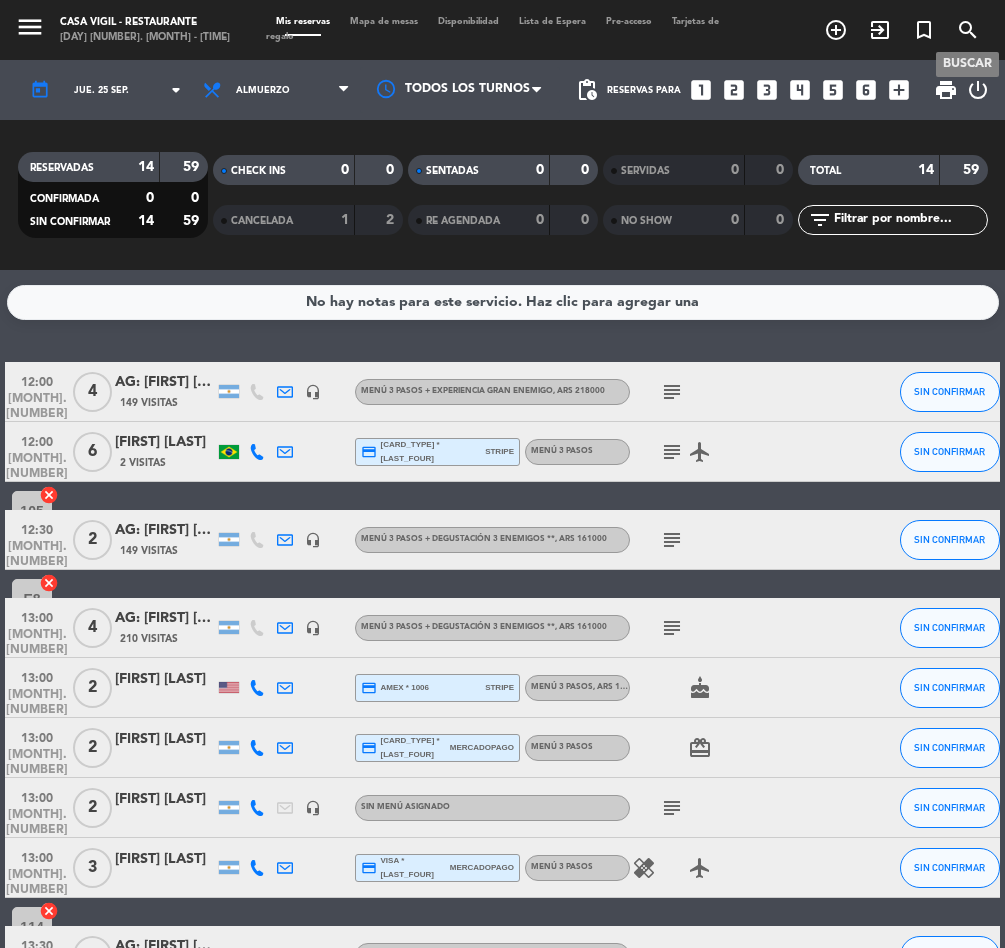 click on "search" at bounding box center [968, 30] 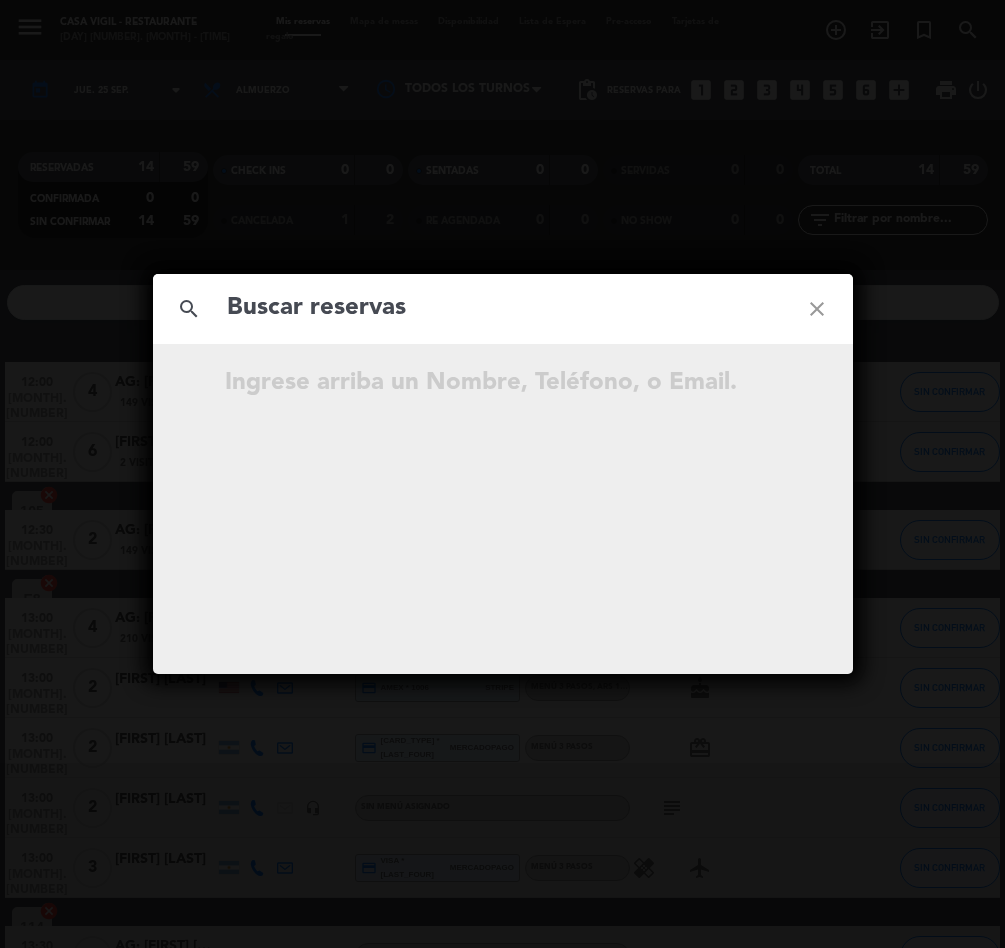 click 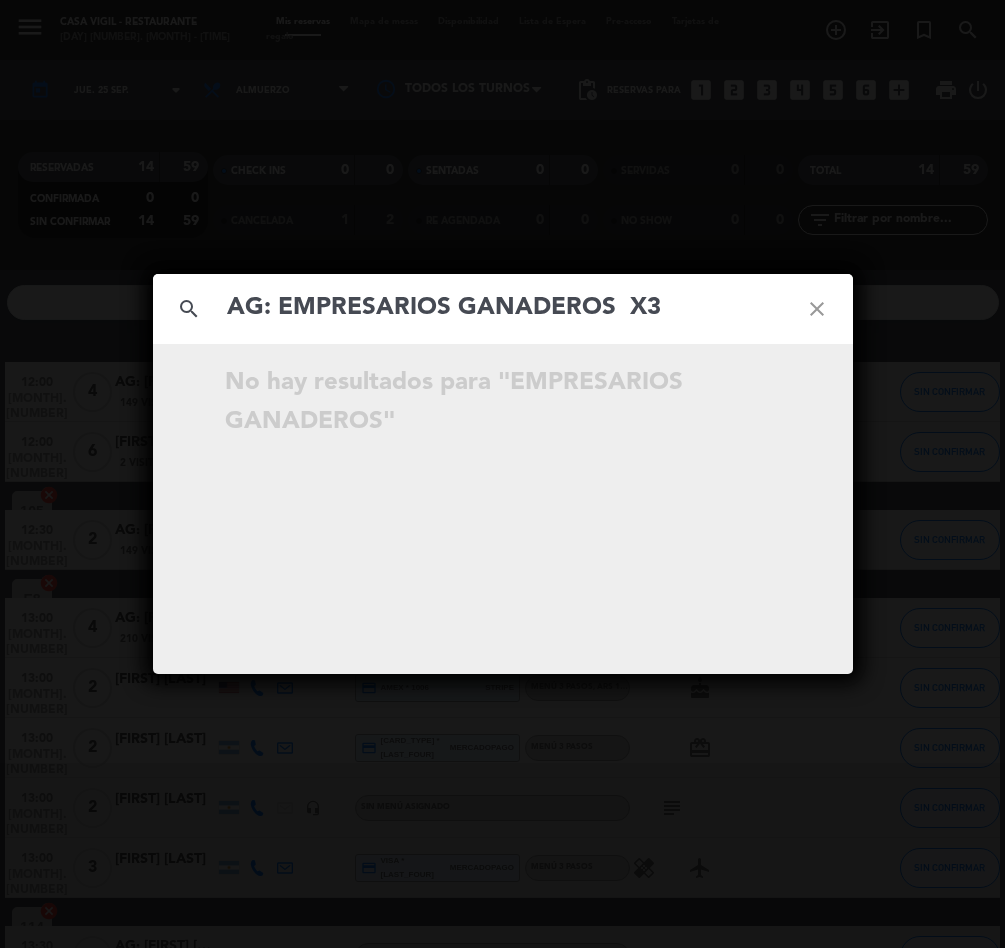 type on "AG: EMPRESARIOS GANADEROS  X3" 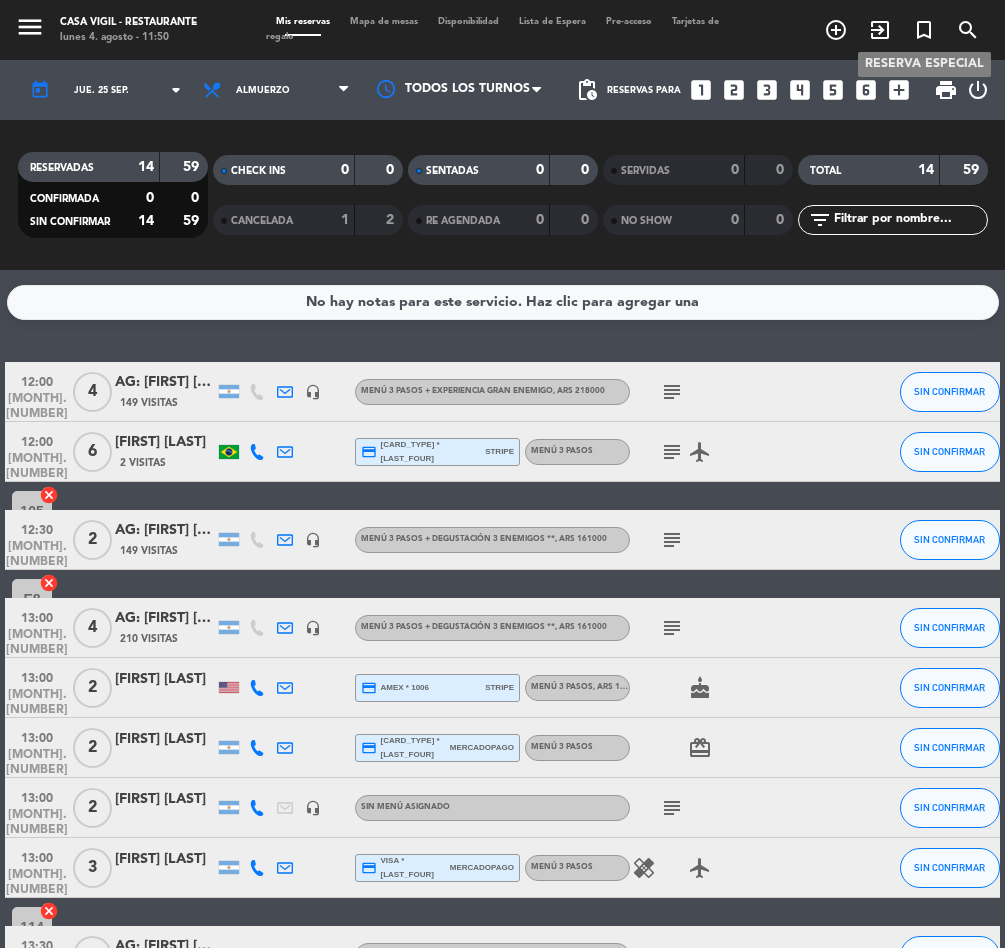 click on "turned_in_not" at bounding box center [924, 30] 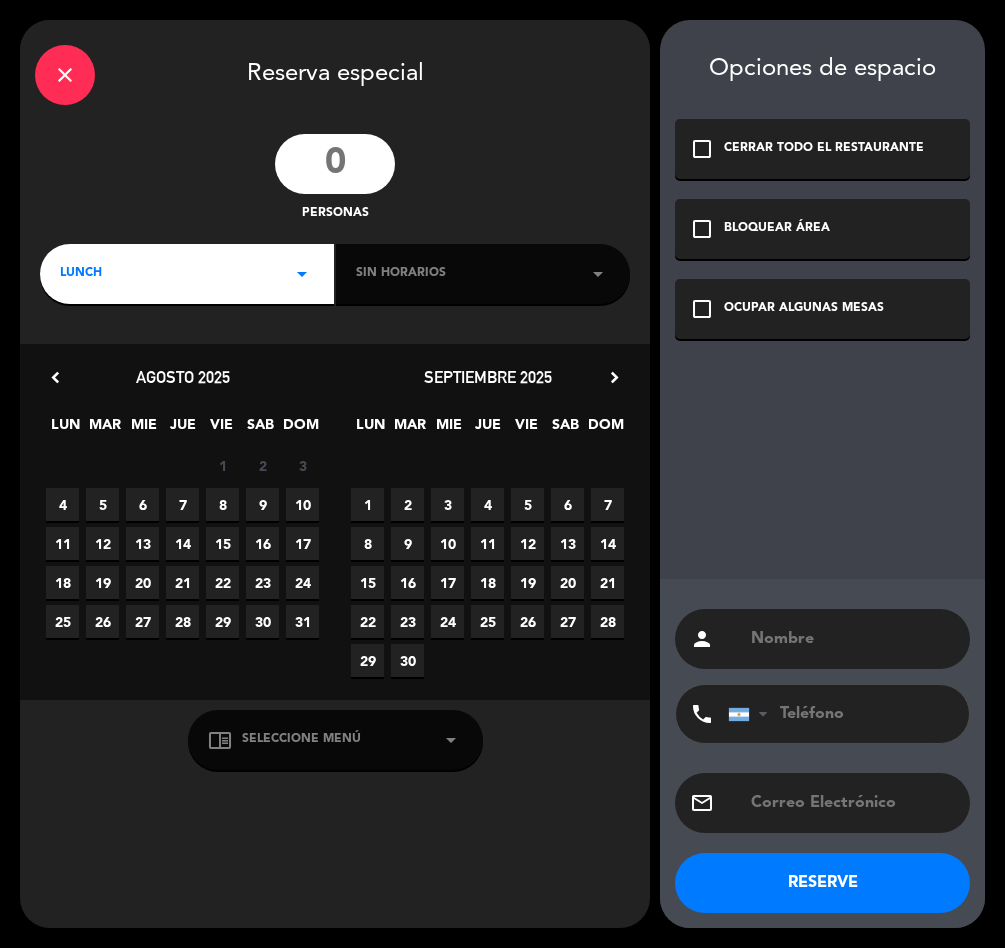 click 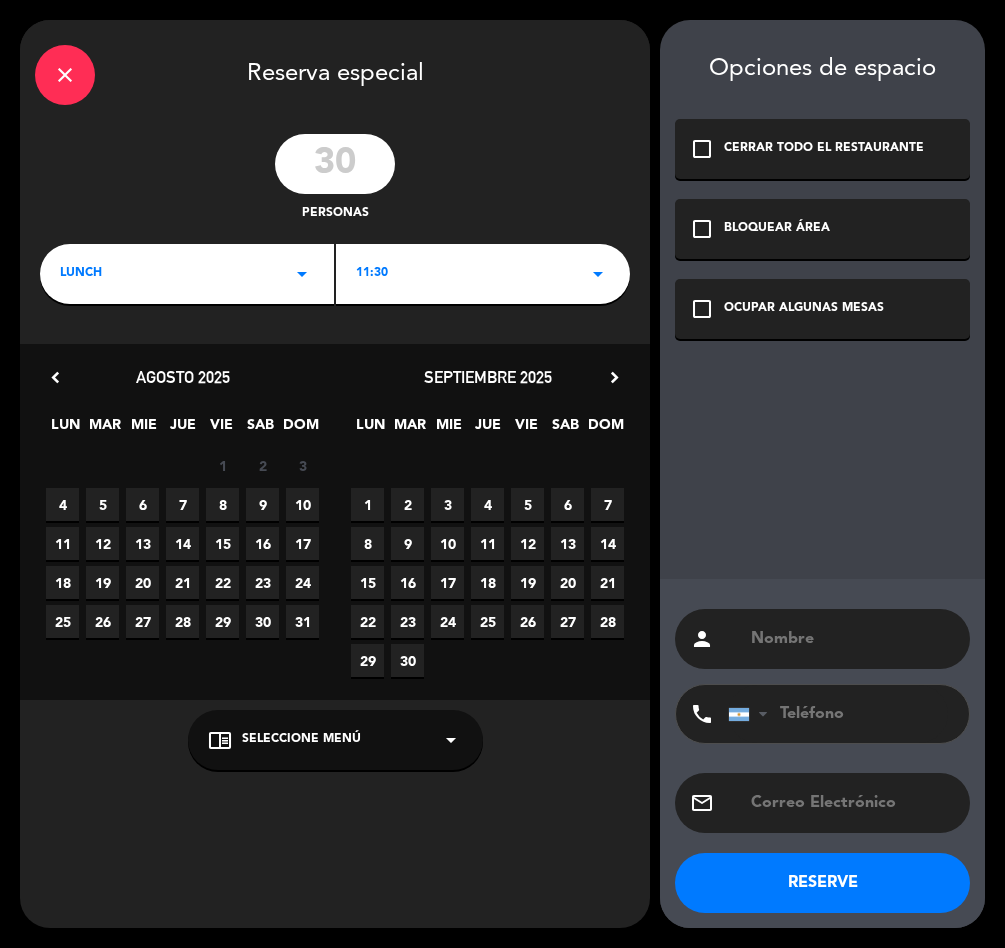 type on "30" 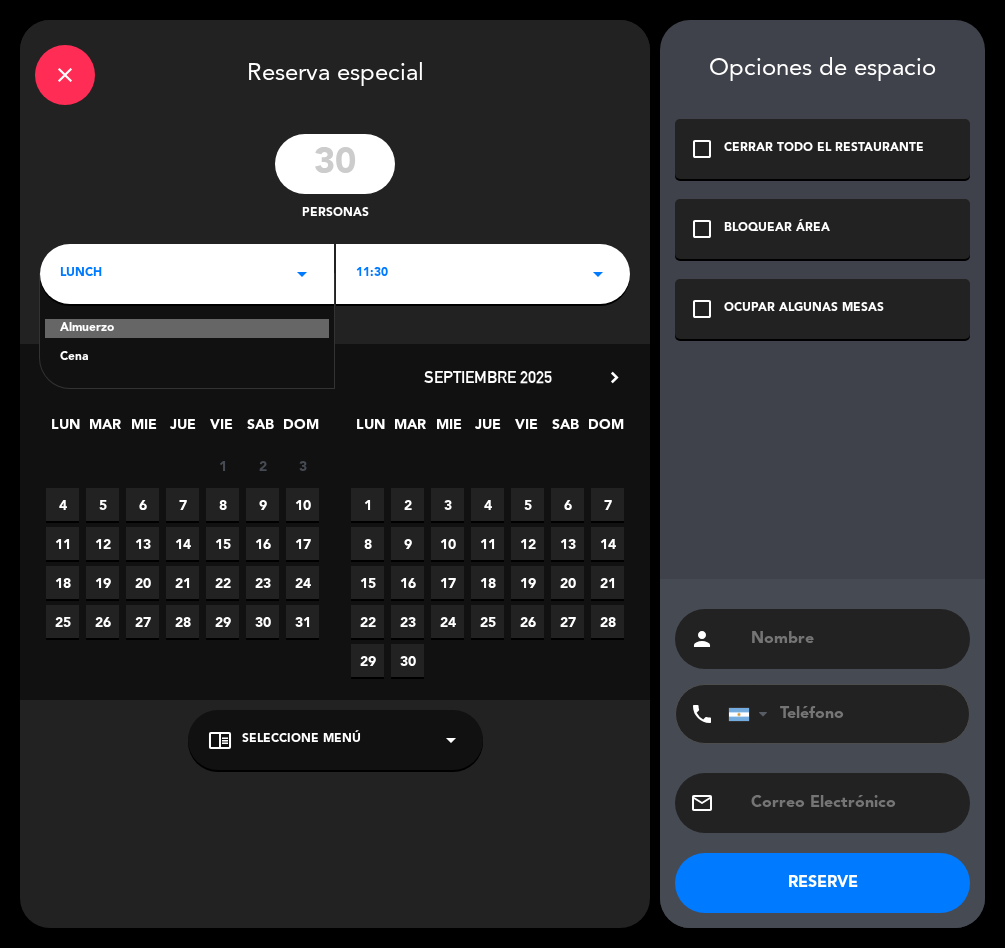 click on "Cena" 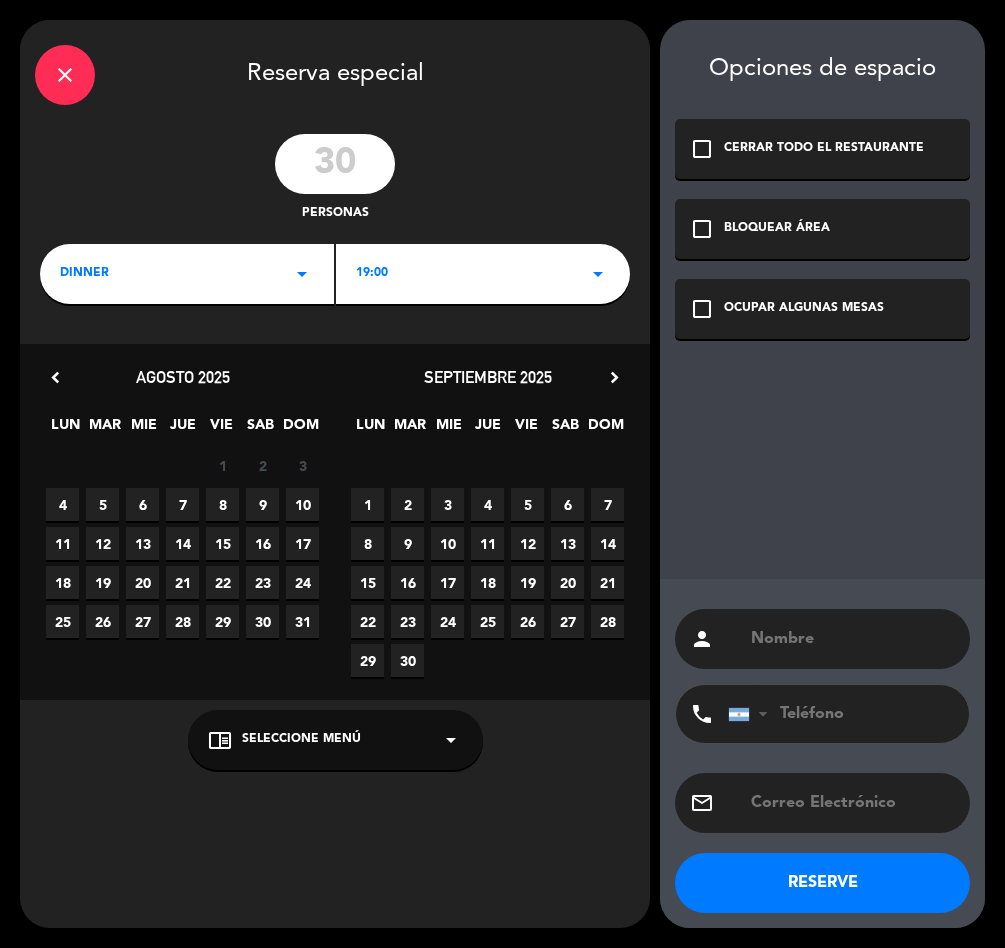 click on "19:00" 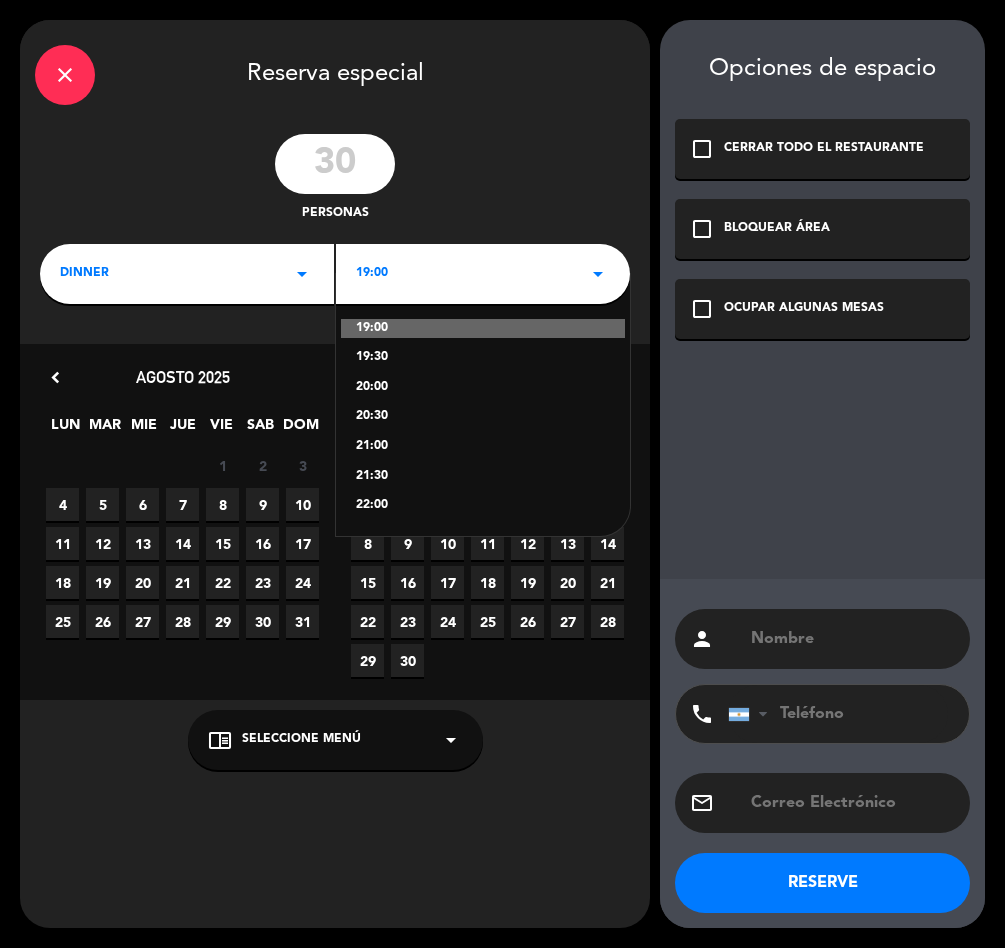 click on "20:00" 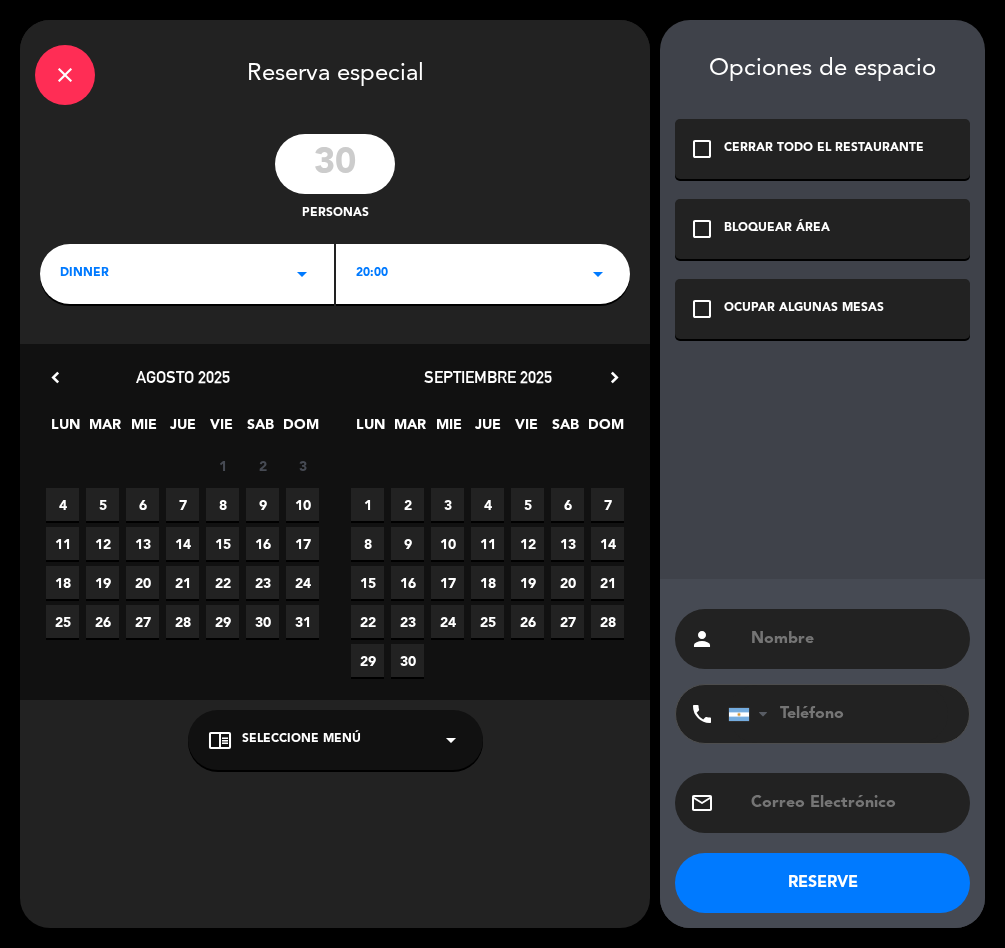 click on "chevron_right" at bounding box center [614, 377] 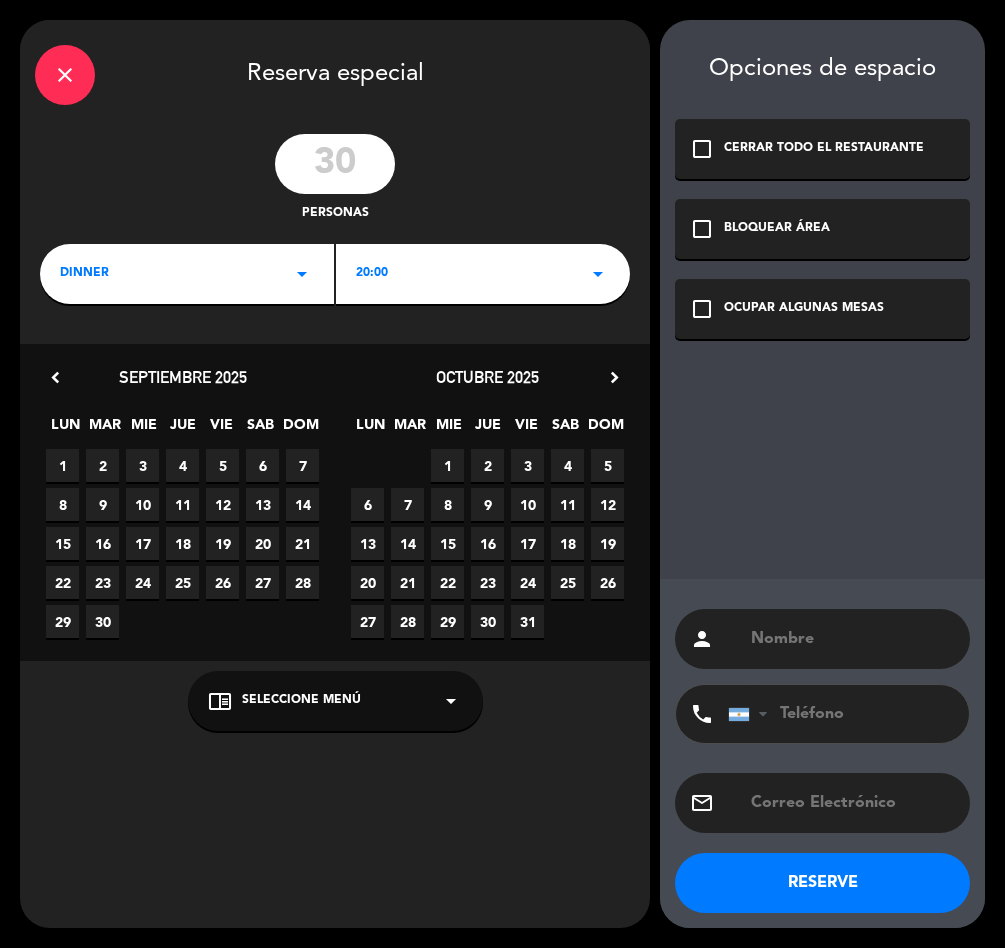 click on "18" at bounding box center (567, 543) 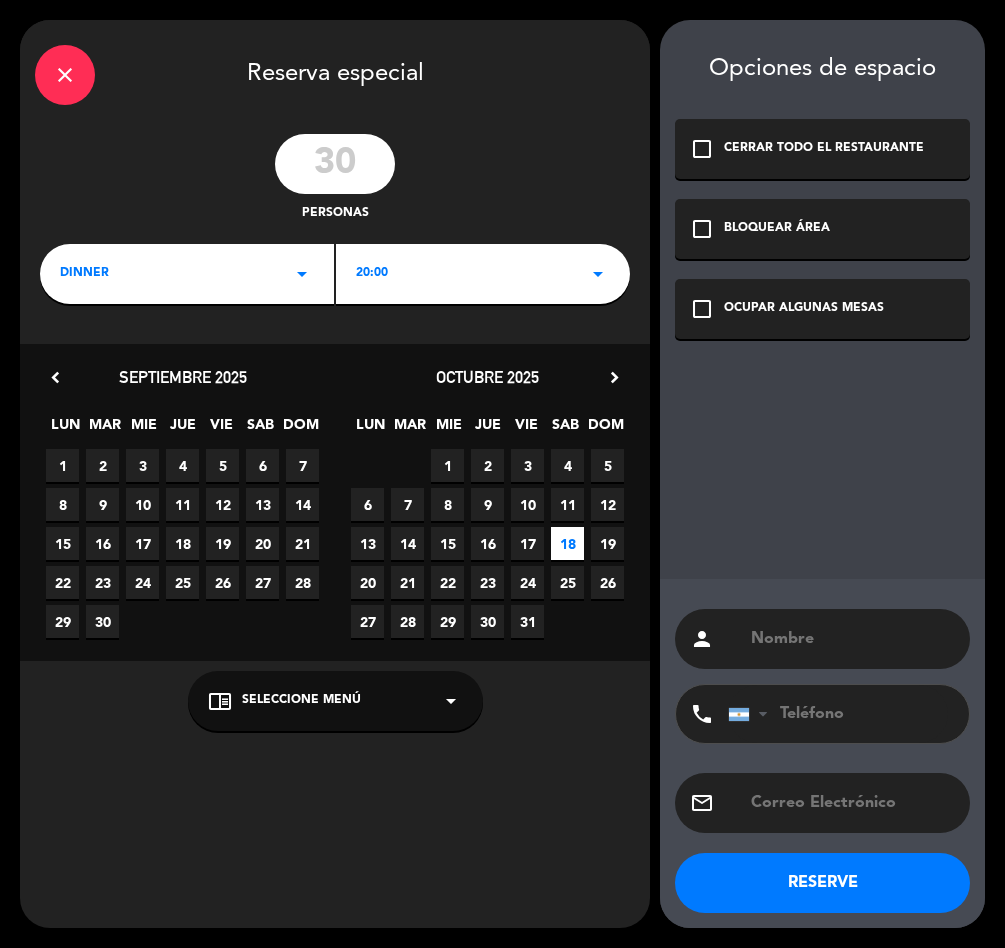 click on "BLOQUEAR ÁREA" 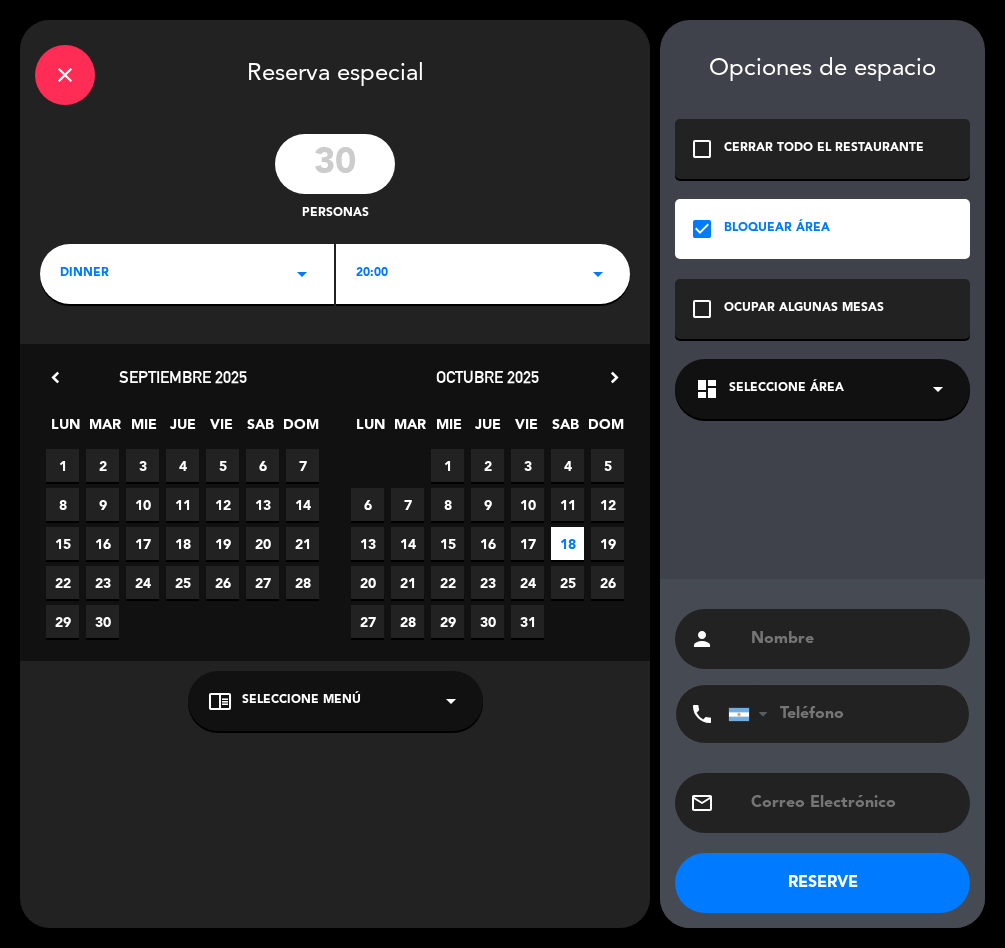 click on "dashboard   Seleccione Área   arrow_drop_down" 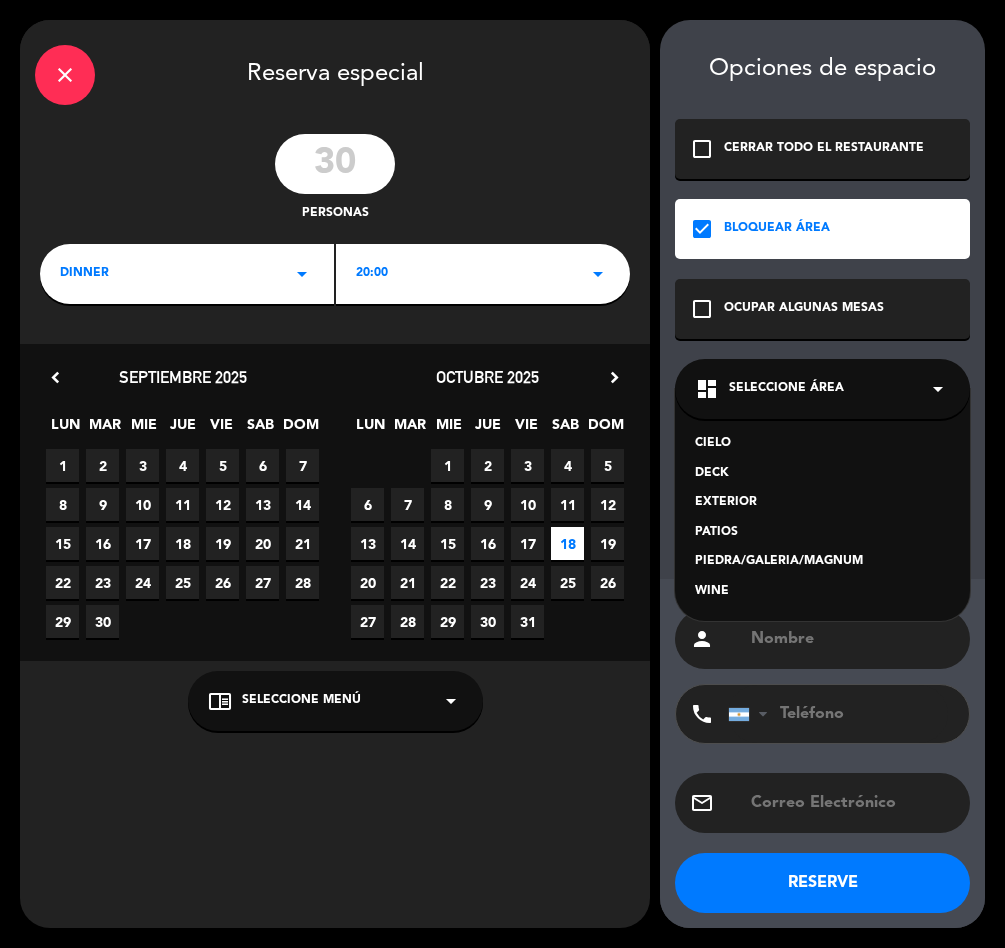click on "PIEDRA/GALERIA/MAGNUM" 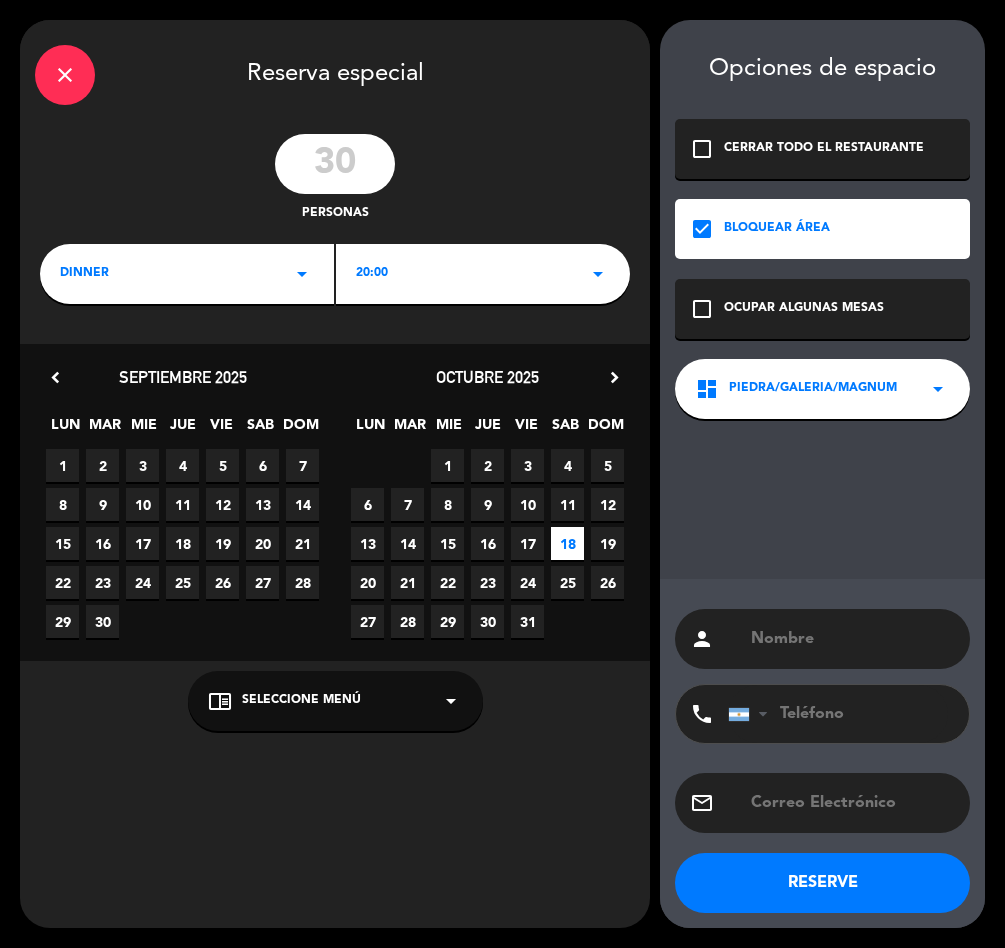 click at bounding box center [852, 639] 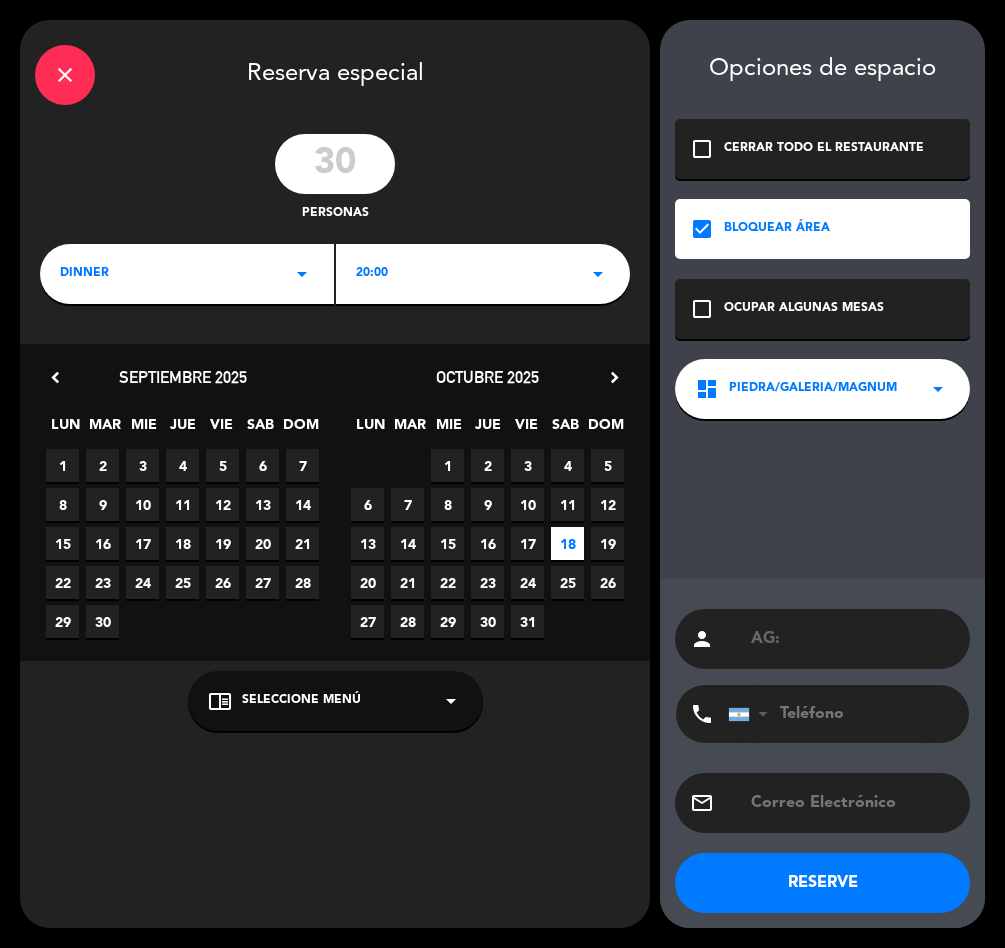 paste on "AG: EMPRESARIOS GANADEROS  X3" 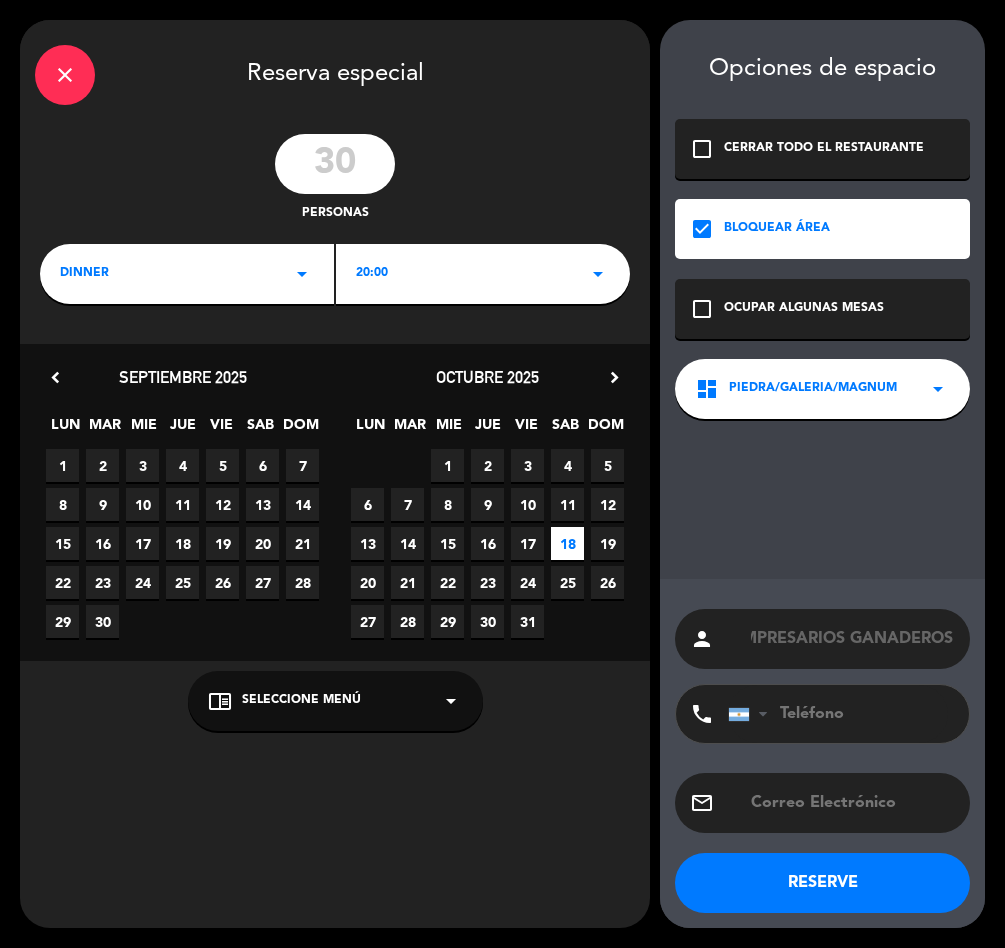 scroll, scrollTop: 0, scrollLeft: 0, axis: both 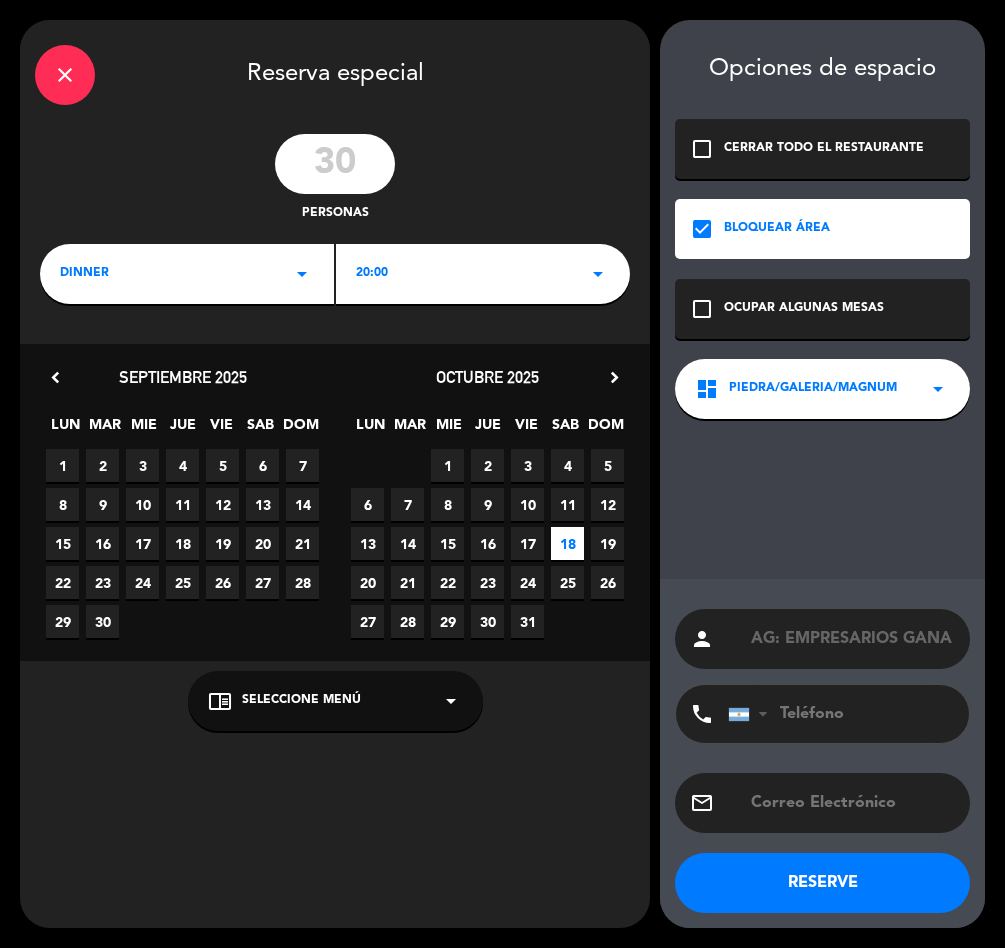 click on "AG: EMPRESARIOS GANADEROS" at bounding box center (852, 639) 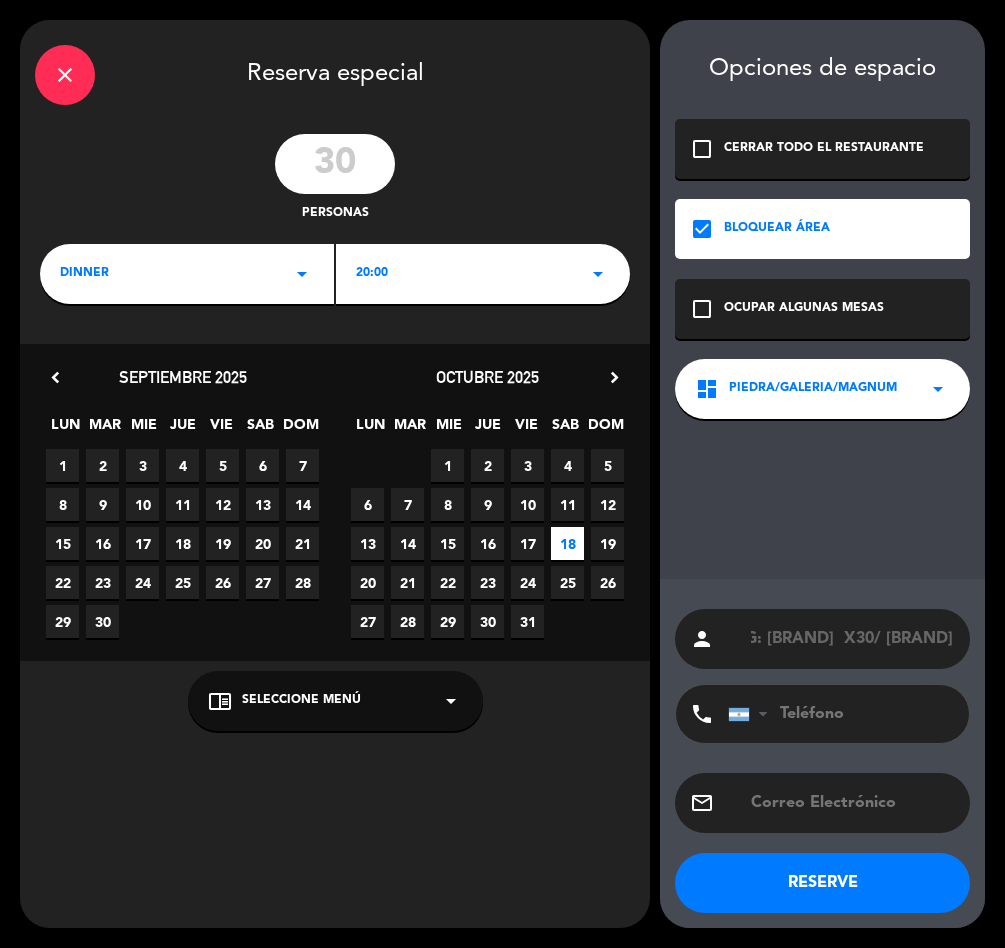 scroll, scrollTop: 0, scrollLeft: 181, axis: horizontal 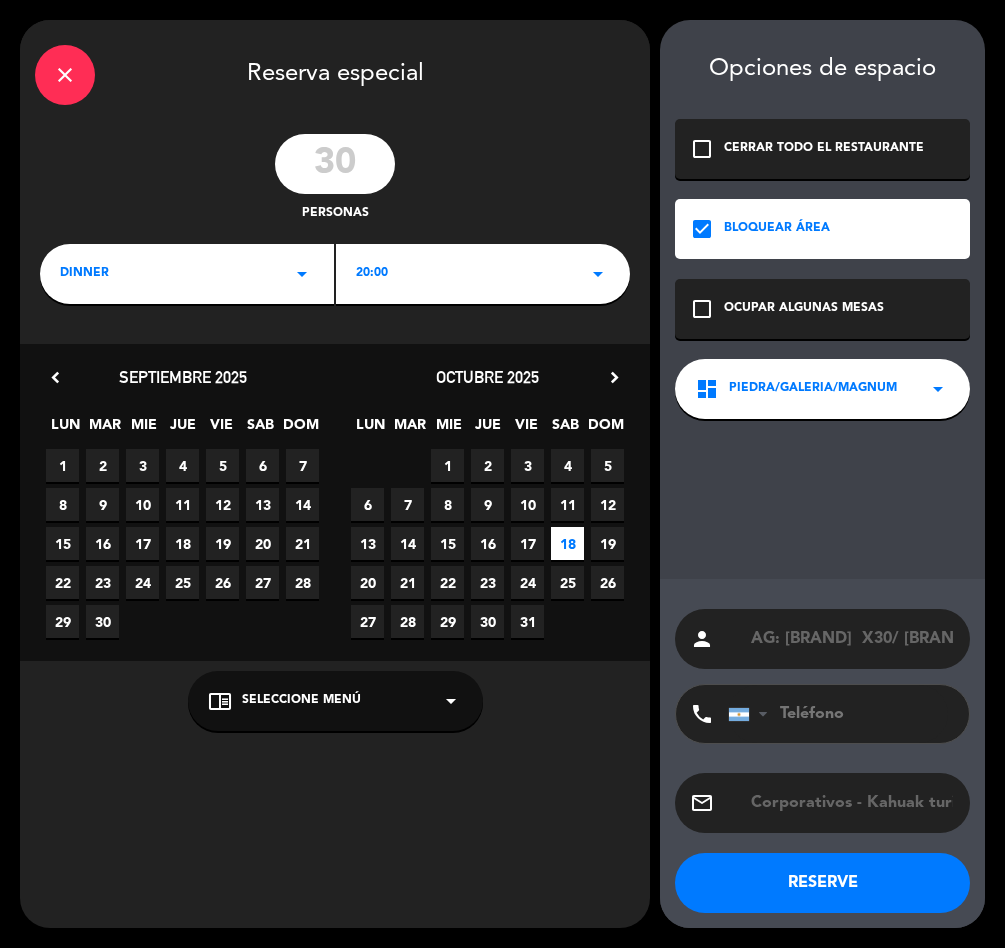 click on "Corporativos - Kahuak turismo <[EMAIL]>" at bounding box center (852, 803) 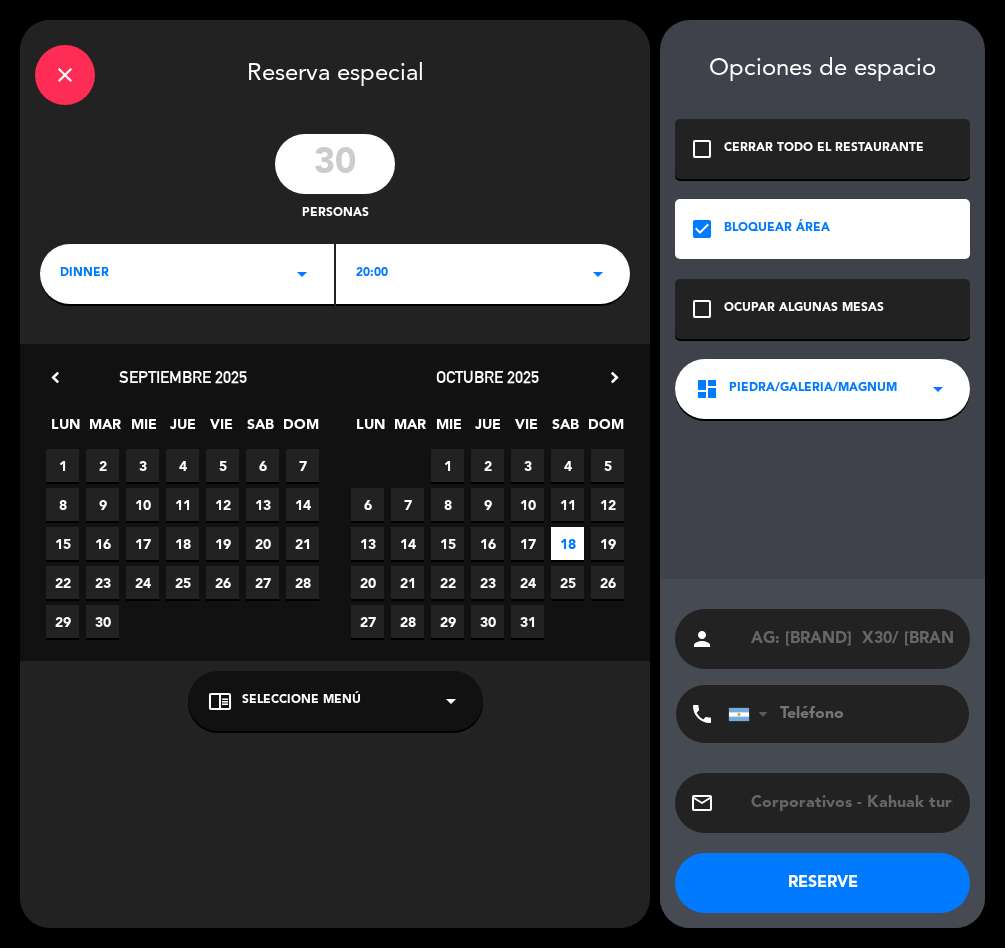 drag, startPoint x: 897, startPoint y: 804, endPoint x: 627, endPoint y: 835, distance: 271.7738 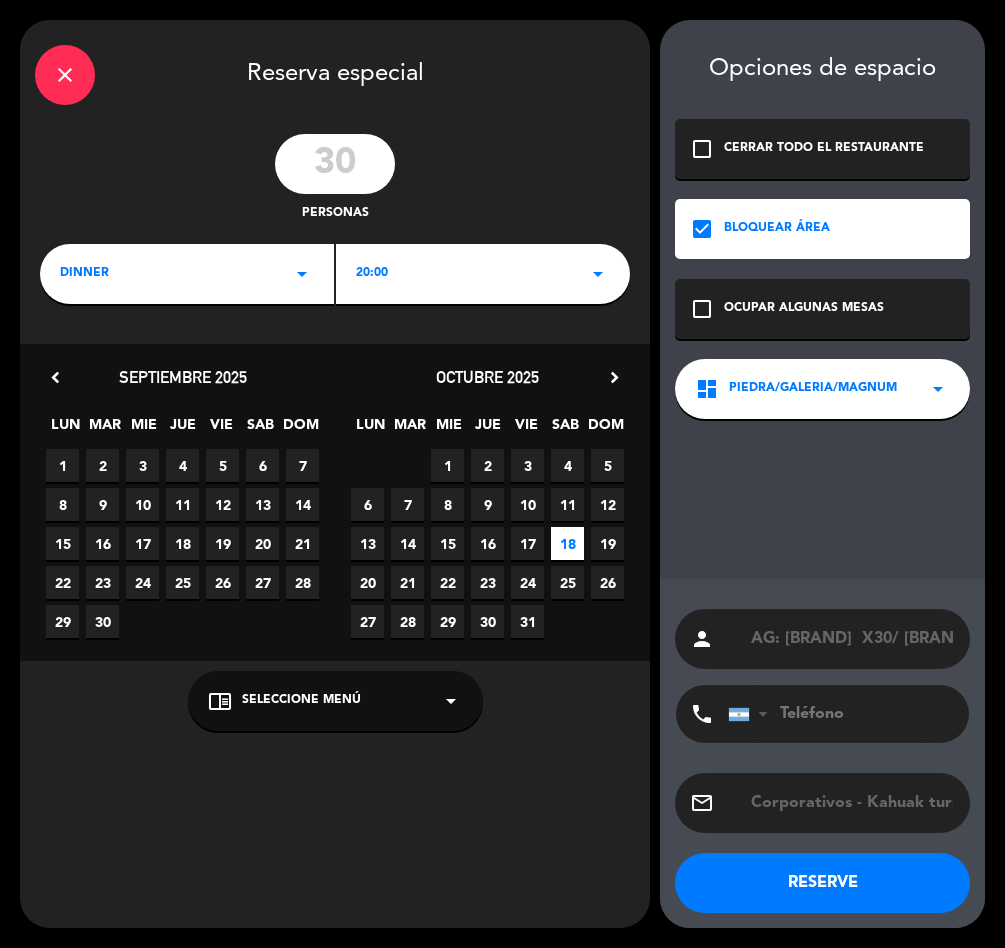 click on "close Reserva especial 30 personas dinner arrow_drop_down 20:00 arrow_drop_down chevron_left septiembre 2025 LUN MAR MIE JUE VIE SAB DOM 1 2 3 4 5 6 7 8 9 10 11 12 13 14 15 16 17 18 19 20 21 22 23 24 25 26 27 28 29 30 1 2 octubre 2025 chevron_right LUN MAR MIE JUE VIE SAB DOM 29 30 1 2 3 4 5 6 7 8 9 10 11 12 13 14 15 16 17 18 19 20 21 22 23 24 25 26 27 28 29 30 31 1 2 chrome_reader_mode Seleccione Menú arrow_drop_down Opciones de espacio check_box_outline_blank CERRAR TODO EL RESTAURANTE check_box BLOQUEAR ÁREA check_box_outline_blank OCUPAR ALGUNAS MESAS dashboard PIEDRA/GALERIA/MAGNUM arrow_drop_down person AG: EMPRESARIOS GANADEROS X30/ KAHUAK phone United States +1 United Kingdom +44 Peru (Perú) +51 Argentina +54 Brazil (Brasil) +55 Afghanistan (‫افغانستان‬‎) +93 Albania (Shqipëri) +355 +213 +1684 Andorra" 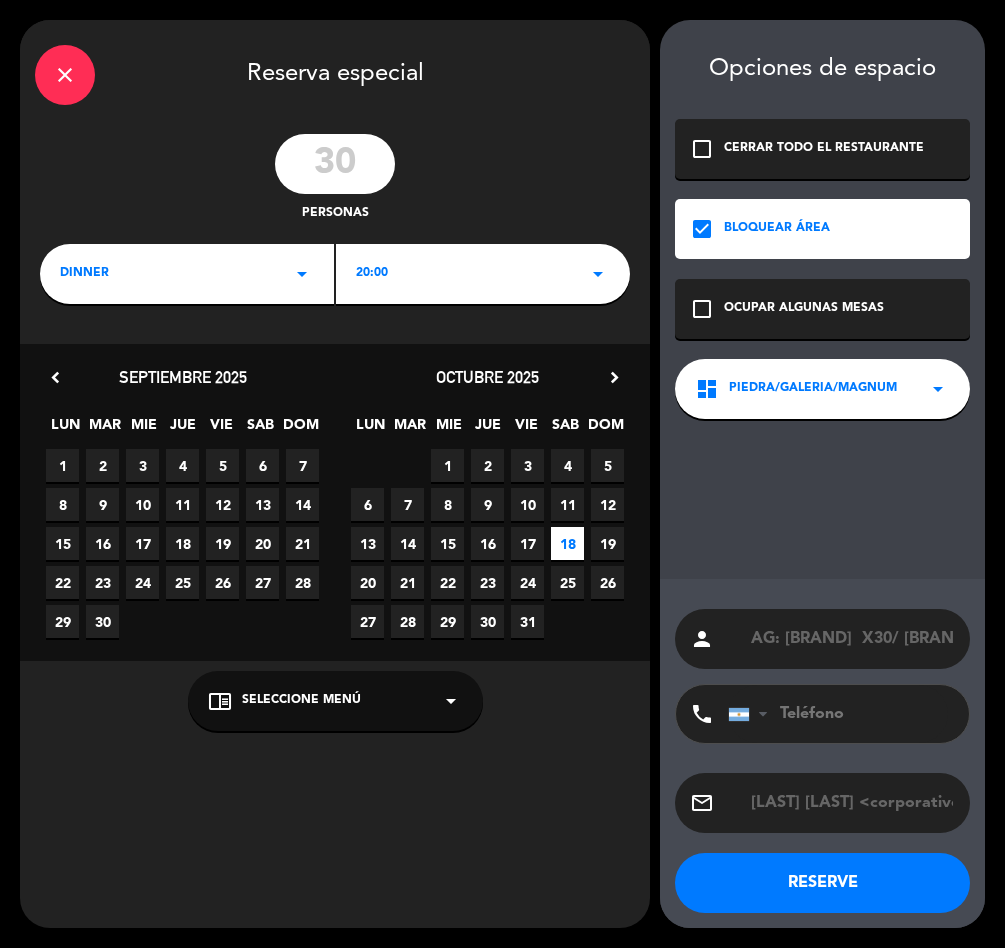 drag, startPoint x: 853, startPoint y: 805, endPoint x: 603, endPoint y: 835, distance: 251.79356 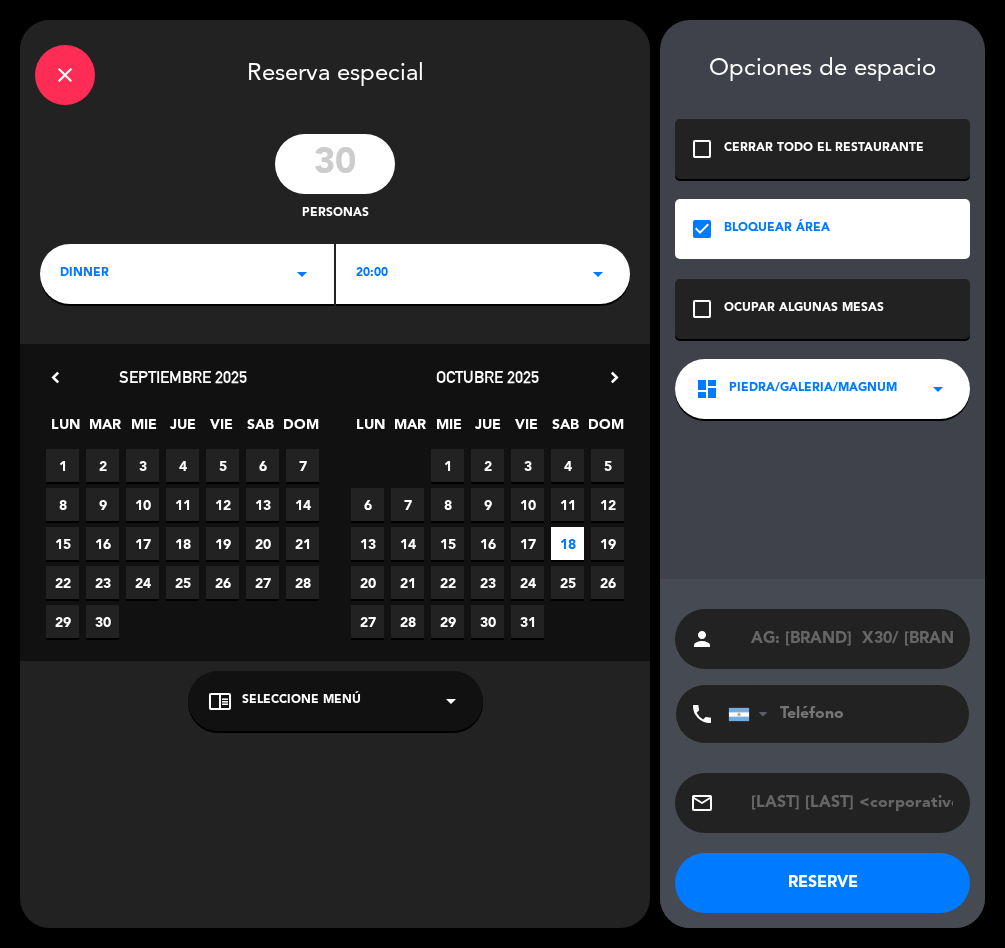 click on "close Reserva especial 30 personas dinner arrow_drop_down 20:00 arrow_drop_down chevron_left septiembre 2025 LUN MAR MIE JUE VIE SAB DOM 1 2 3 4 5 6 7 8 9 10 11 12 13 14 15 16 17 18 19 20 21 22 23 24 25 26 27 28 29 30 1 2 octubre 2025 chevron_right LUN MAR MIE JUE VIE SAB DOM 29 30 1 2 3 4 5 6 7 8 9 10 11 12 13 14 15 16 17 18 19 20 21 22 23 24 25 26 27 28 29 30 31 1 2 chrome_reader_mode Seleccione Menú arrow_drop_down Opciones de espacio check_box_outline_blank CERRAR TODO EL RESTAURANTE check_box BLOQUEAR ÁREA check_box_outline_blank OCUPAR ALGUNAS MESAS dashboard PIEDRA/GALERIA/MAGNUM arrow_drop_down person AG: EMPRESARIOS GANADEROS X30/ KAHUAK phone United States +1 United Kingdom +44 Peru (Perú) +51 Argentina +54 Brazil (Brasil) +55 Afghanistan (‫افغانستان‬‎) +93 Albania (Shqipëri) +355 +213 +1684 Andorra" 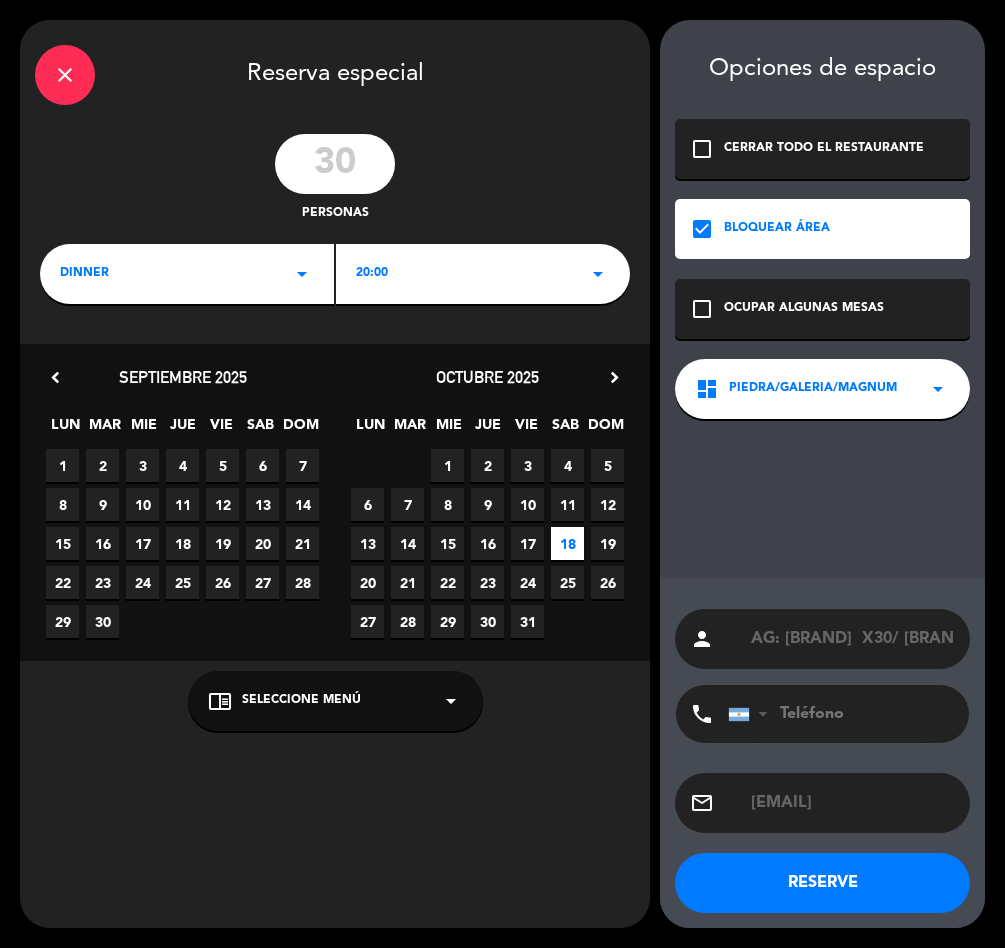 scroll, scrollTop: 0, scrollLeft: 15, axis: horizontal 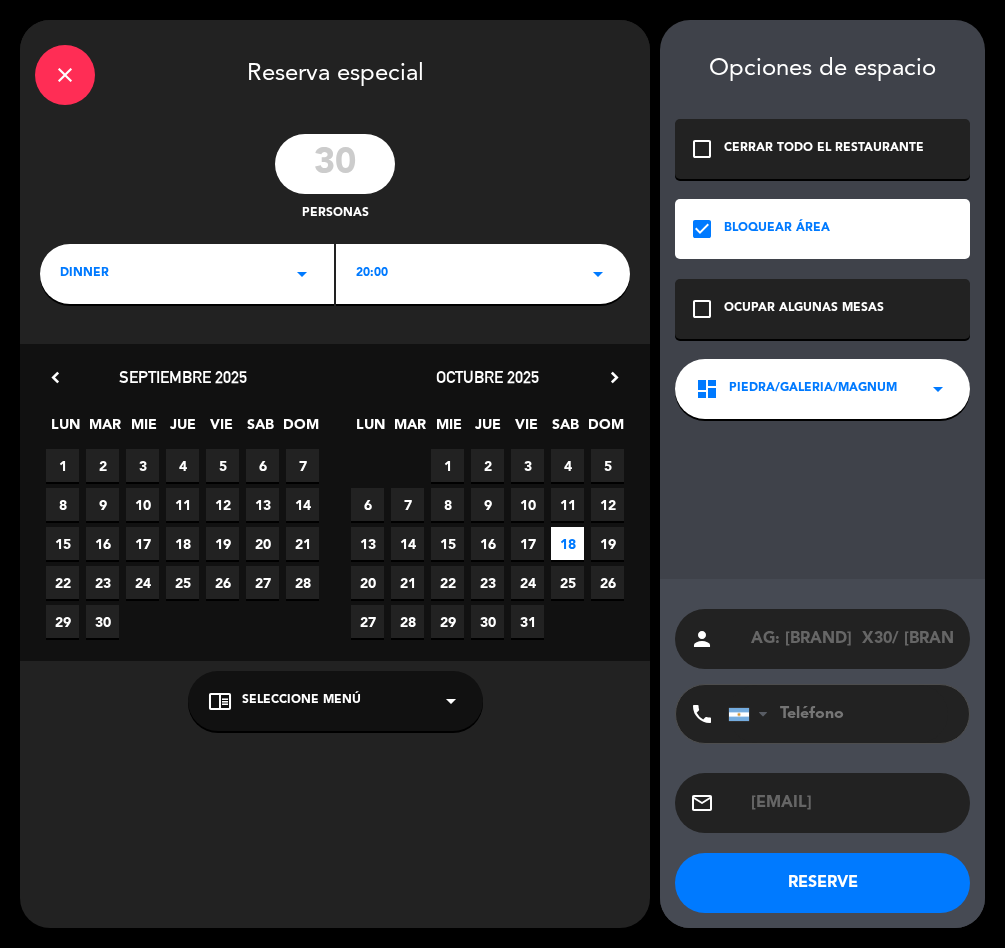 type on "[EMAIL]" 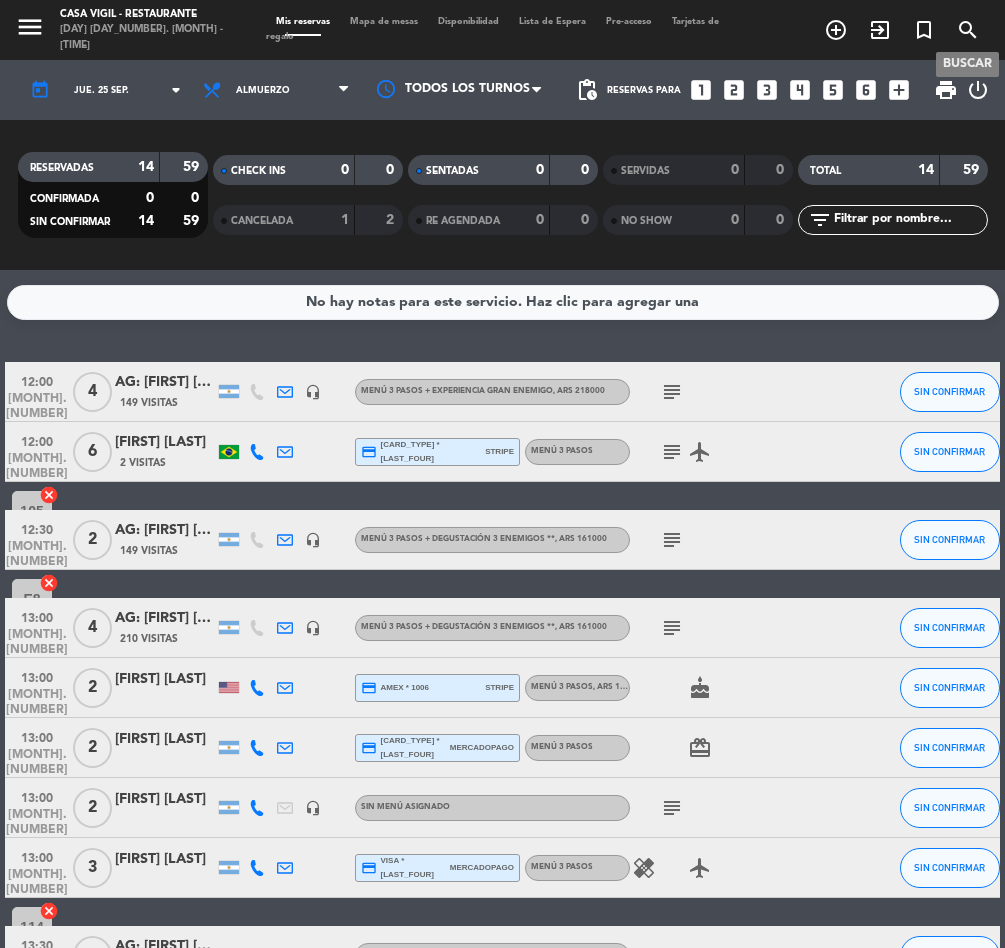 click on "search" at bounding box center (968, 30) 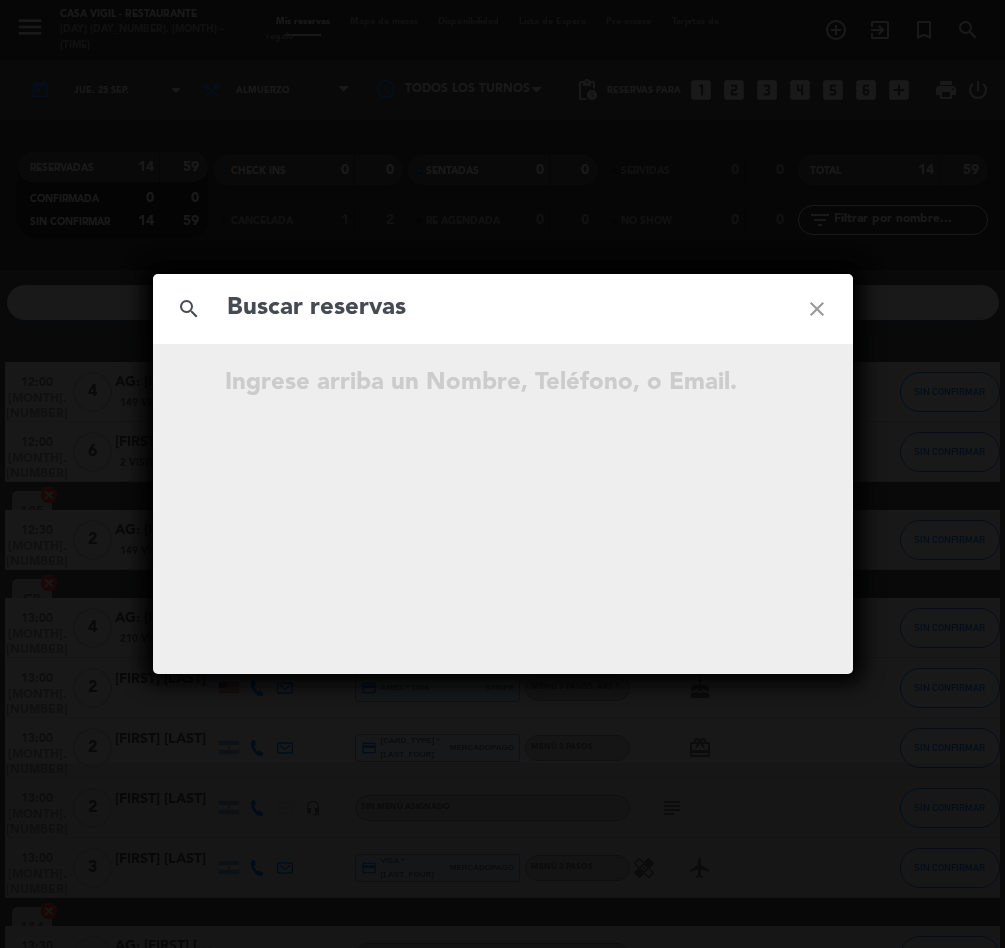 click 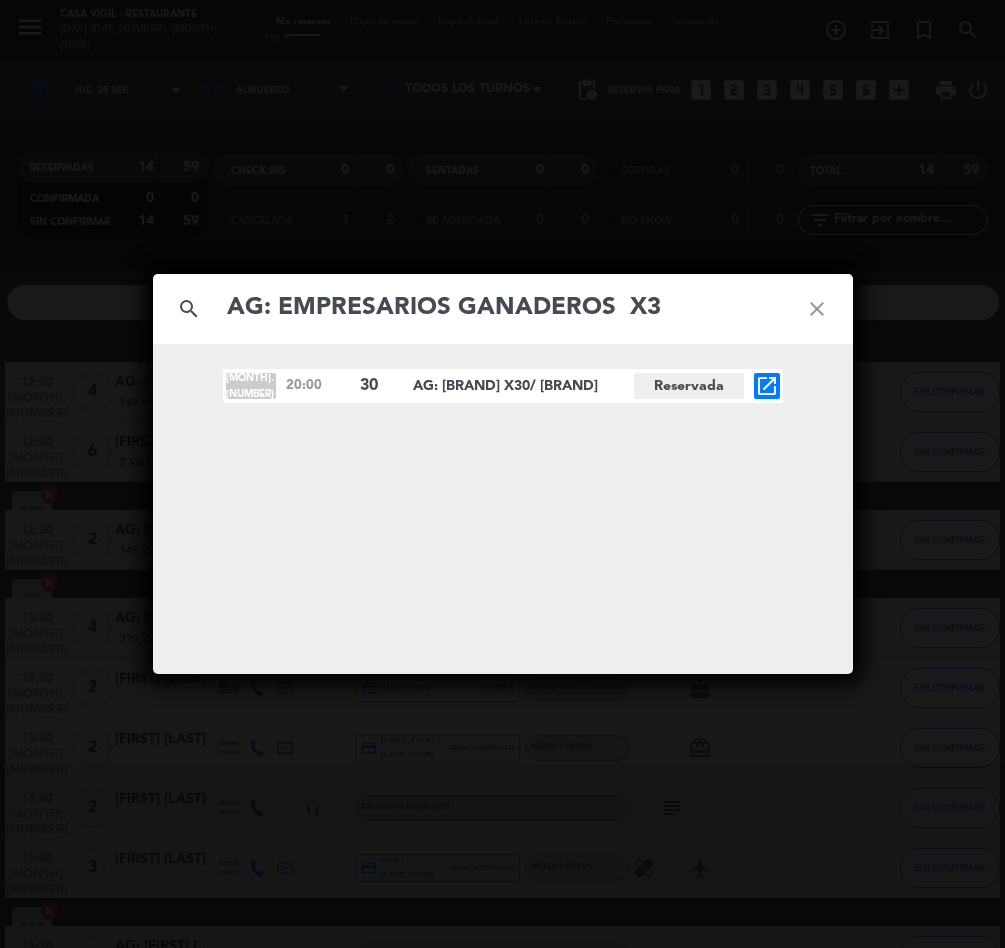type on "AG: EMPRESARIOS GANADEROS  X3" 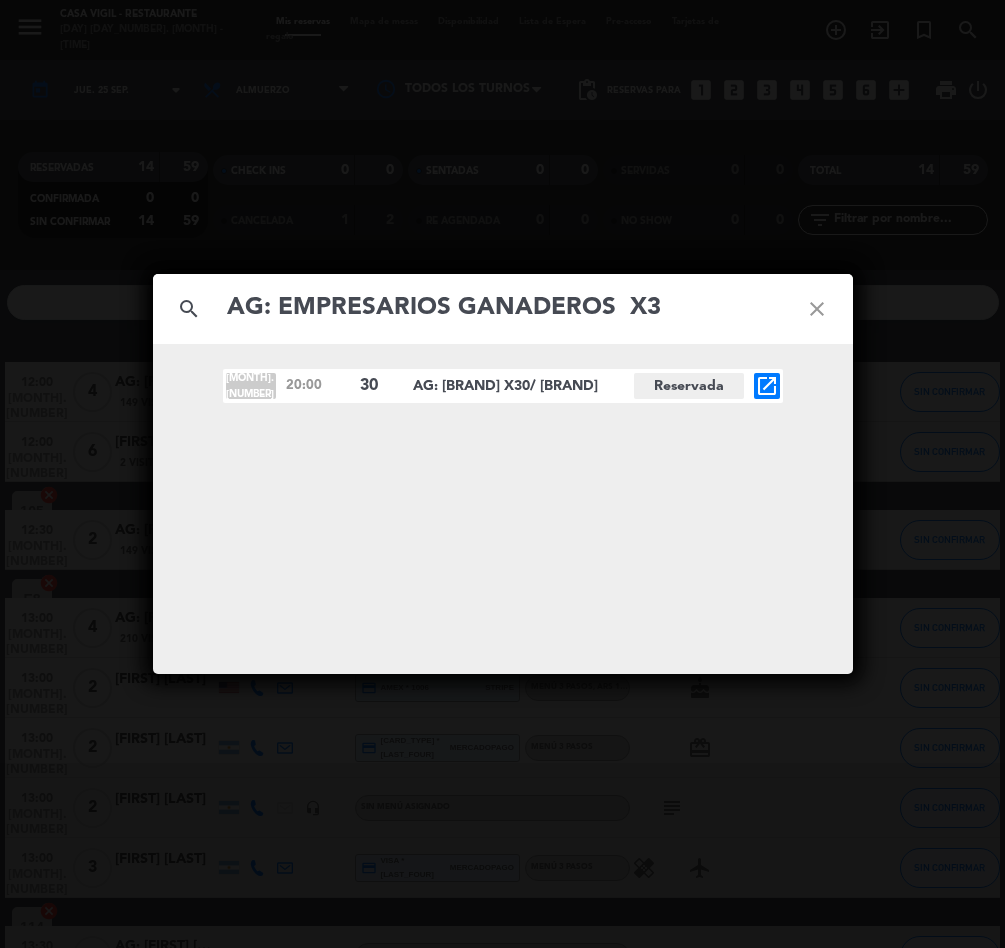click on "oct. 18 20:00 30 AG: EMPRESARIOS GANADEROS X30/ KAHUAK Reservada open_in_new" 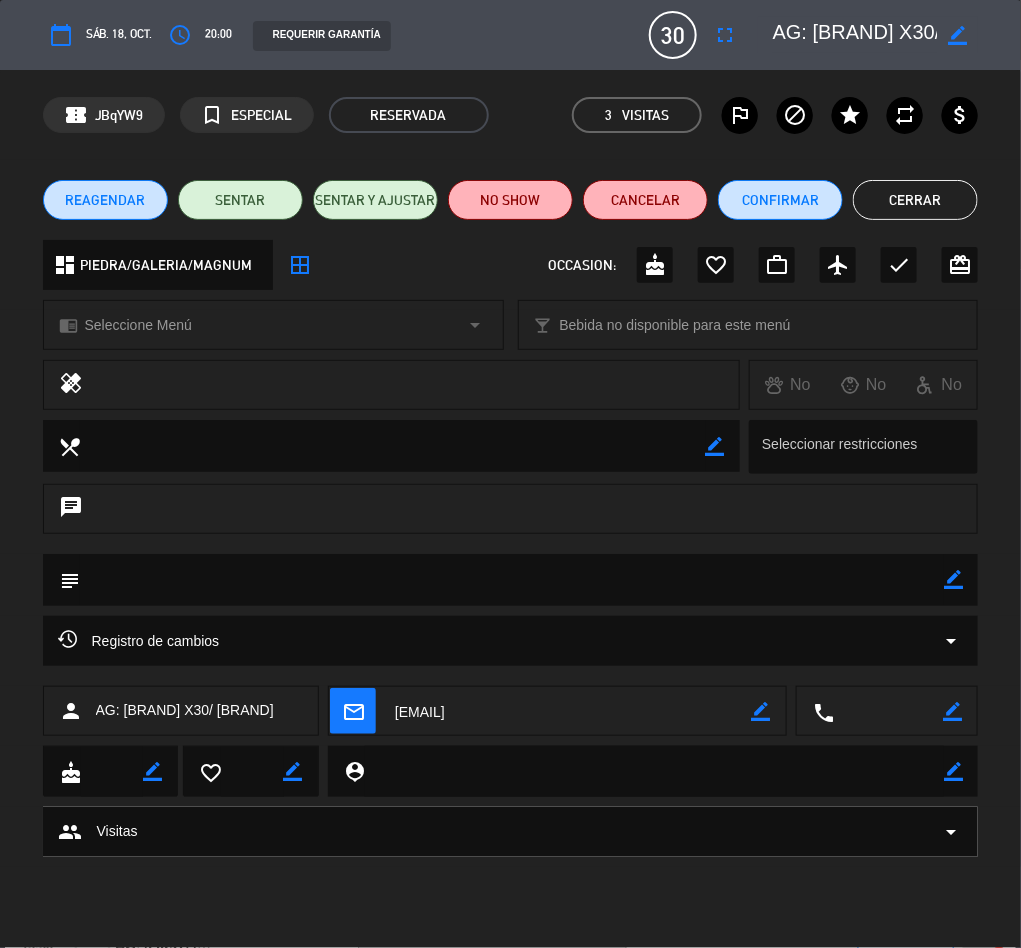 click on "border_color" 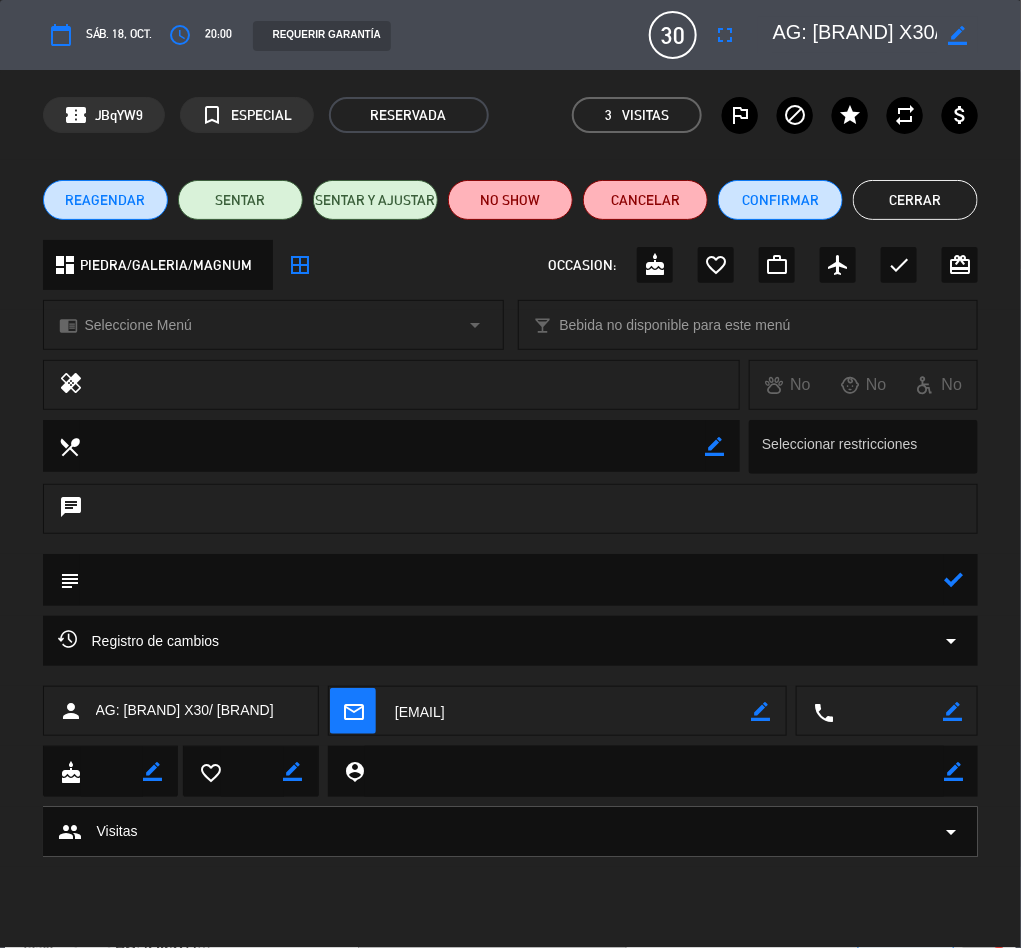 click 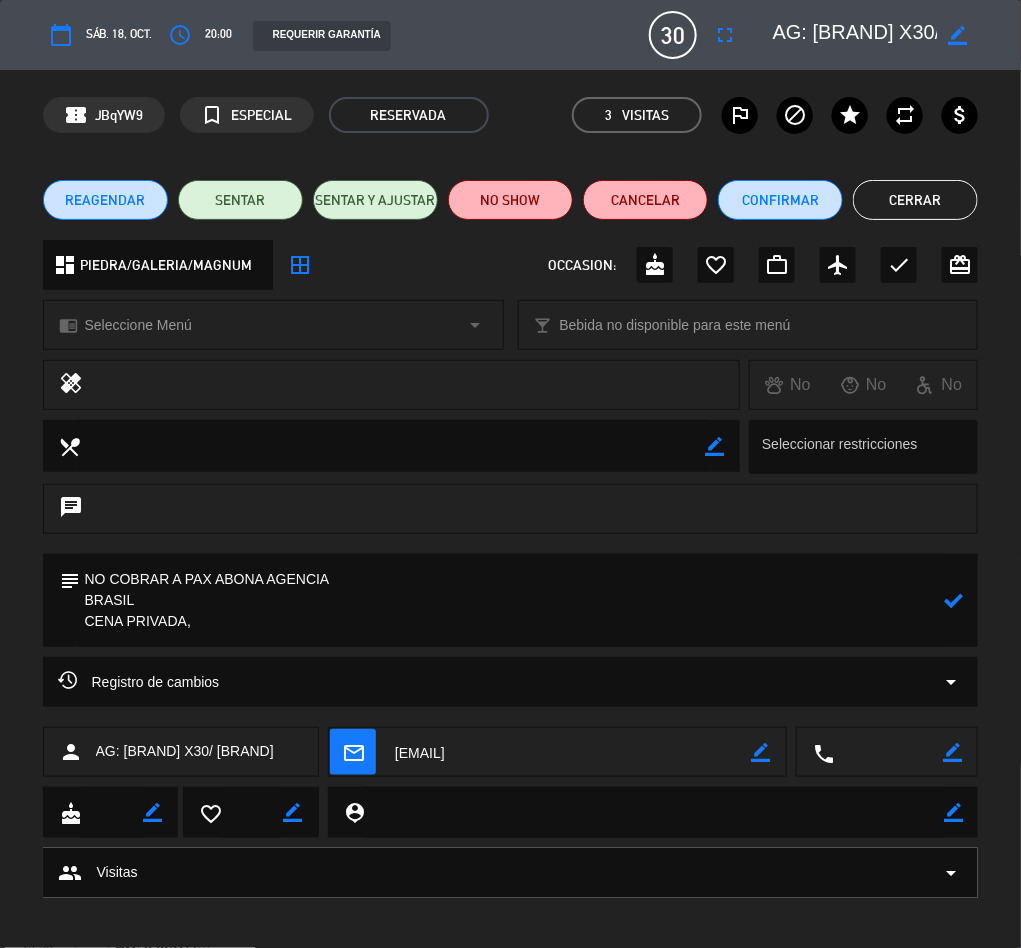 type on "NO COBRAR A PAX ABONA AGENCIA
BRASIL
CENA PRIVADA," 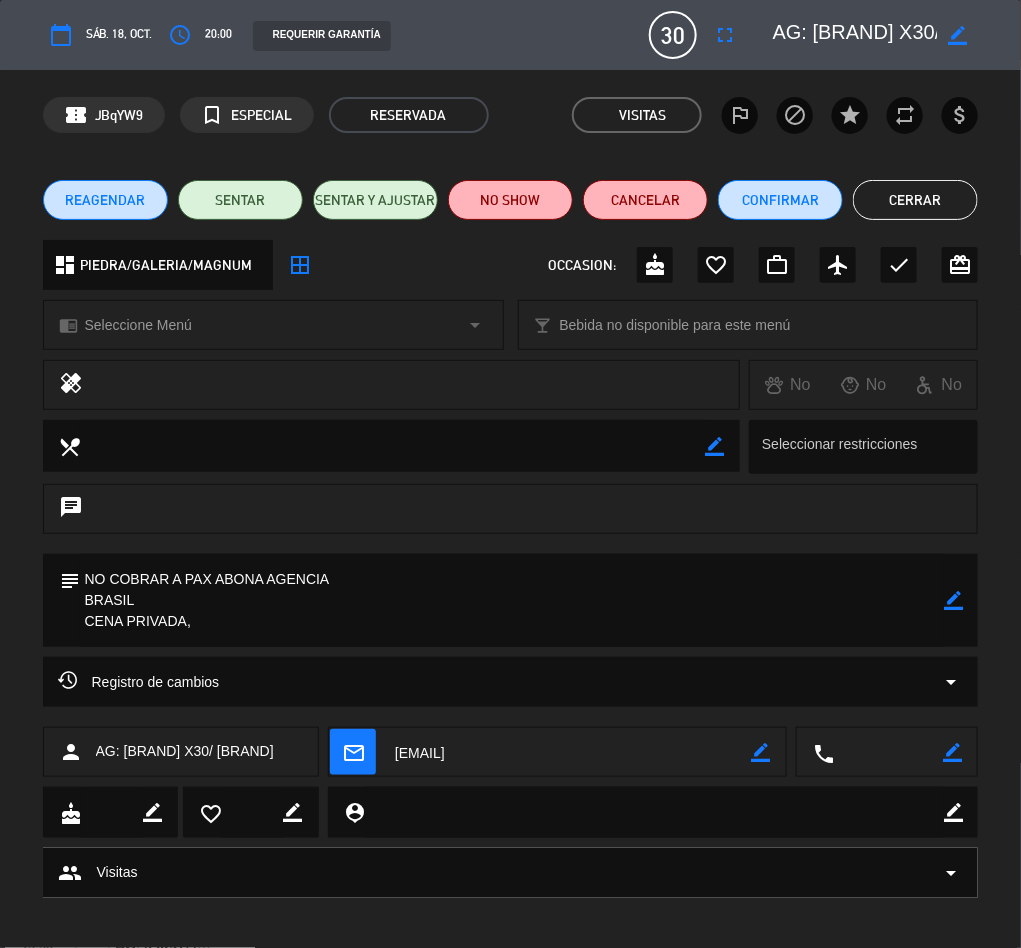click on "Cerrar" 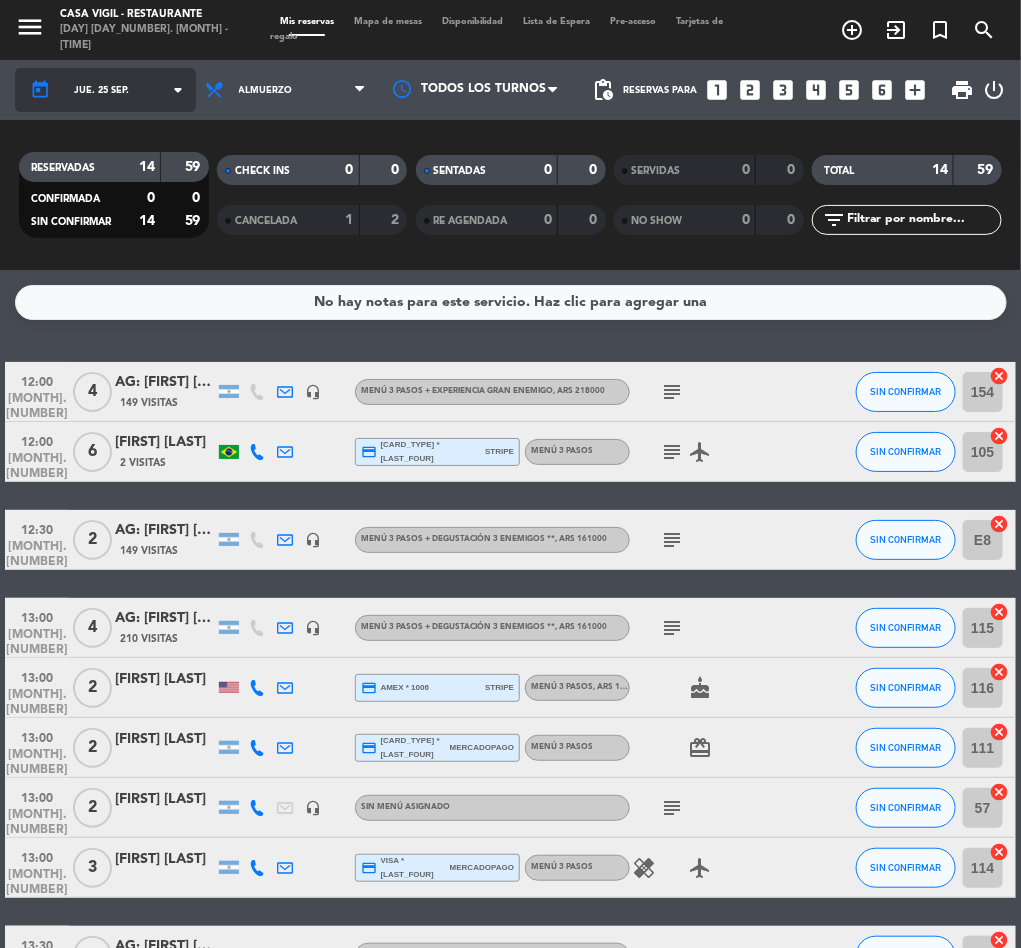 click on "jue. 25 sep." 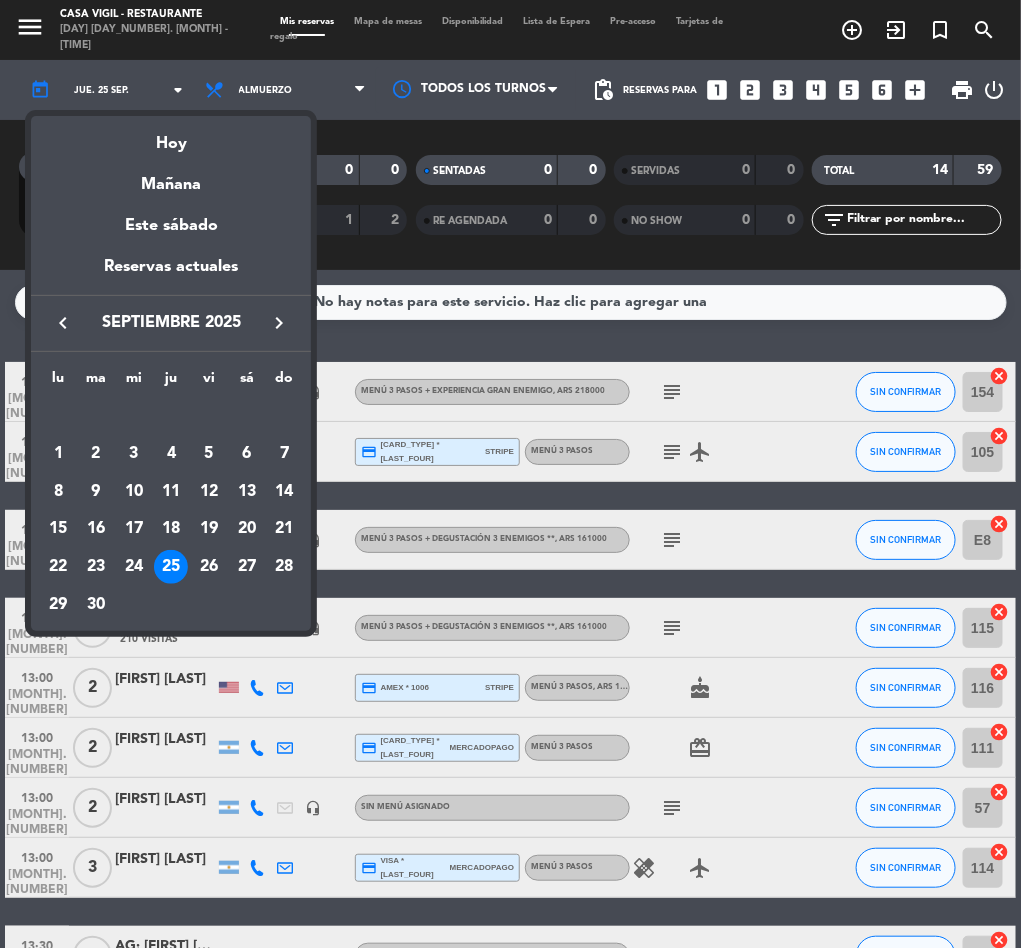 click on "keyboard_arrow_right" at bounding box center (279, 323) 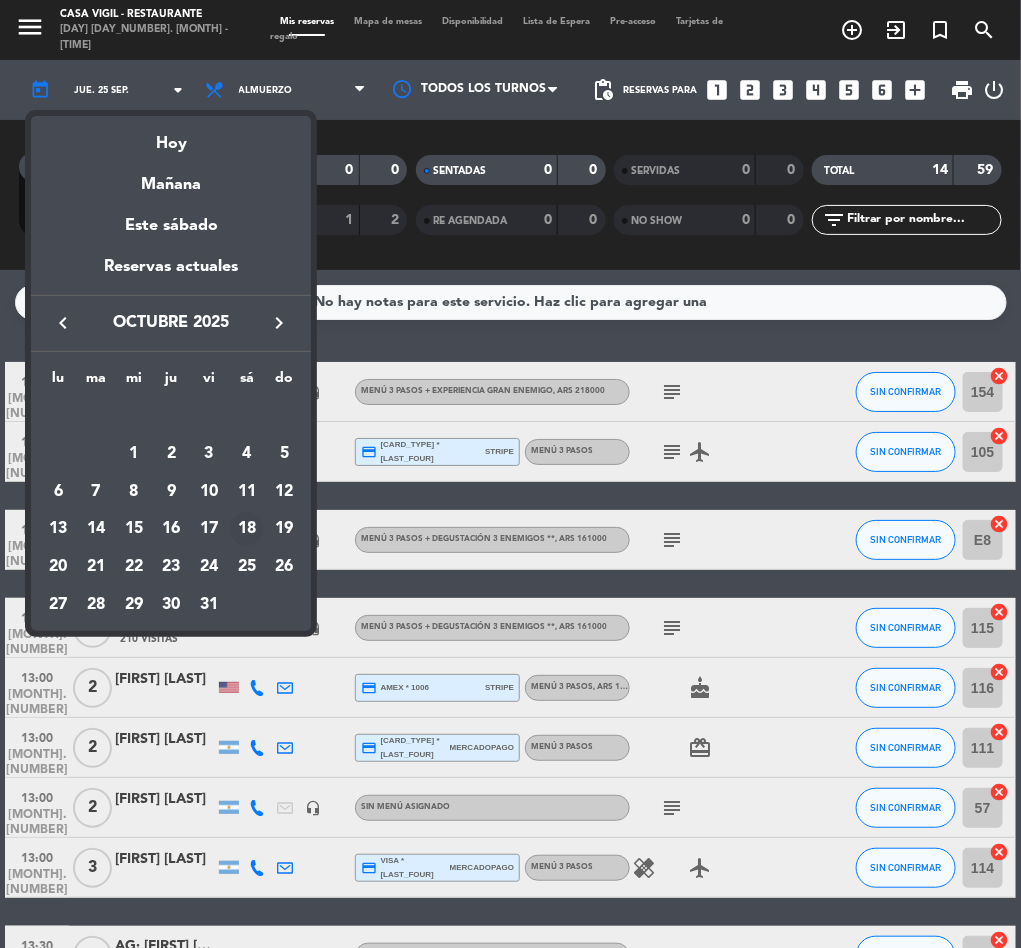 click on "18" at bounding box center [247, 529] 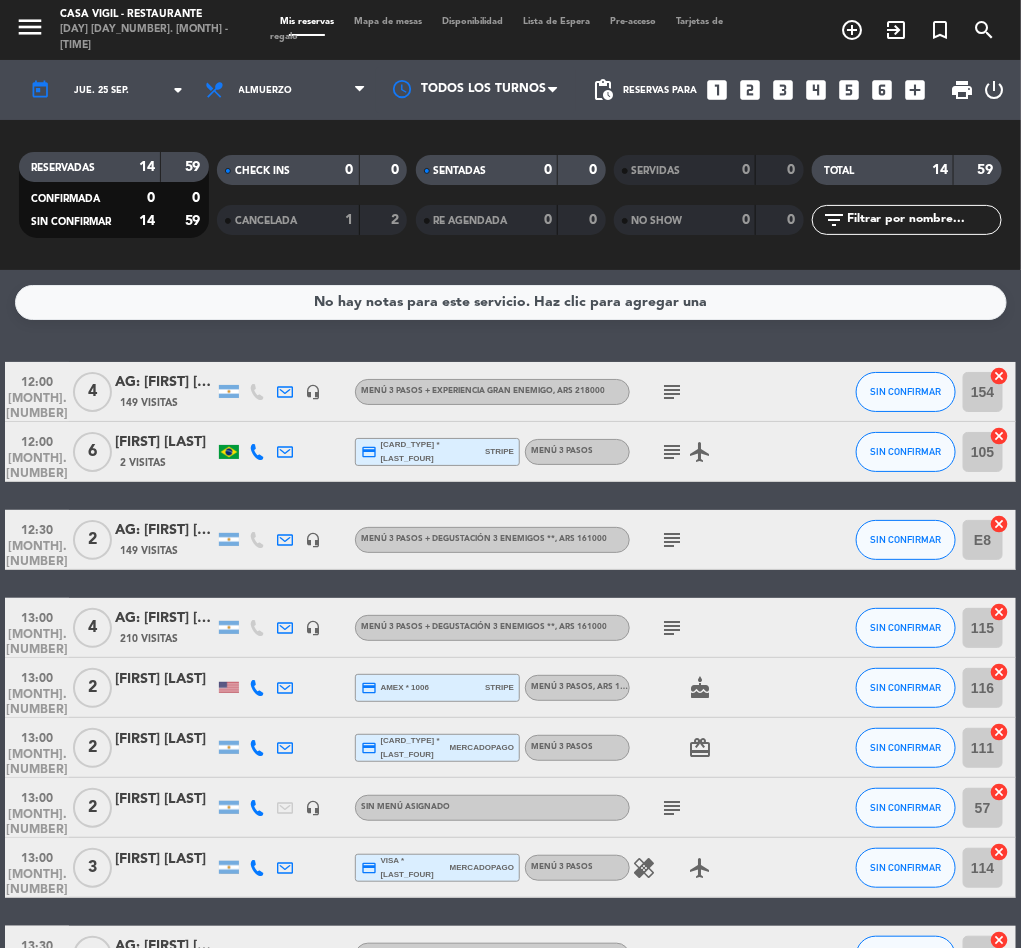 type on "sáb. 18 oct." 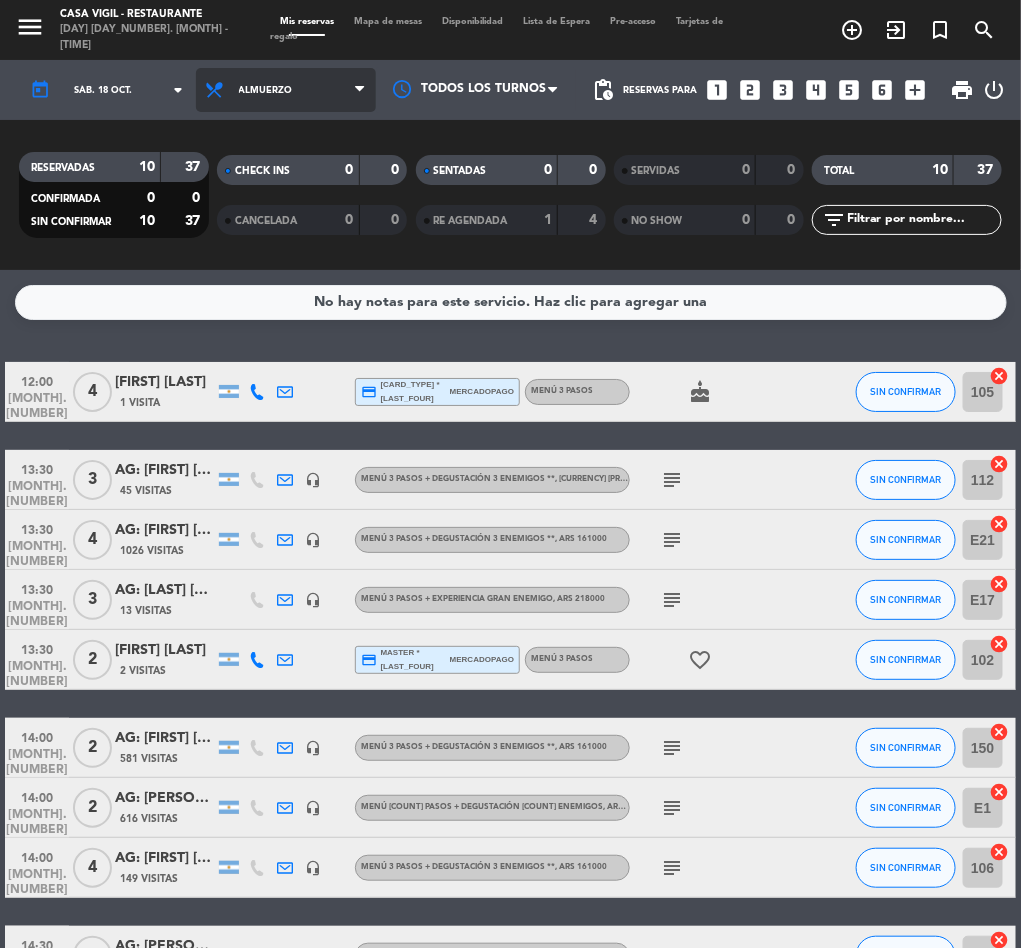 click on "Almuerzo" at bounding box center [286, 90] 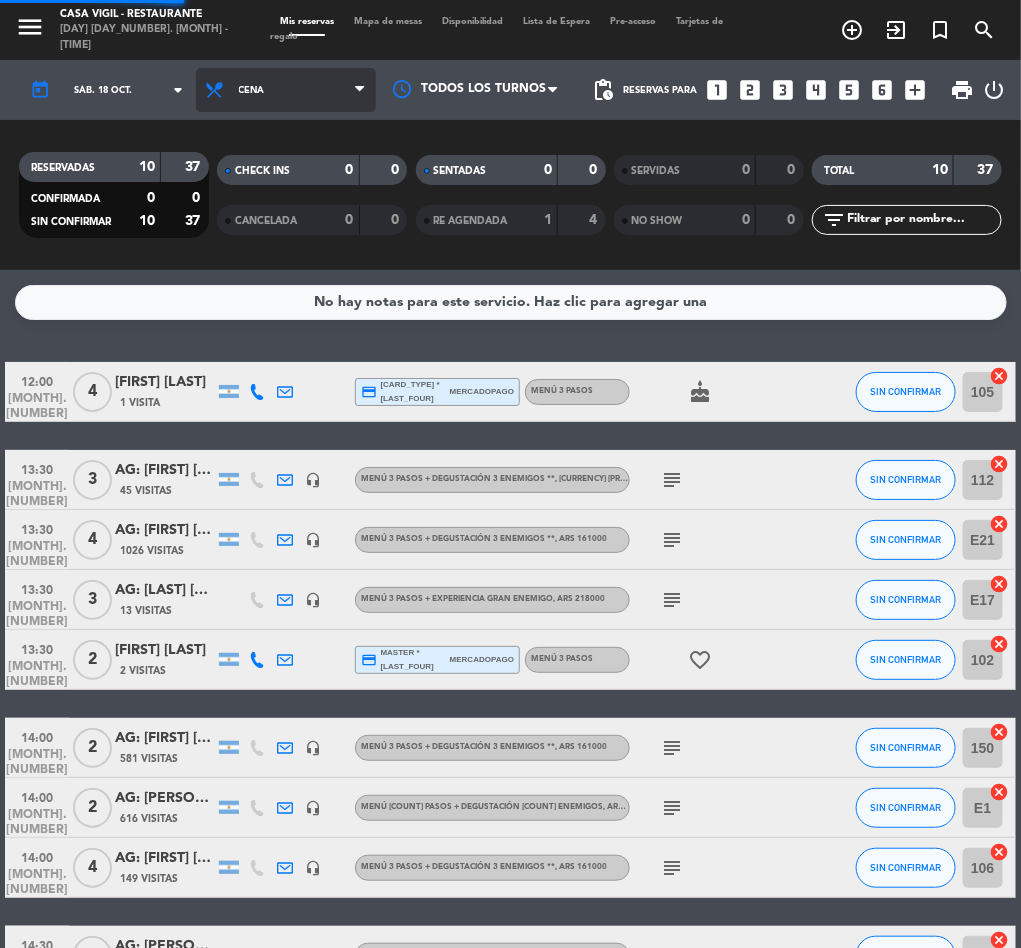 click on "menu Casa Vigil - Restaurante lunes 4. agosto - 12:02 Mis reservas Mapa de mesas Disponibilidad Lista de Espera Pre-acceso Tarjetas de regalo add_circle_outline exit_to_app turned_in_not search today sáb. 18 oct. arrow_drop_down Todos los servicios Almuerzo Cena Cena Todos los servicios Almuerzo Cena Todos los turnos pending_actions Reservas para looks_one looks_two looks_3 looks_4 looks_5 looks_6 add_box print power_settings_new RESERVADAS 10 37 CONFIRMADA 0 0 SIN CONFIRMAR 10 37 CHECK INS 0 0 CANCELADA 0 0 SENTADAS 0 0 RE AGENDADA 1 4 SERVIDAS 0 0 NO SHOW 0 0 TOTAL 10 37 filter_list" 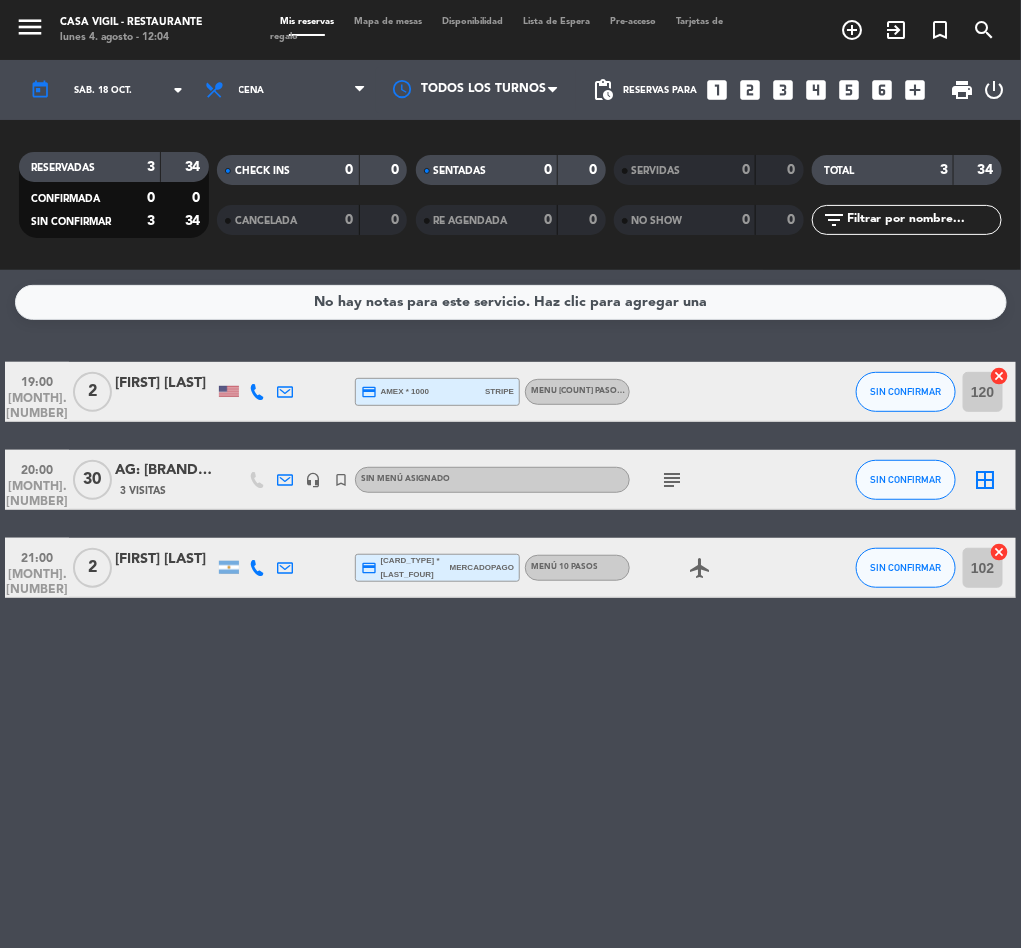click on "No hay notas para este servicio. Haz clic para agregar una   19:00   oct. 18   2   [FIRST] [LAST]  credit_card  amex * 1000   stripe   Menu 5 pasos  , ARS 165000 SIN CONFIRMAR 120  cancel   20:00   oct. 18   30   AG: EMPRESARIOS GANADEROS  X30/ KAHUAK   3 Visitas   headset_mic   turned_in_not  Sin menú asignado  subject  SIN CONFIRMAR  border_all   21:00   oct. 18   2   [FIRST] [LAST]  credit_card  visa * 8321   mercadopago   Menú 10 pasos  airplanemode_active  SIN CONFIRMAR 102  cancel" 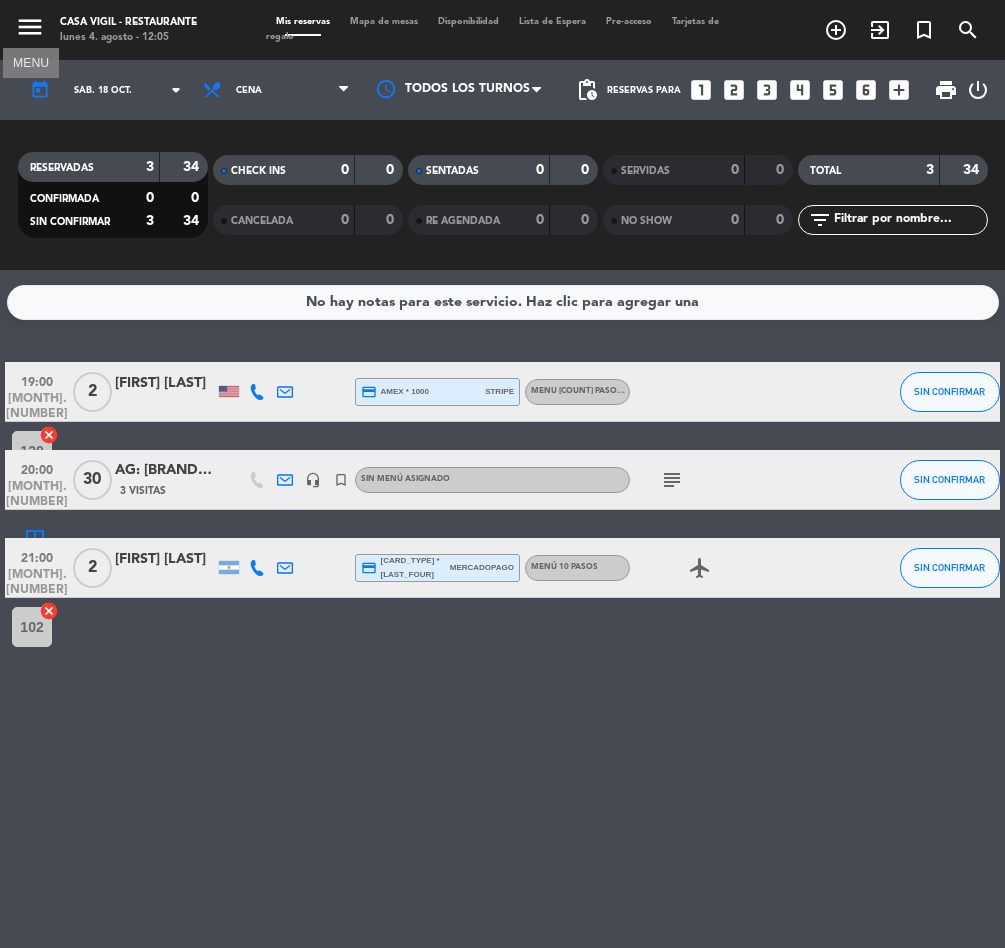click on "menu" at bounding box center (30, 27) 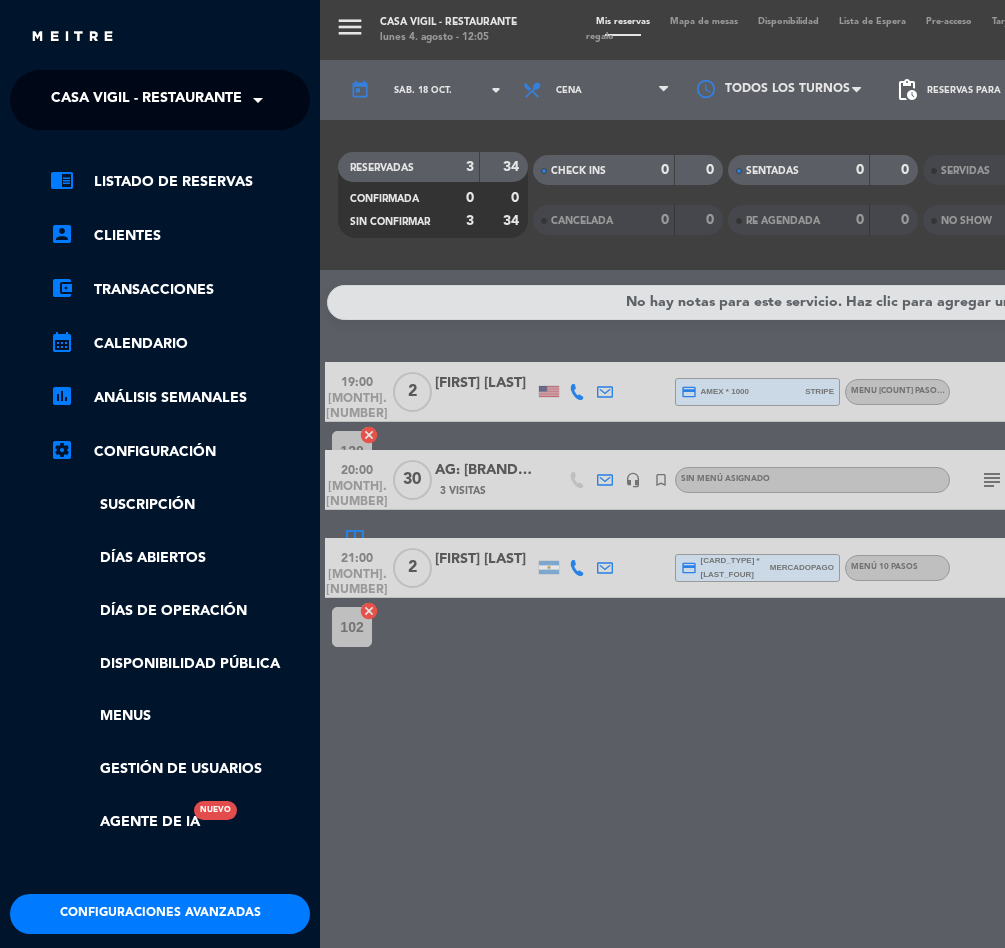 click on "Casa Vigil - Restaurante" 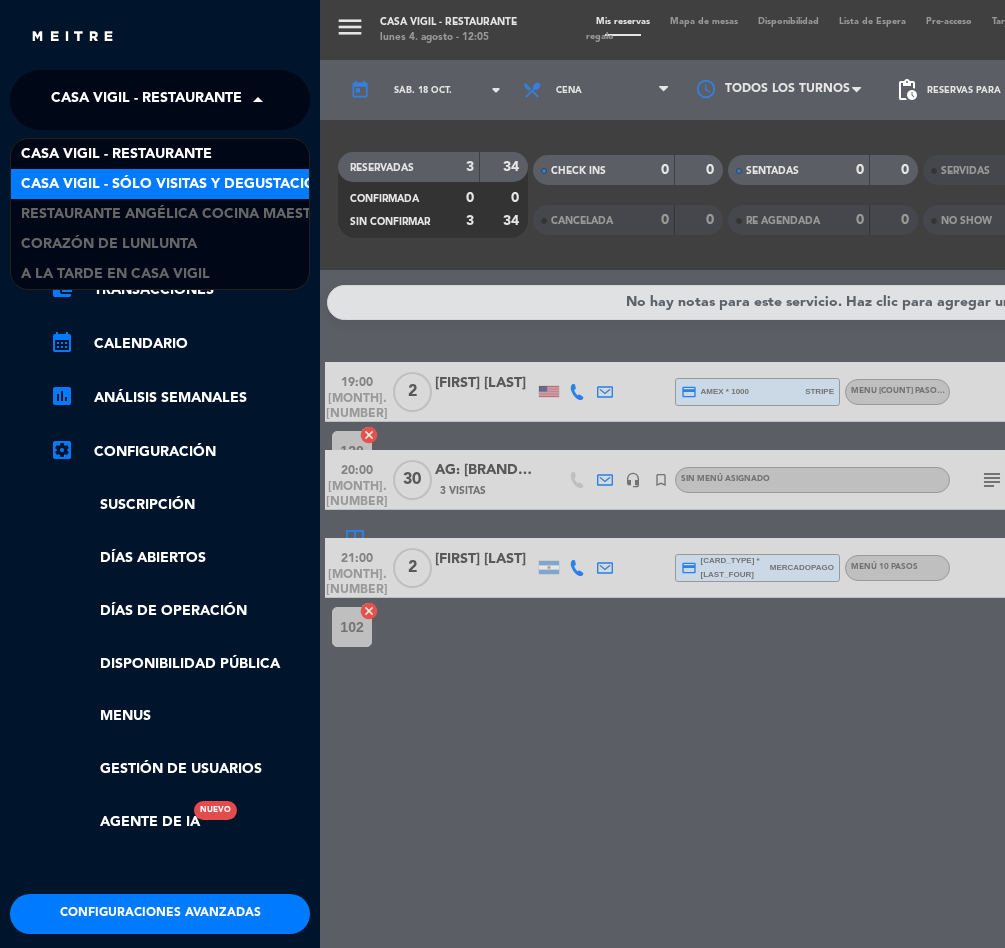 click on "Casa Vigil - SÓLO Visitas y Degustaciones" at bounding box center [182, 184] 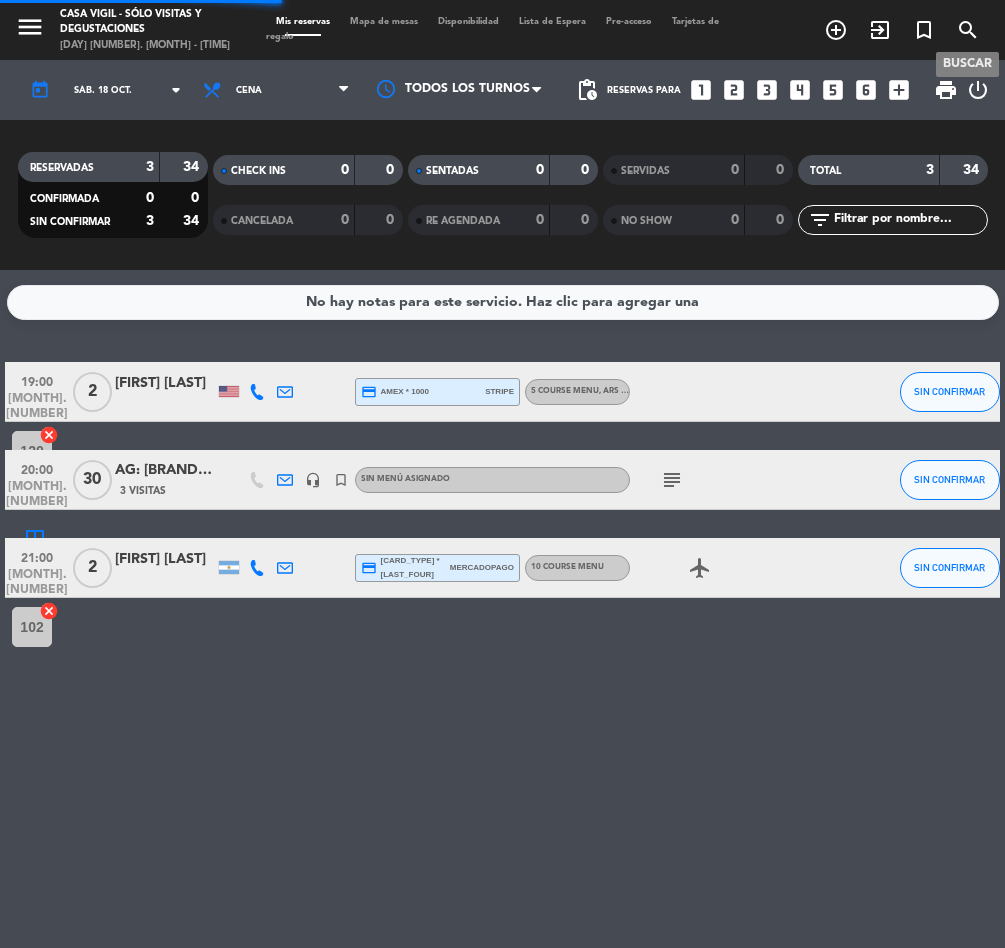 click on "search" at bounding box center (968, 30) 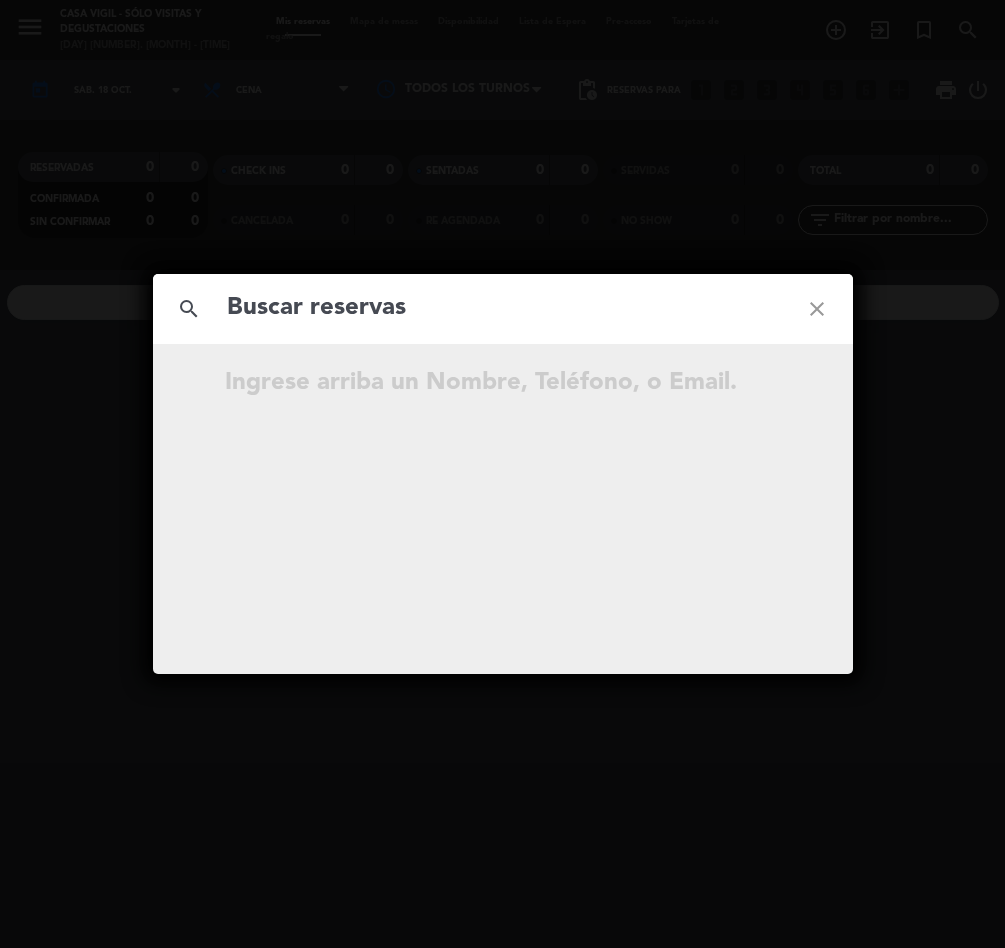 click 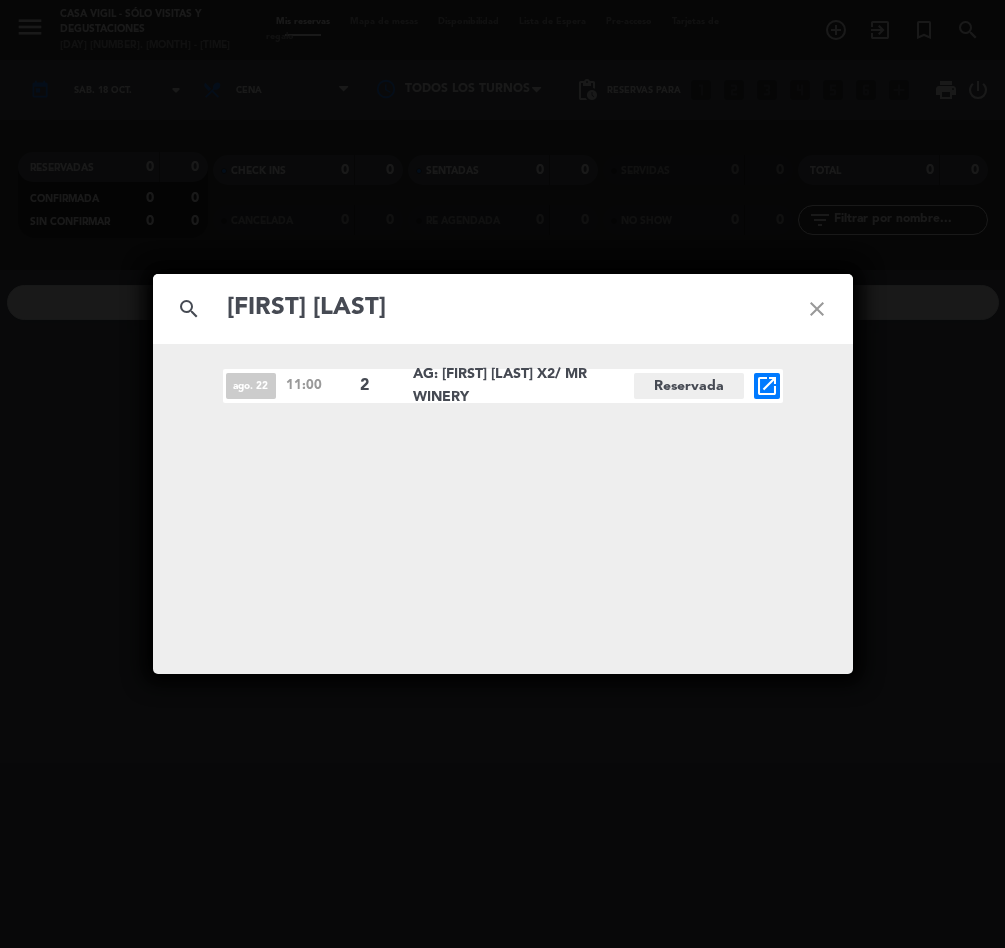 type on "[FIRST] [LAST]" 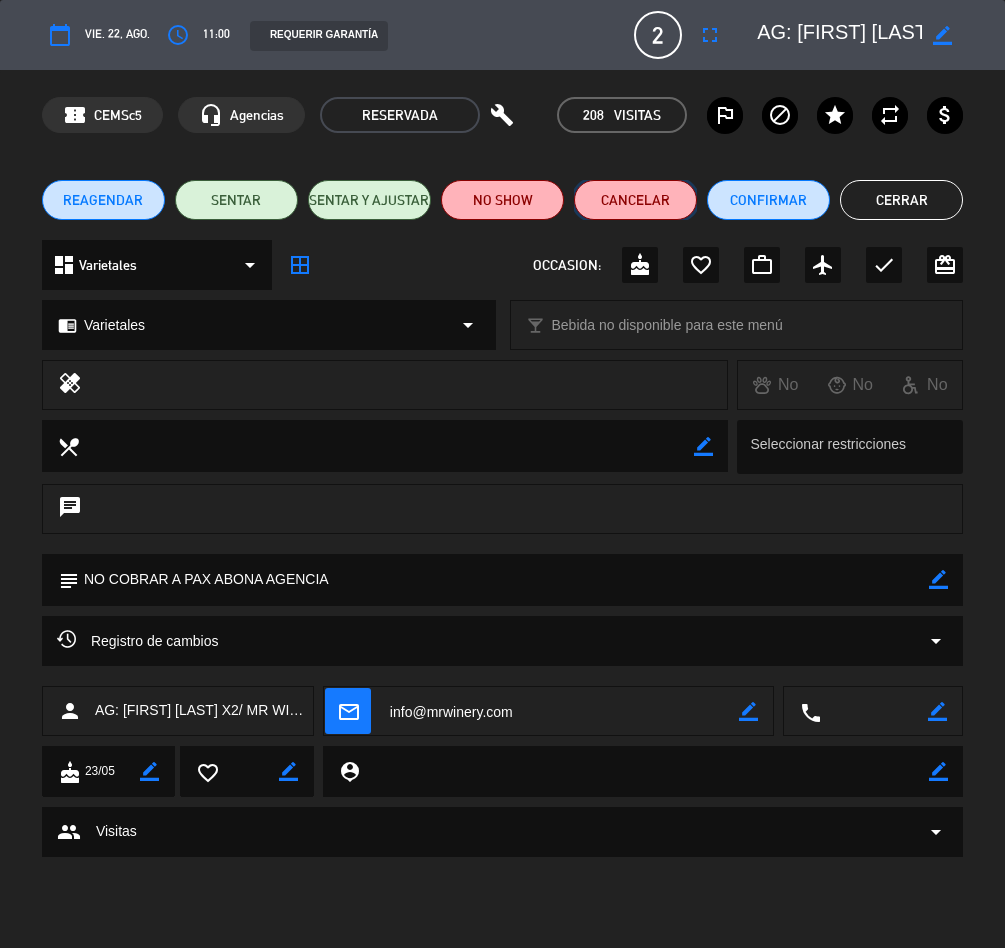 click on "Cancelar" 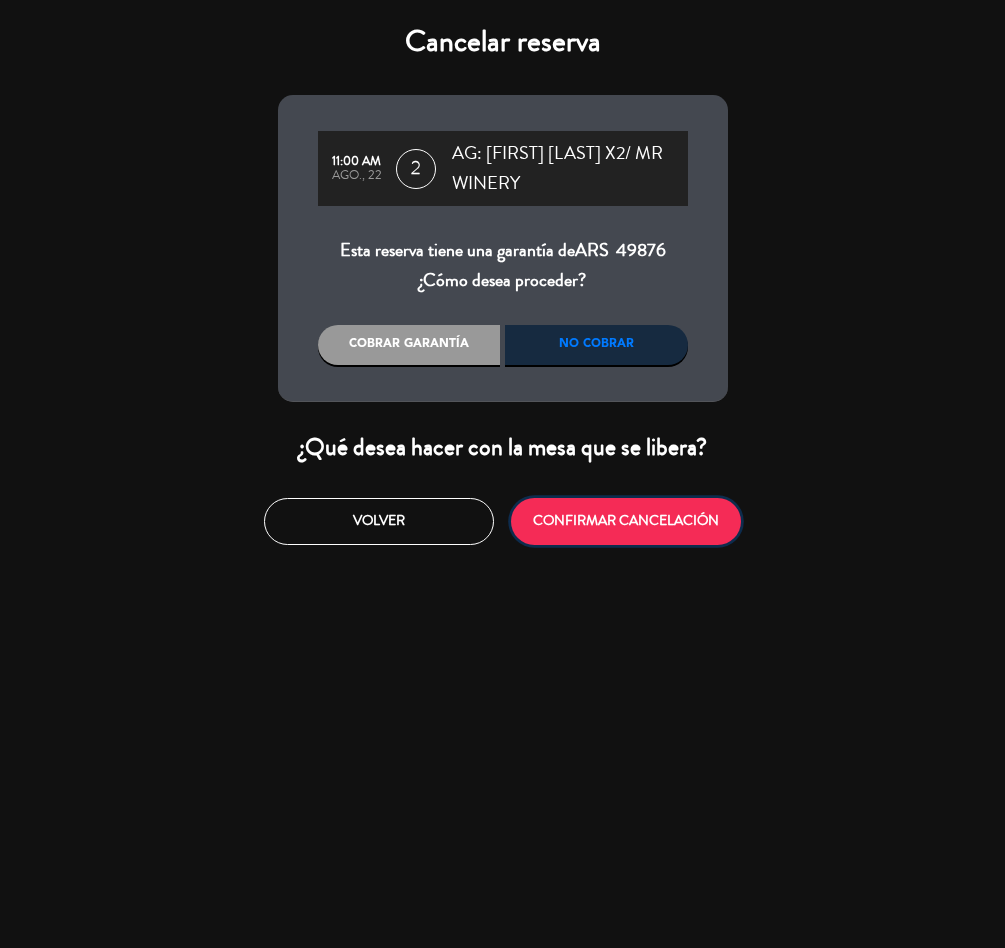 click on "CONFIRMAR CANCELACIÓN" 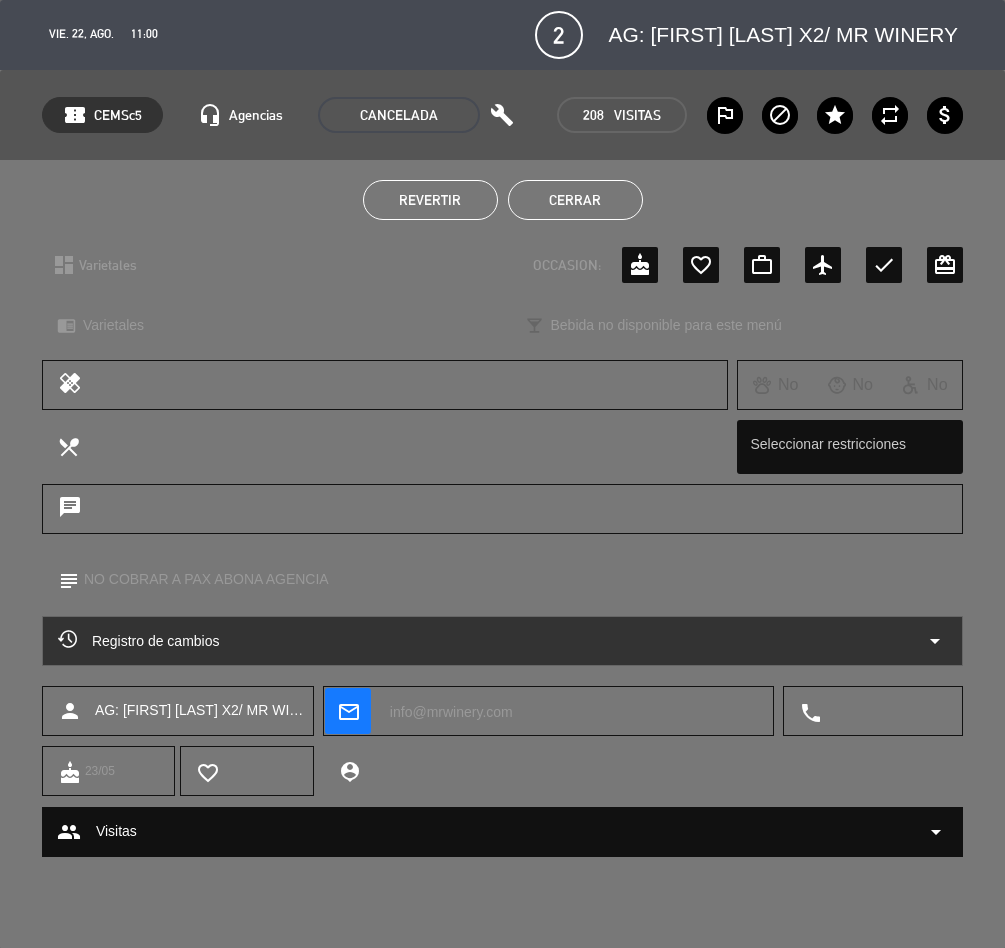 click on "Cerrar" 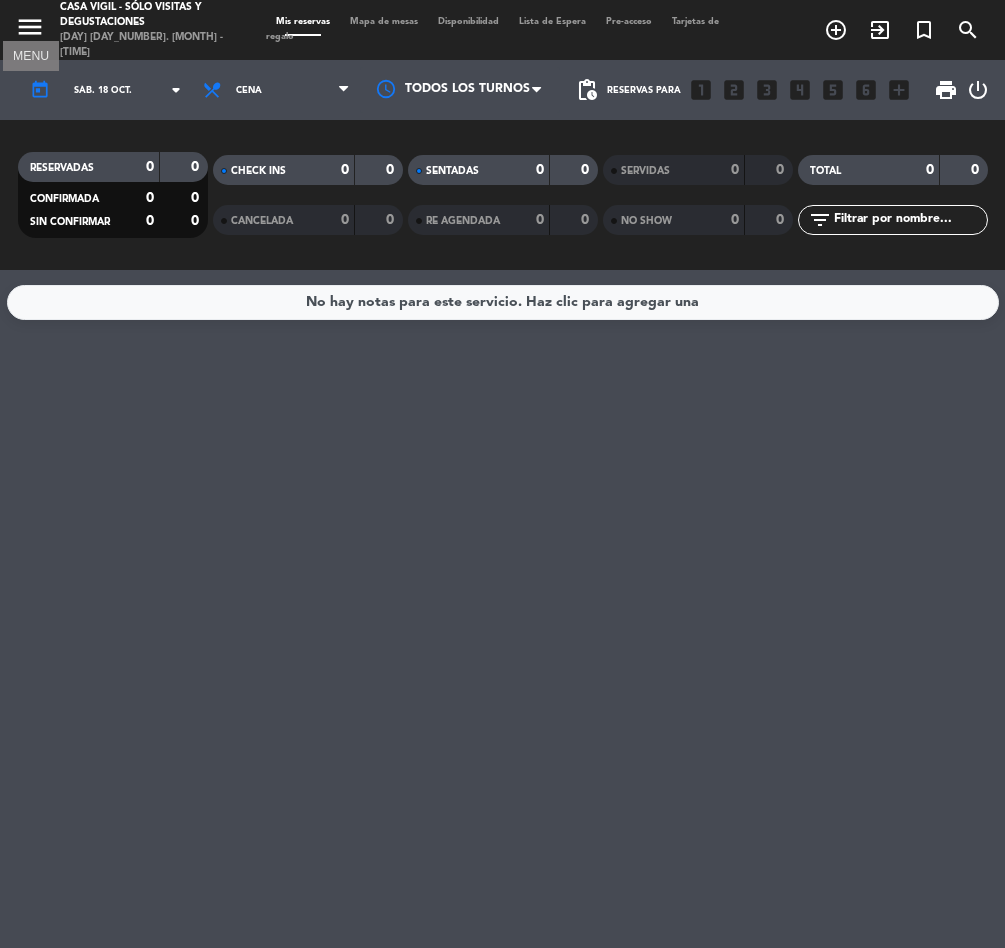 click on "menu" at bounding box center [30, 27] 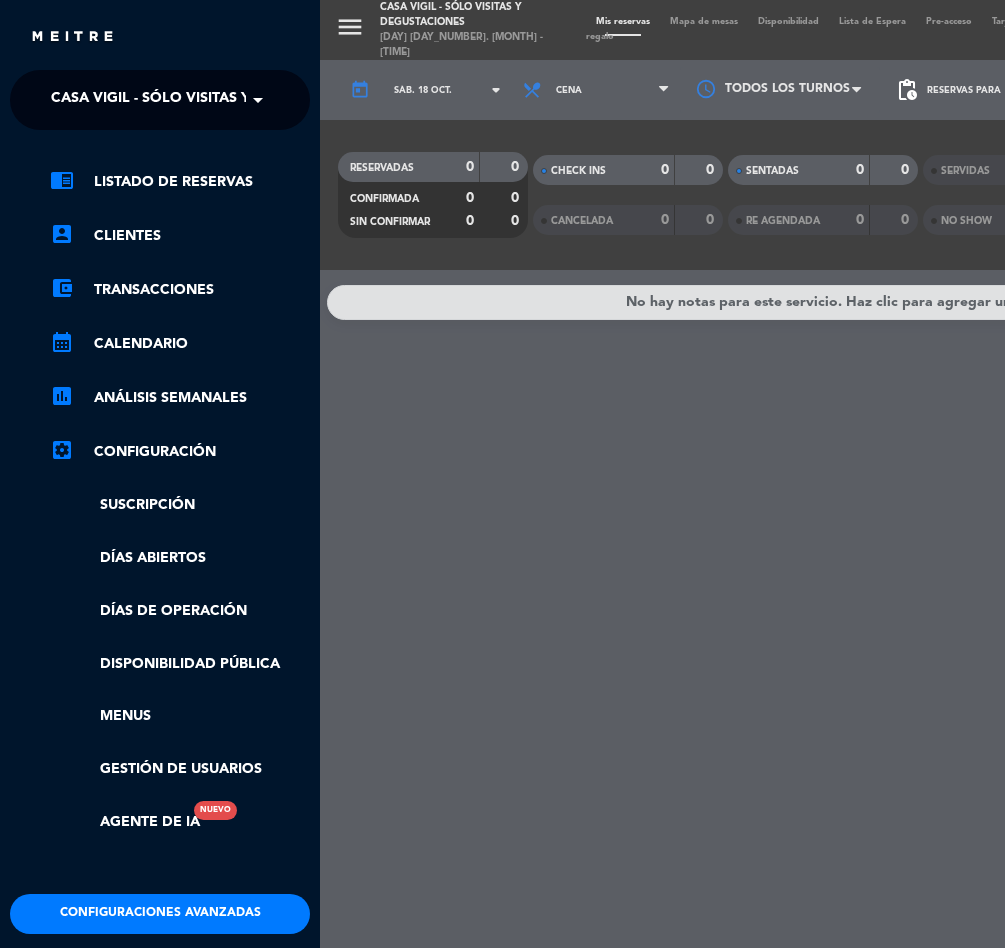 click on "Casa Vigil - SÓLO Visitas y Degustaciones" 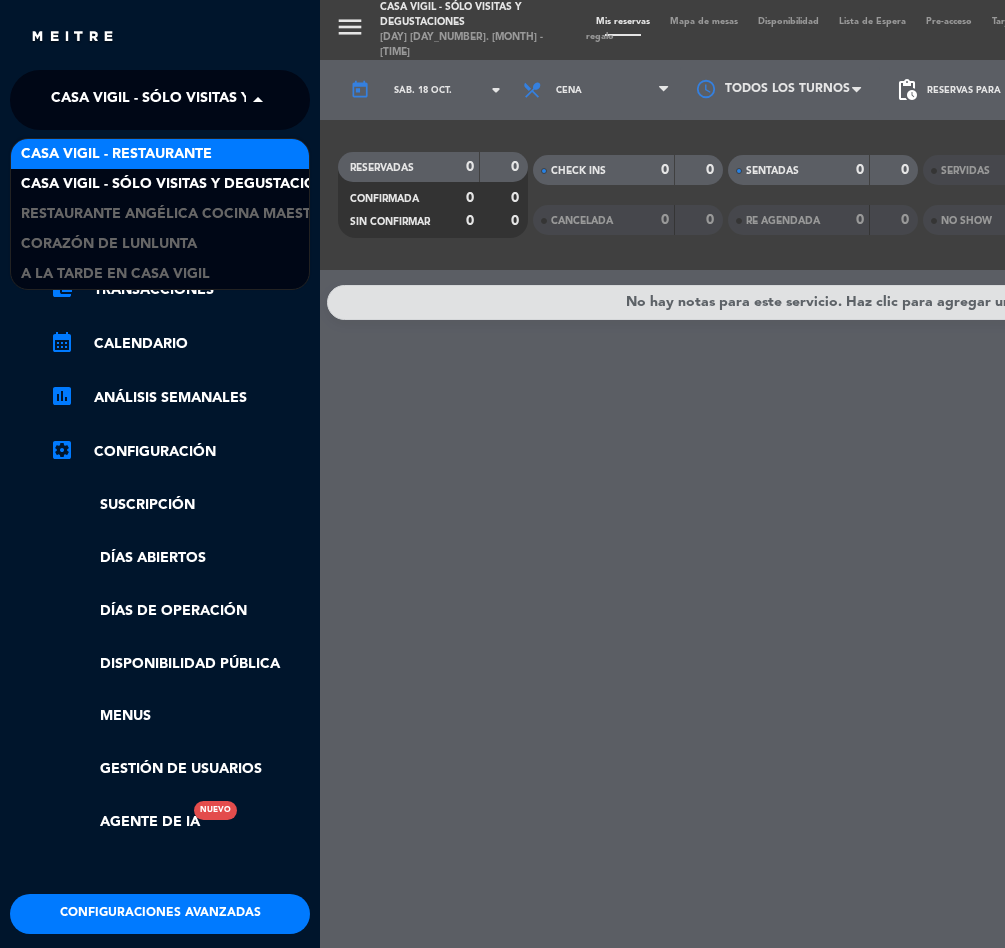 click on "Casa Vigil - Restaurante" at bounding box center [116, 154] 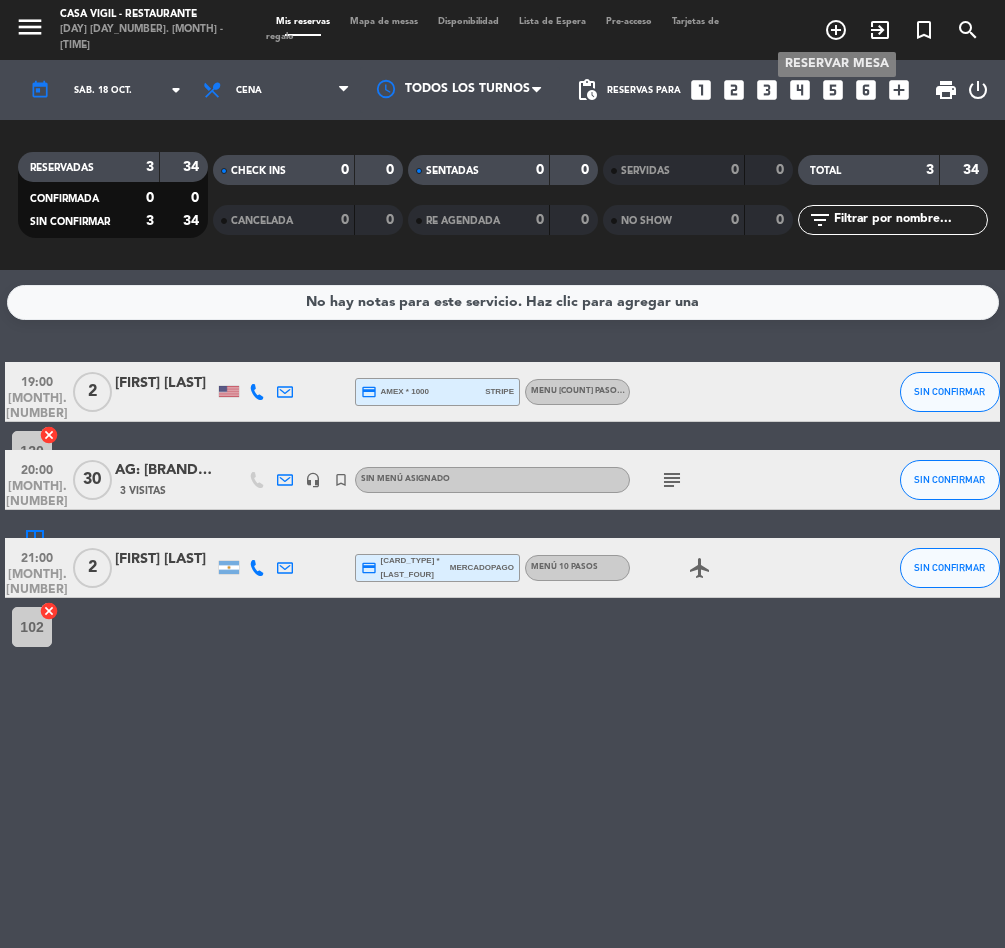 click on "add_circle_outline" at bounding box center (836, 30) 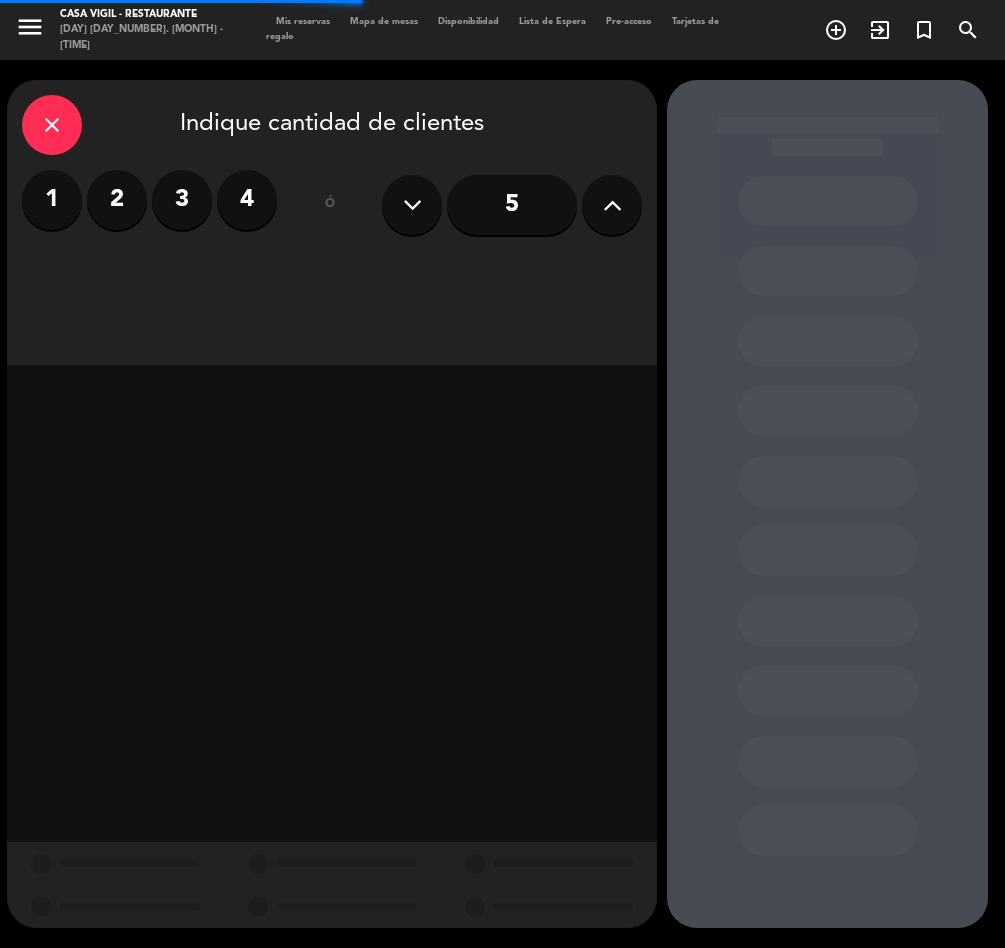 click on "2" at bounding box center [117, 200] 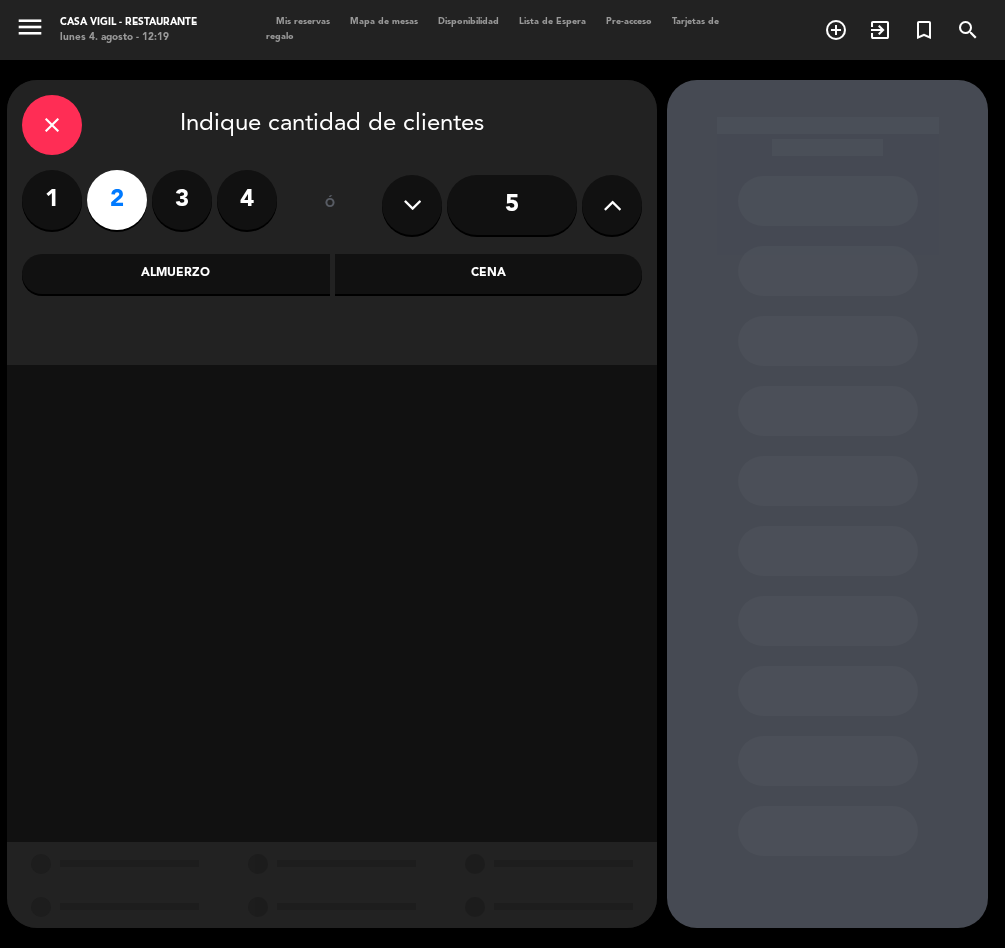 click on "Almuerzo" at bounding box center [176, 274] 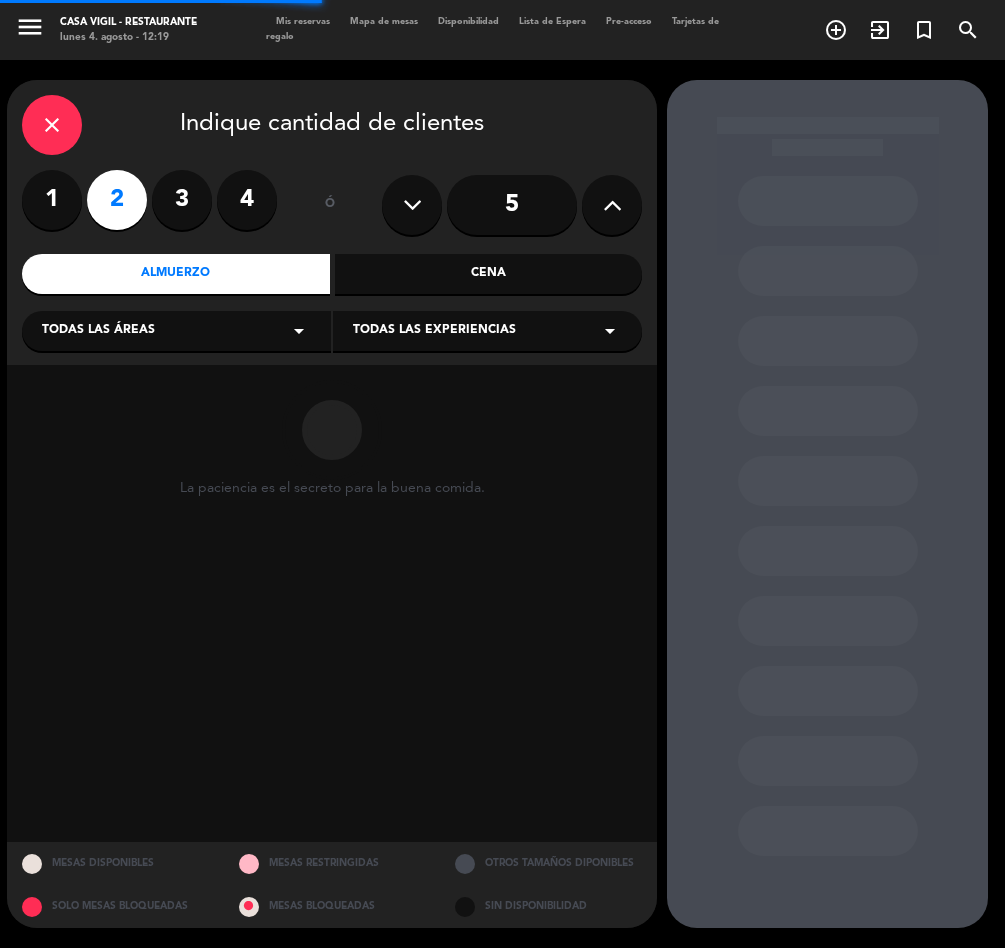 click on "Todas las experiencias" at bounding box center [434, 331] 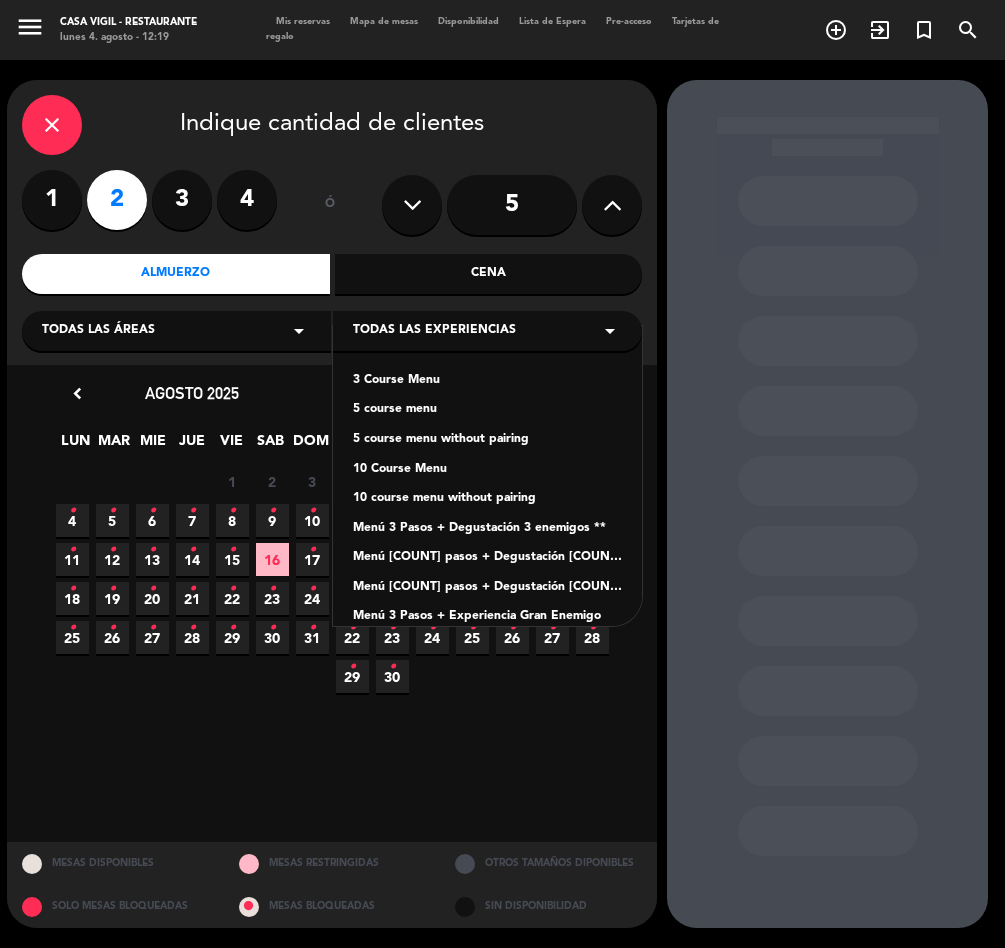 click on "Menú 3 Pasos + Degustación 3 enemigos  **" at bounding box center [487, 529] 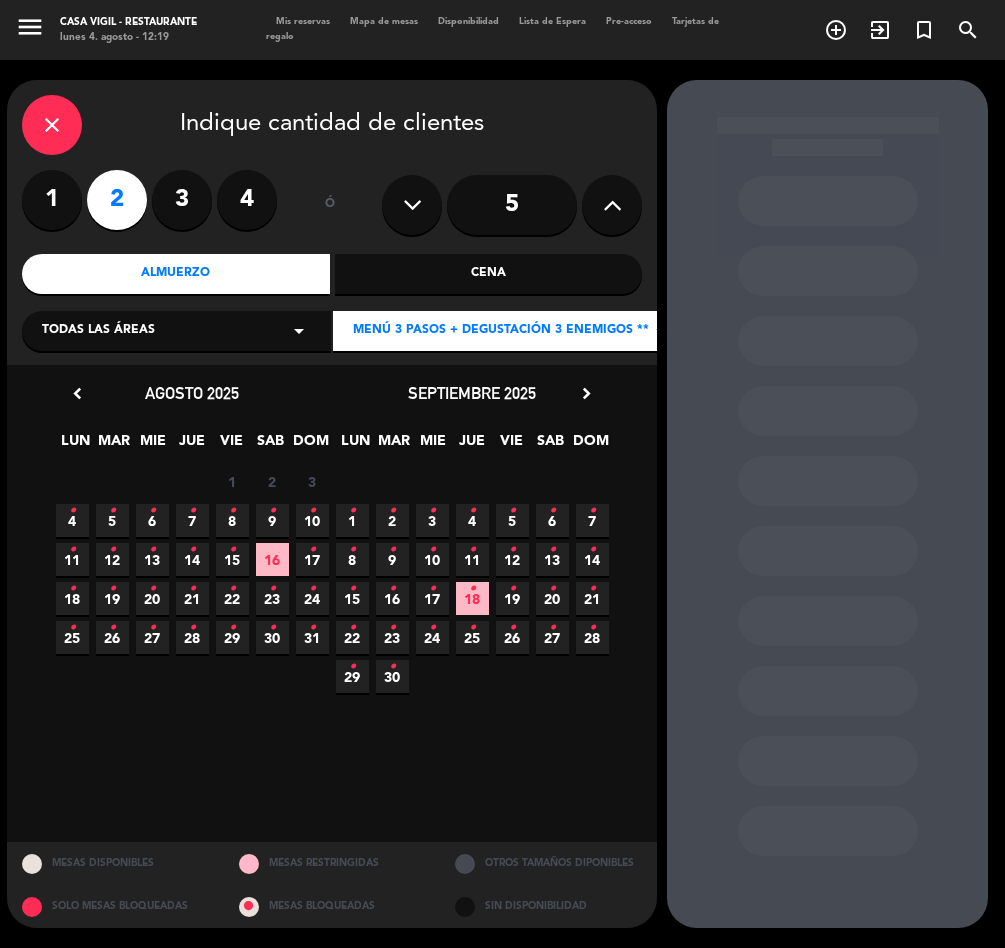 click on "•" at bounding box center [312, 550] 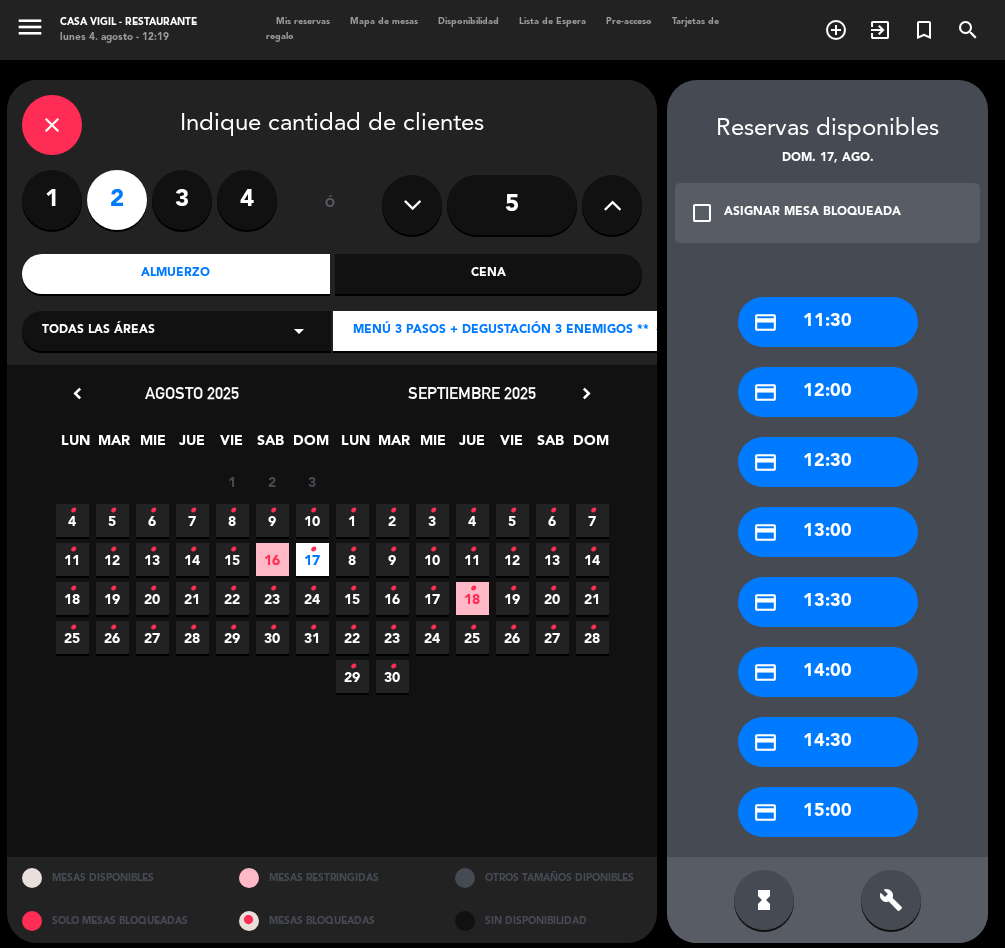 click on "check_box_outline_blank   ASIGNAR MESA BLOQUEADA" at bounding box center (827, 213) 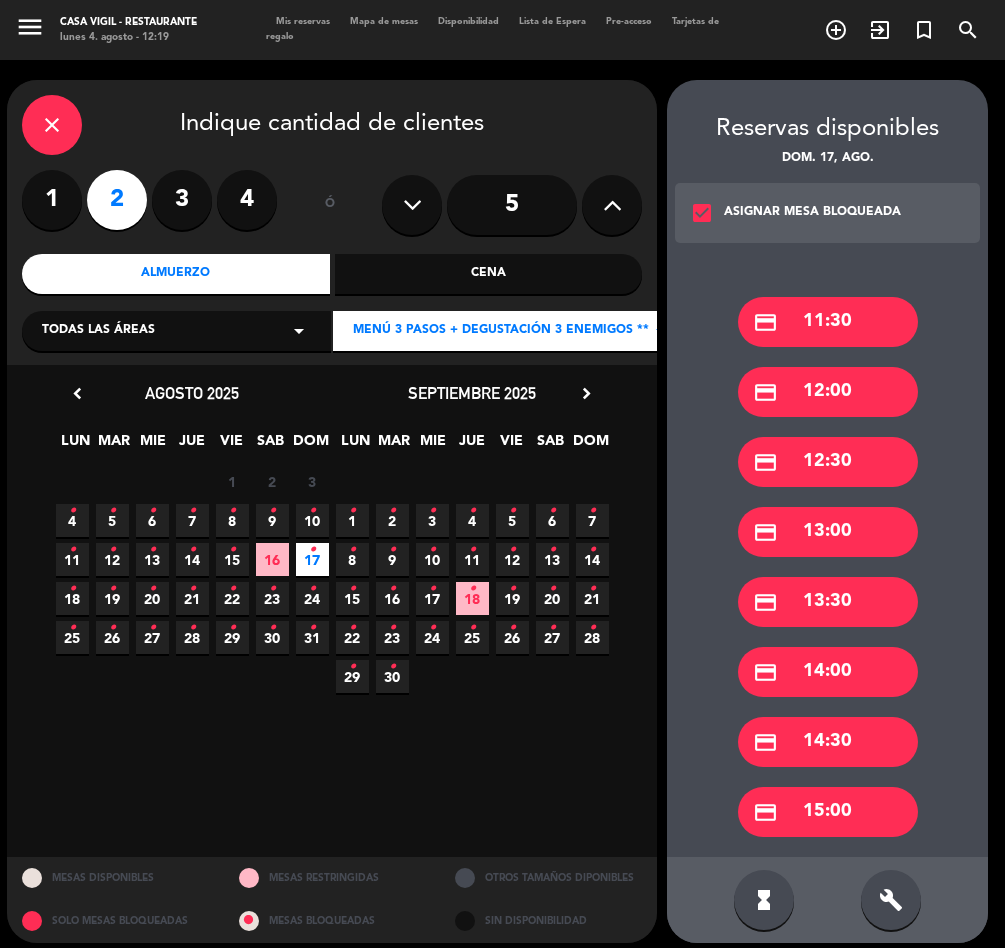 click on "credit_card  13:30" at bounding box center (828, 602) 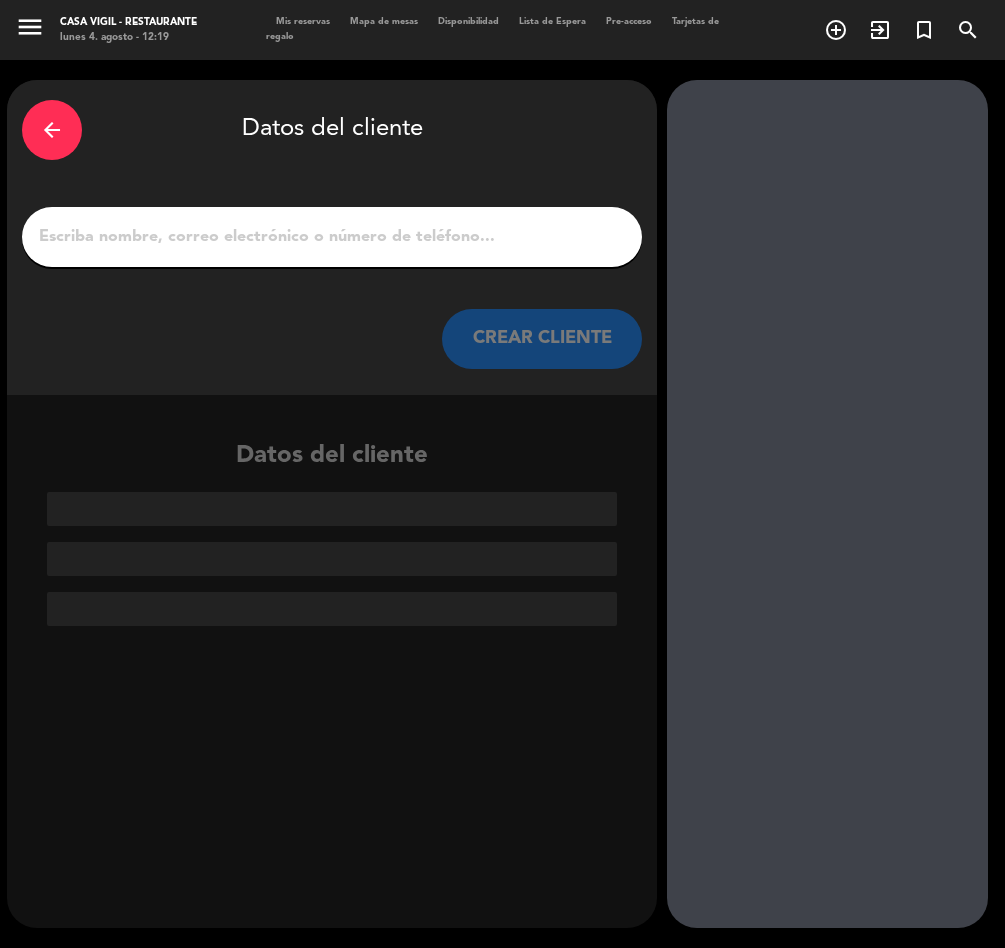 click on "1" at bounding box center [332, 237] 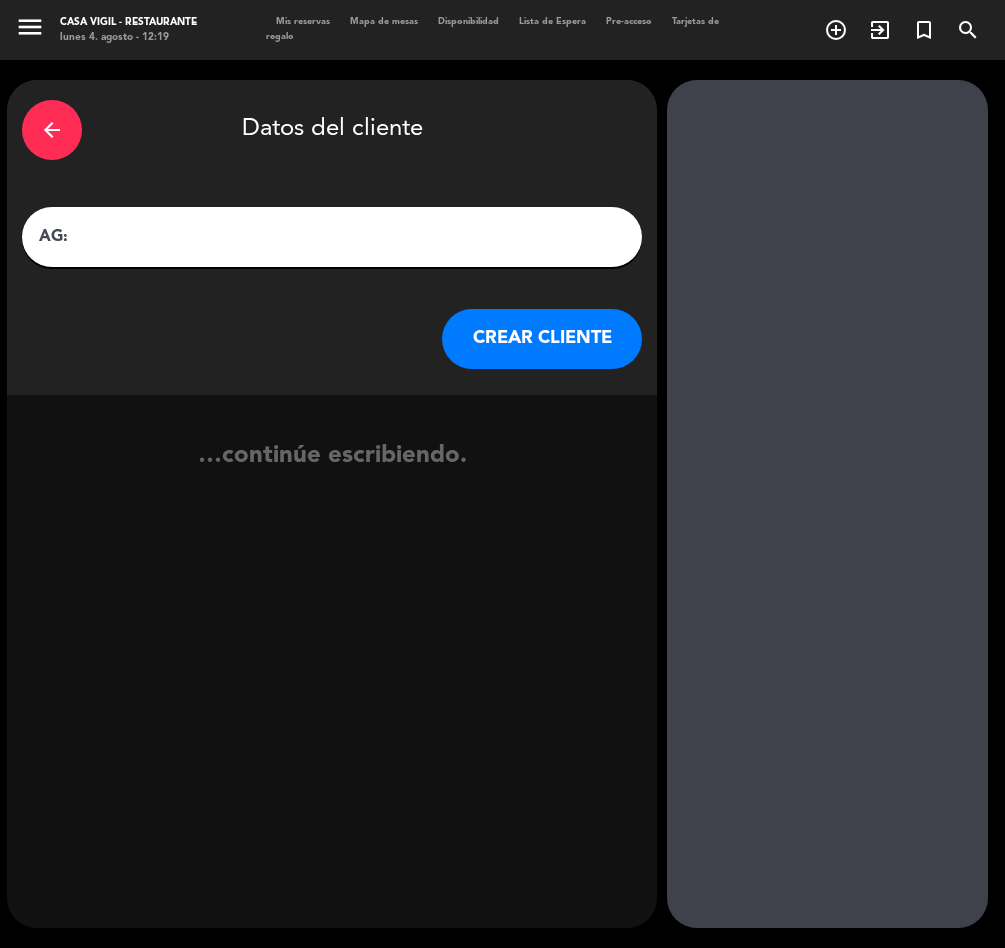paste on "[FIRST] [LAST]" 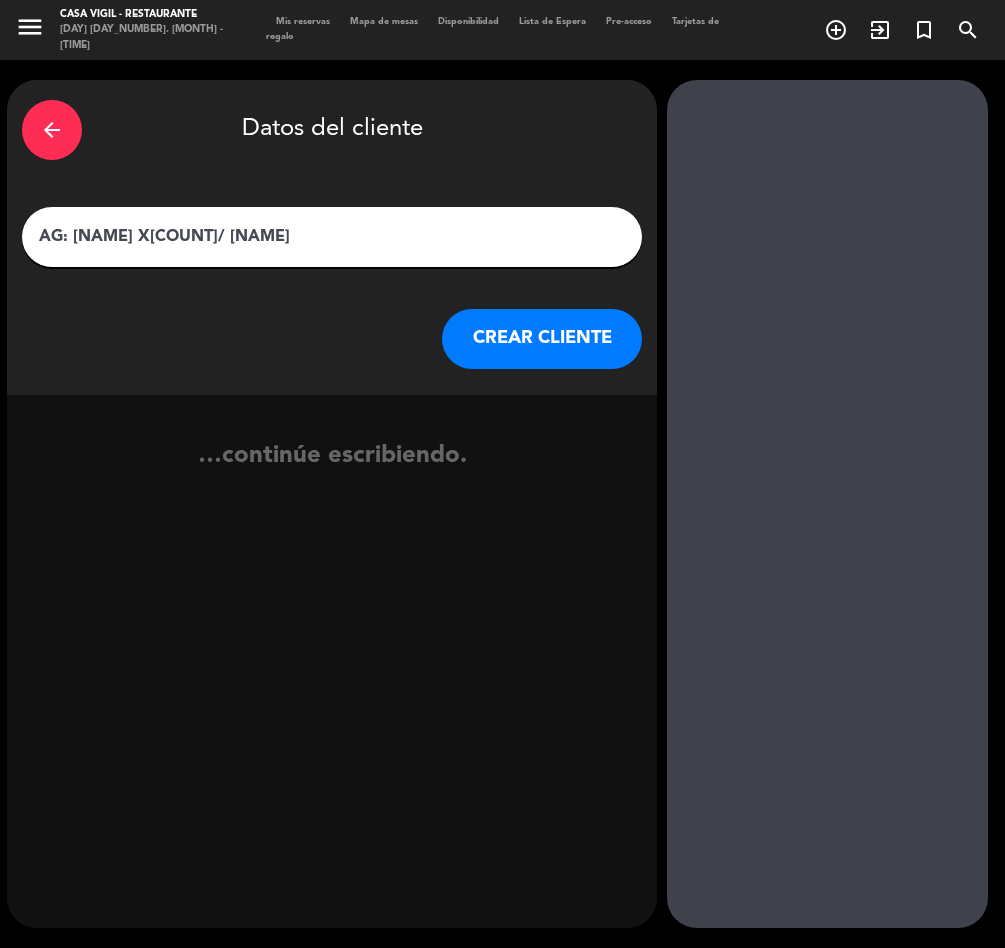 type on "AG: [NAME] X[COUNT]/ [NAME]" 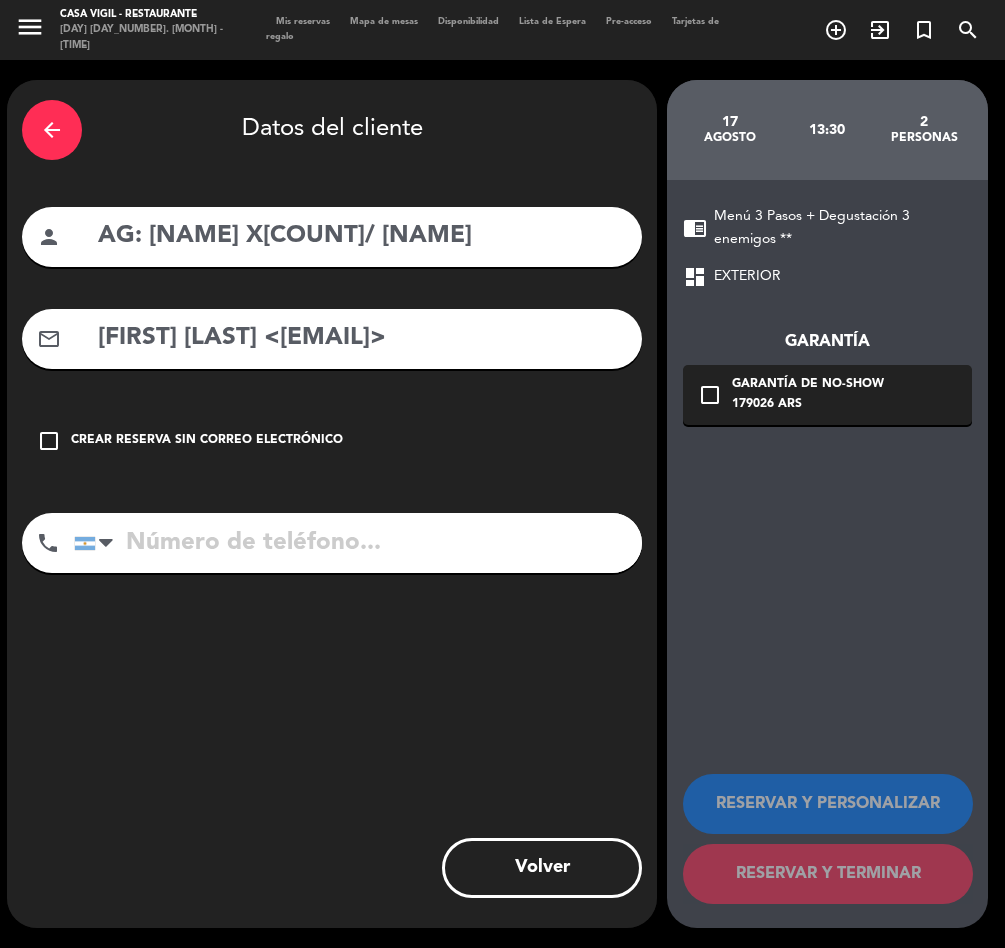 click on "[FIRST] [LAST] <[EMAIL]>" at bounding box center (361, 338) 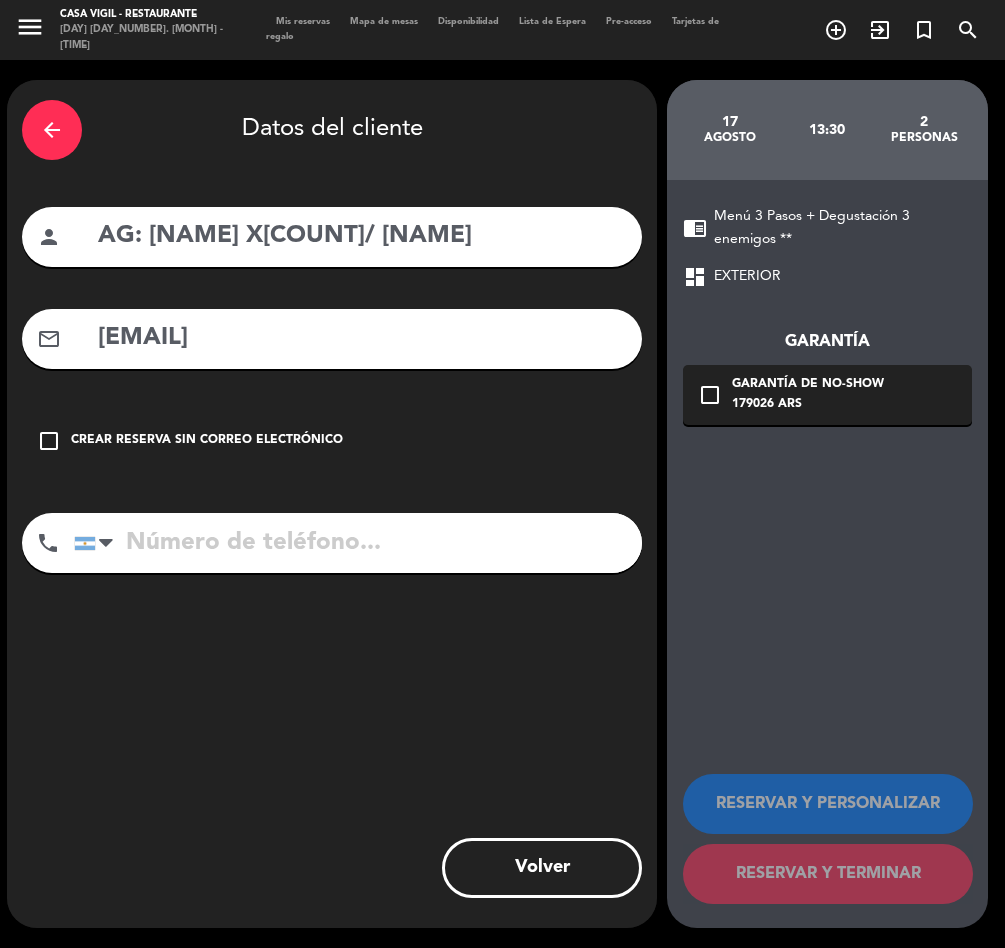 click on "[EMAIL]" at bounding box center (361, 338) 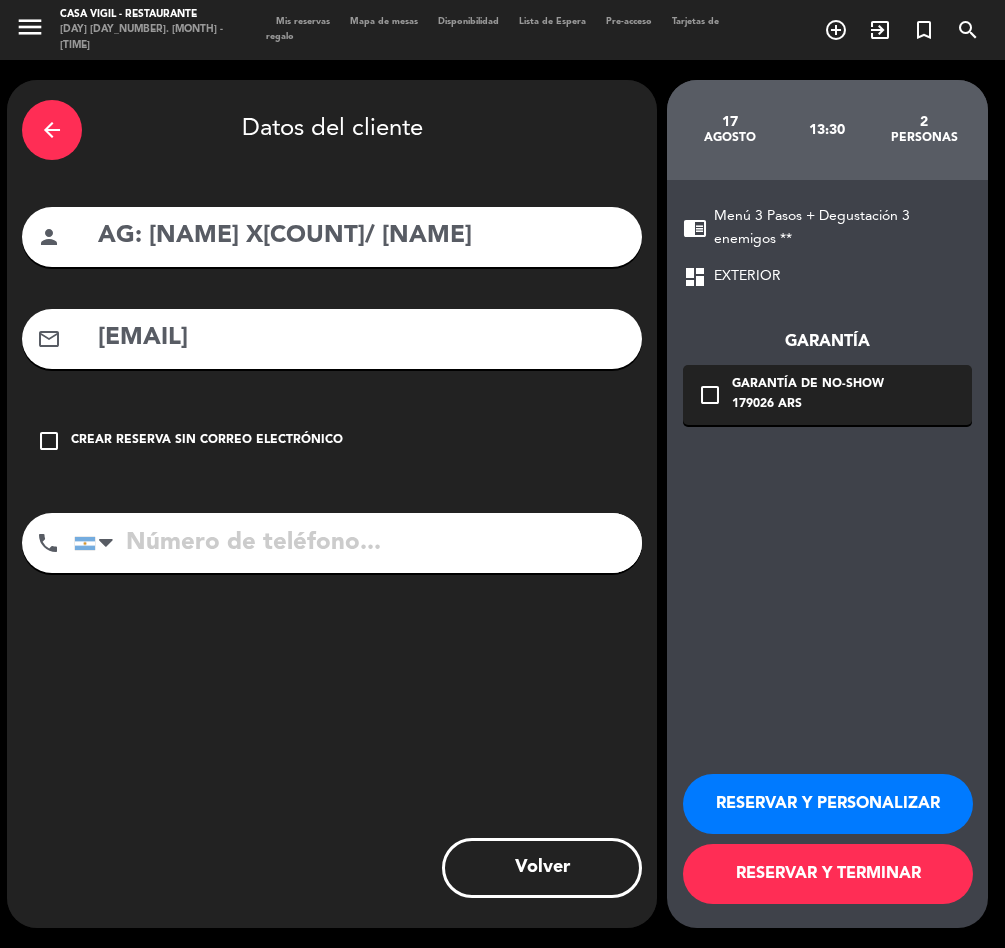type on "[EMAIL]" 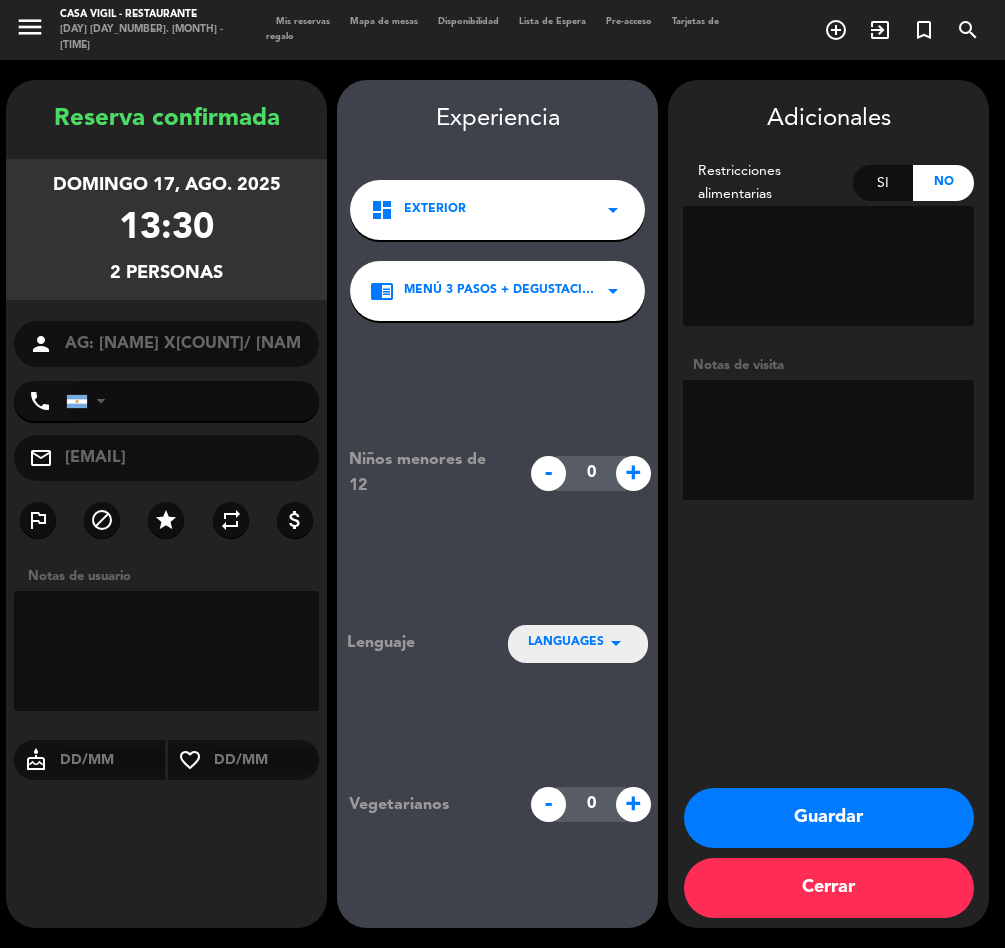 click at bounding box center [828, 440] 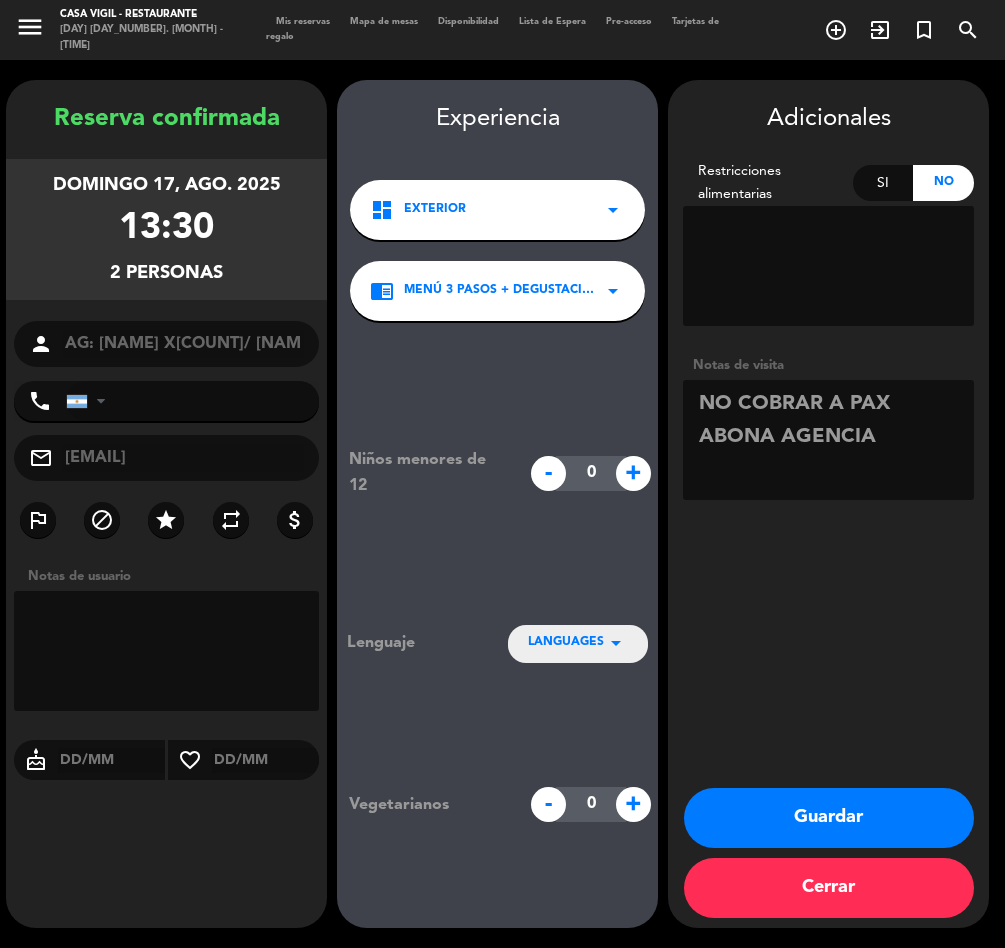 type on "NO COBRAR A PAX ABONA AGENCIA" 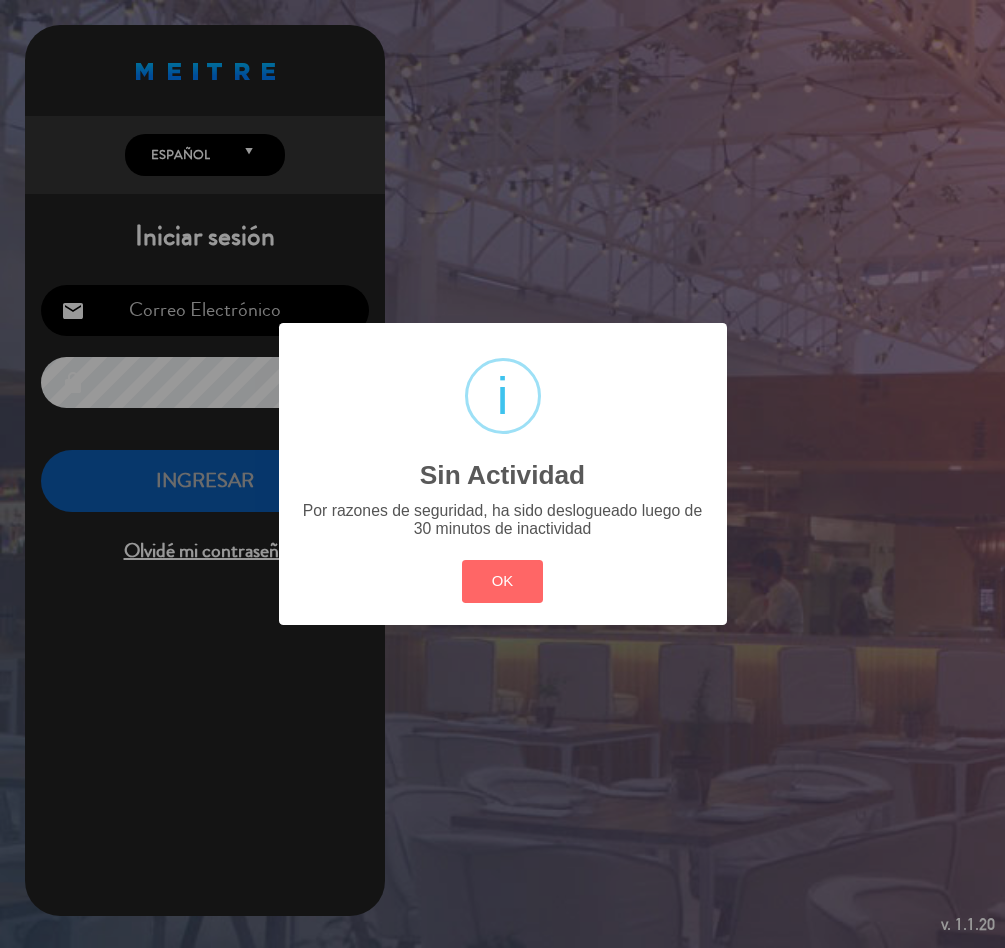 type 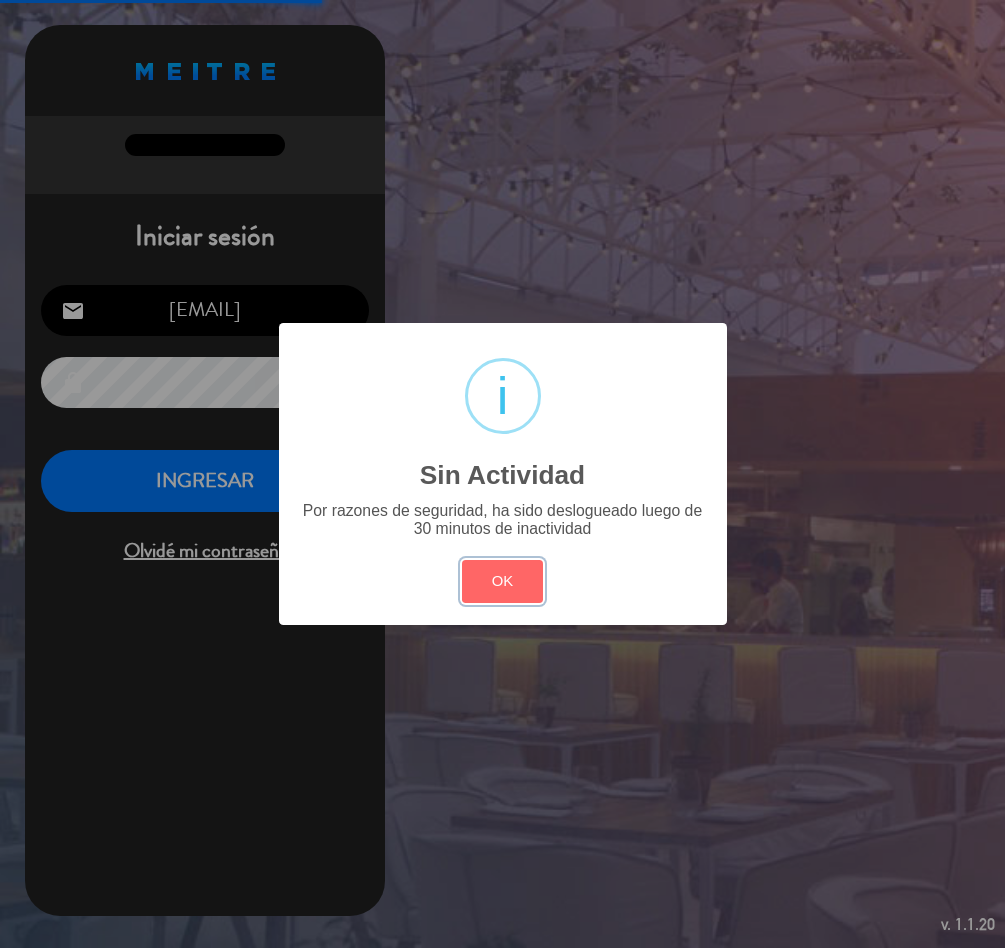 drag, startPoint x: 510, startPoint y: 591, endPoint x: 433, endPoint y: 543, distance: 90.73588 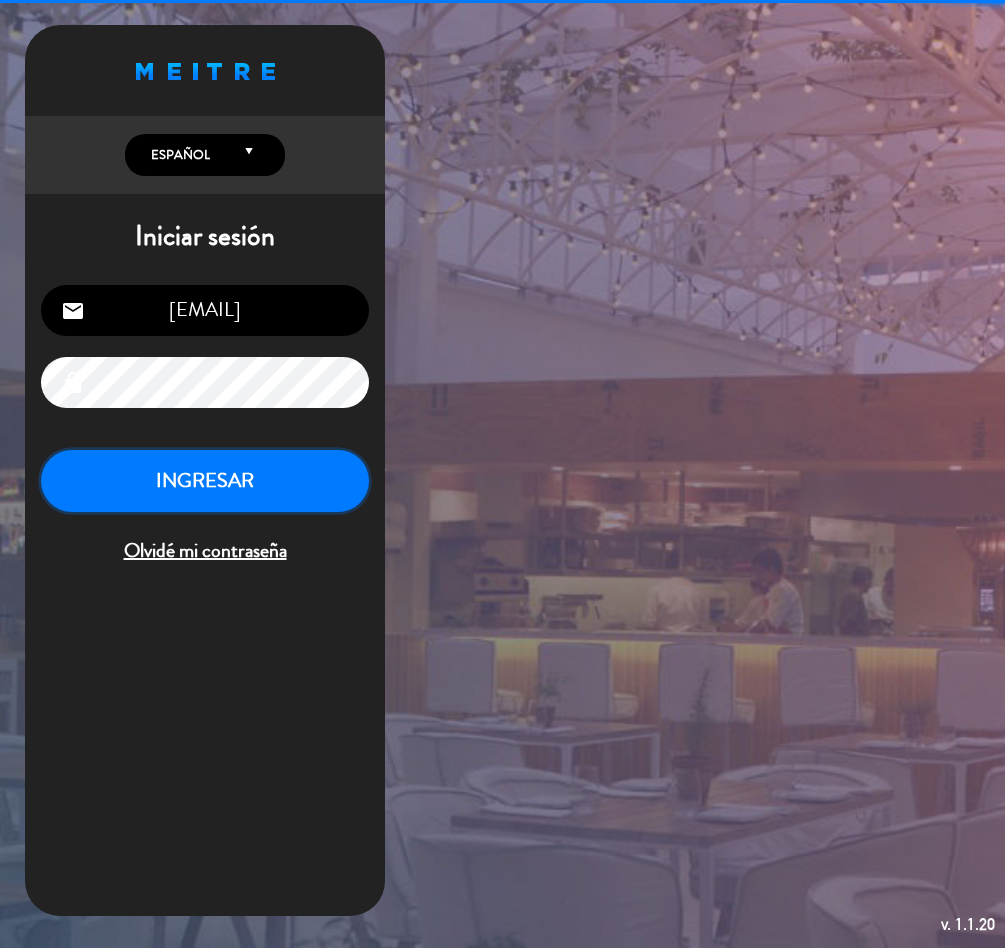 click on "INGRESAR" at bounding box center (205, 481) 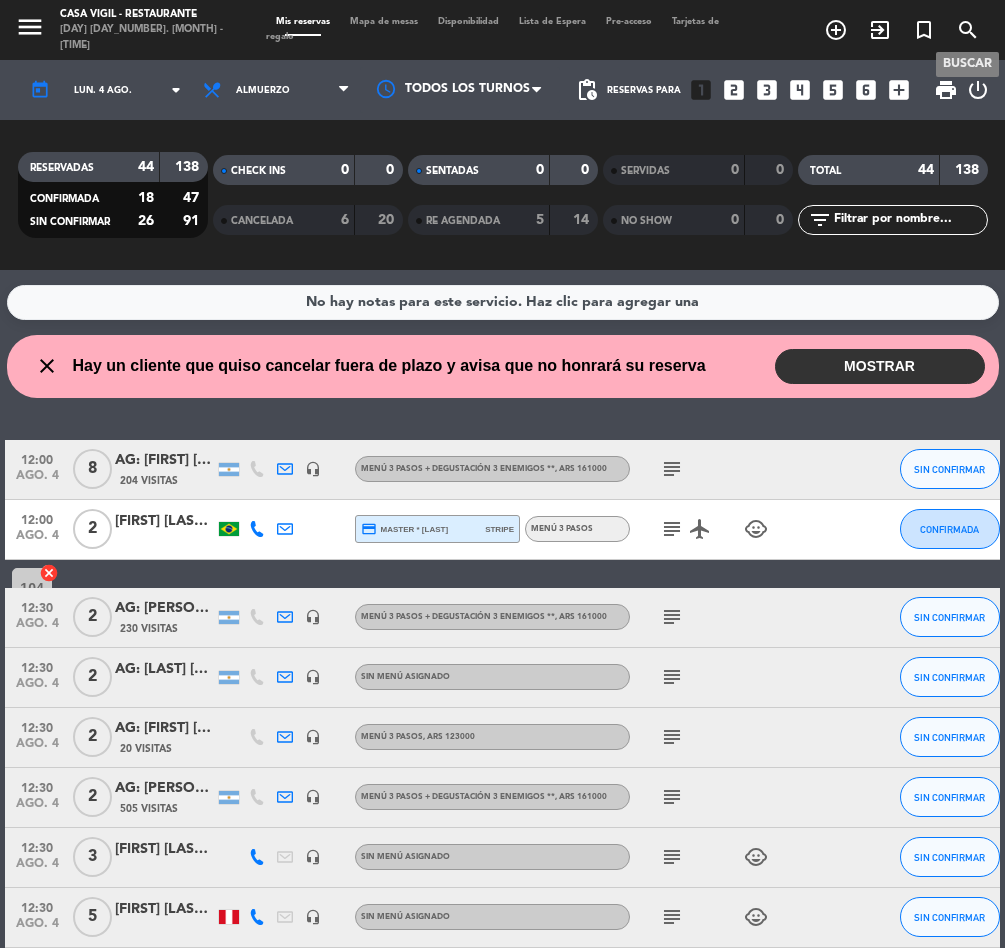 click on "search" at bounding box center [968, 30] 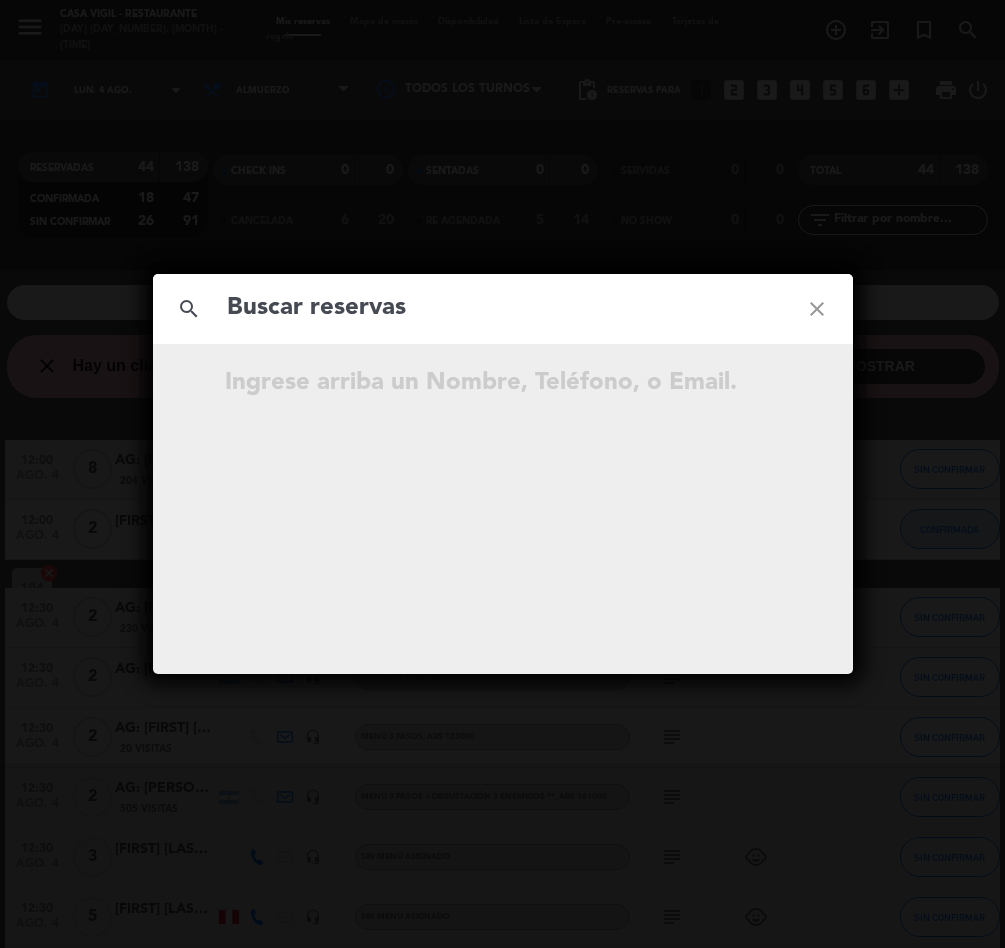 click 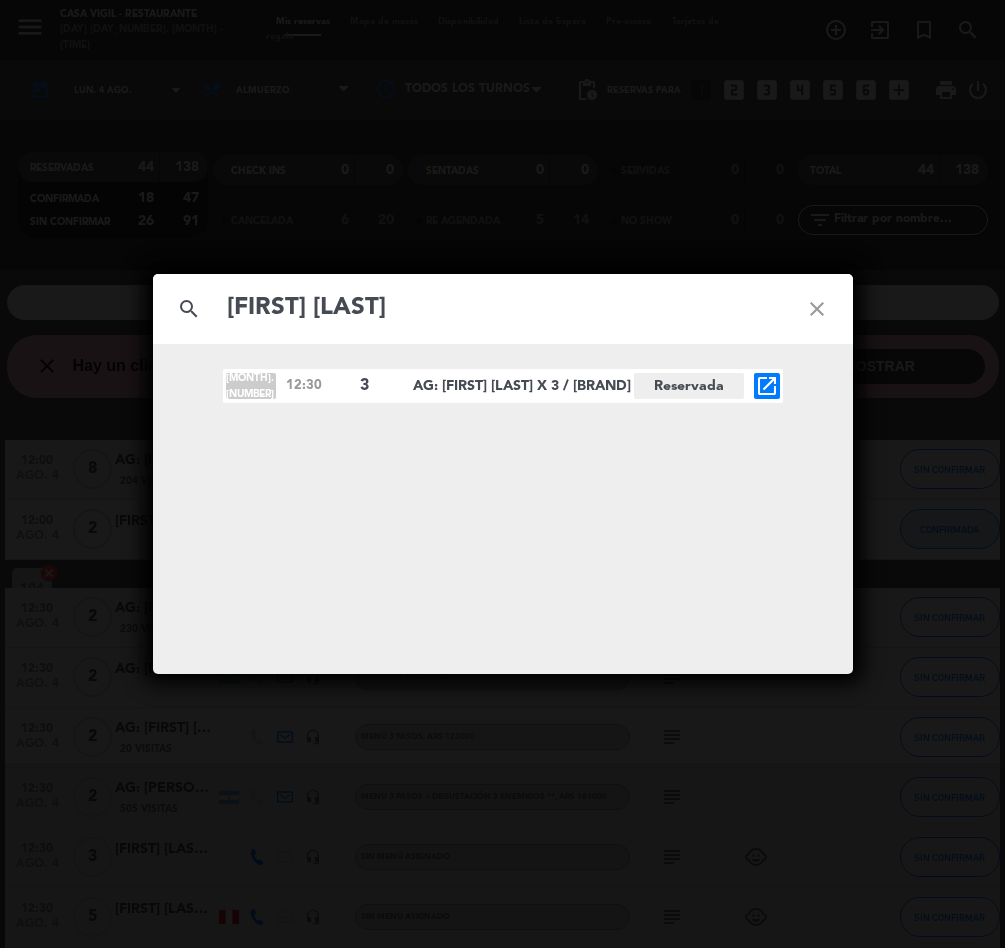 type on "[FIRST] [LAST]" 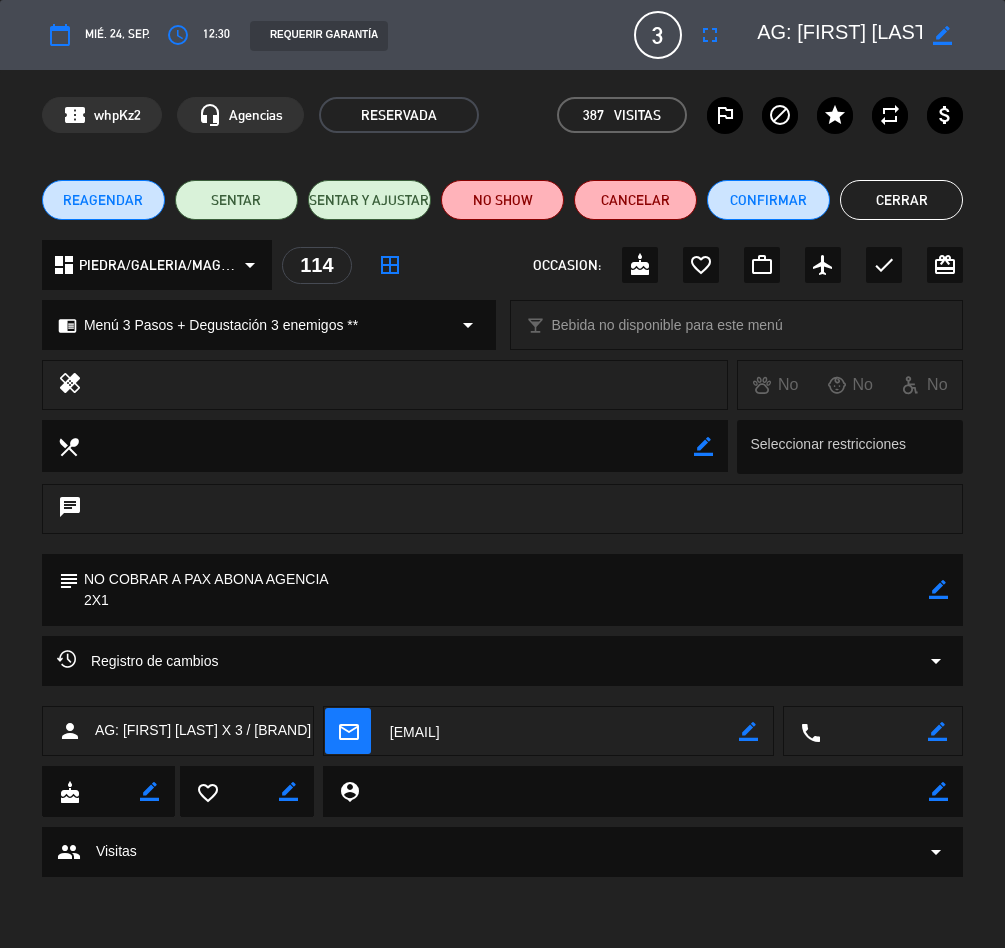 drag, startPoint x: 940, startPoint y: 592, endPoint x: 652, endPoint y: 628, distance: 290.24127 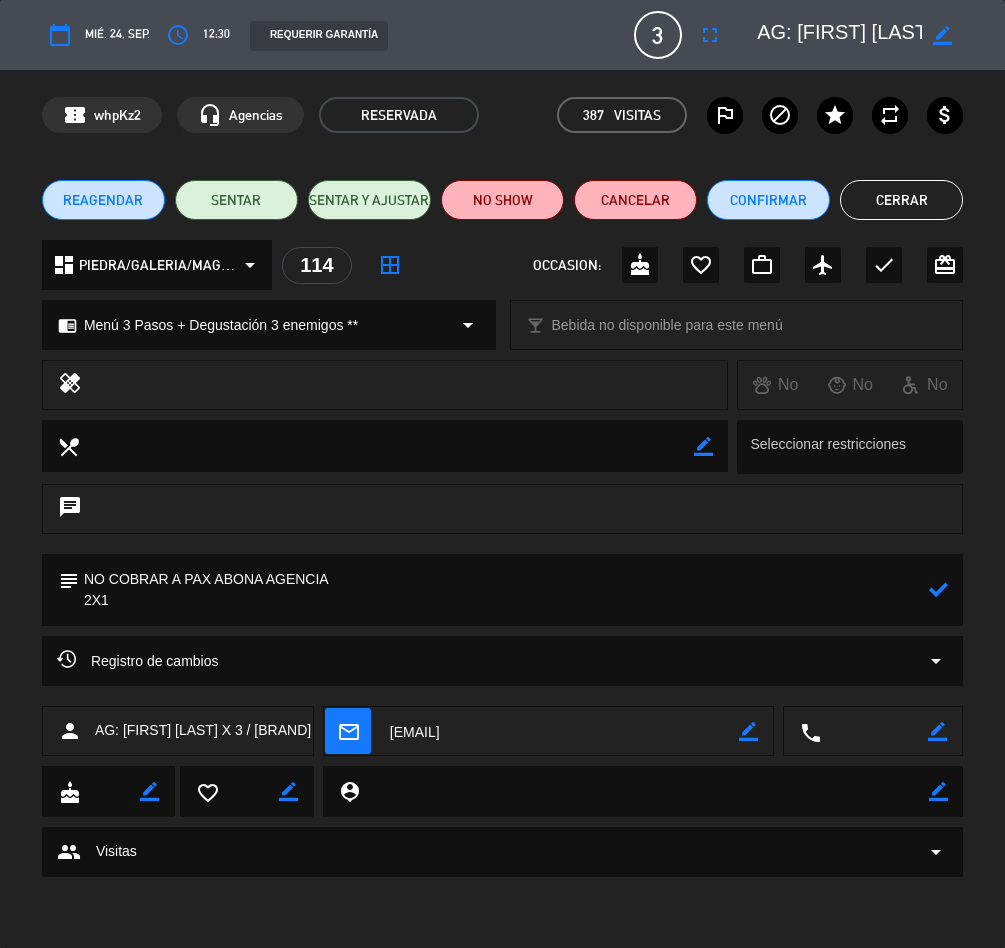 click 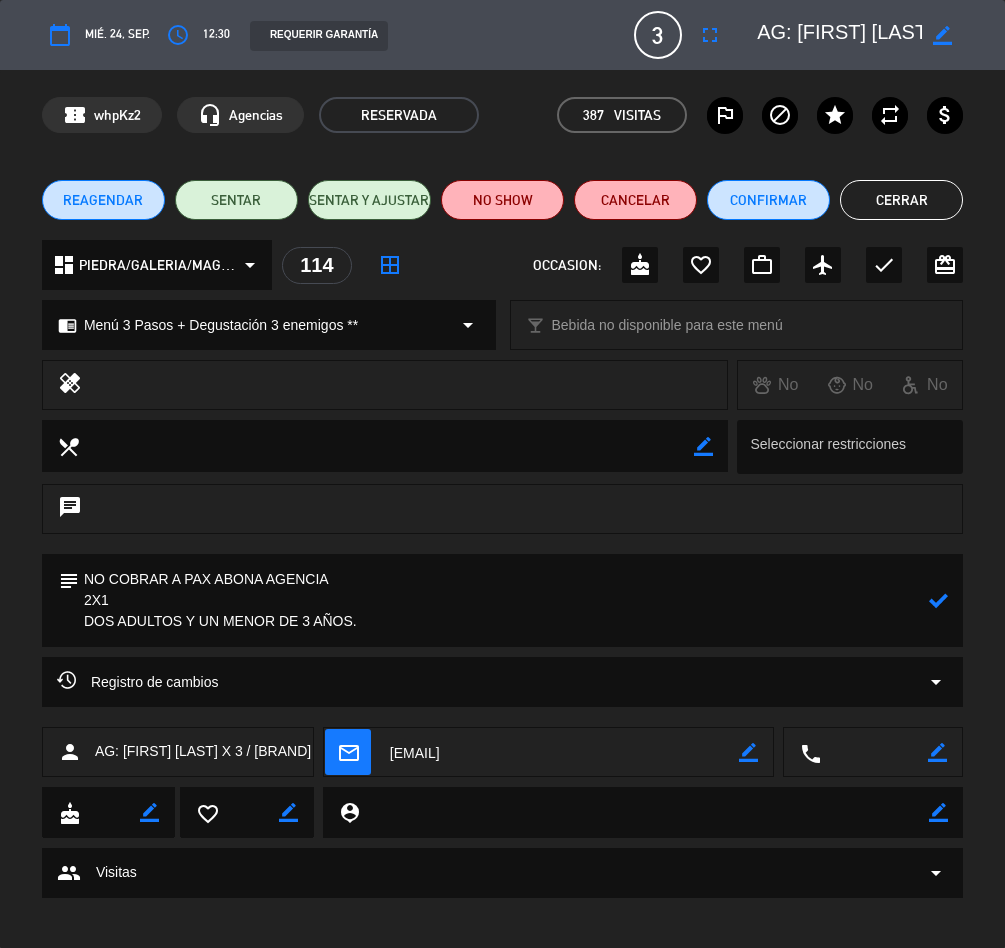 click 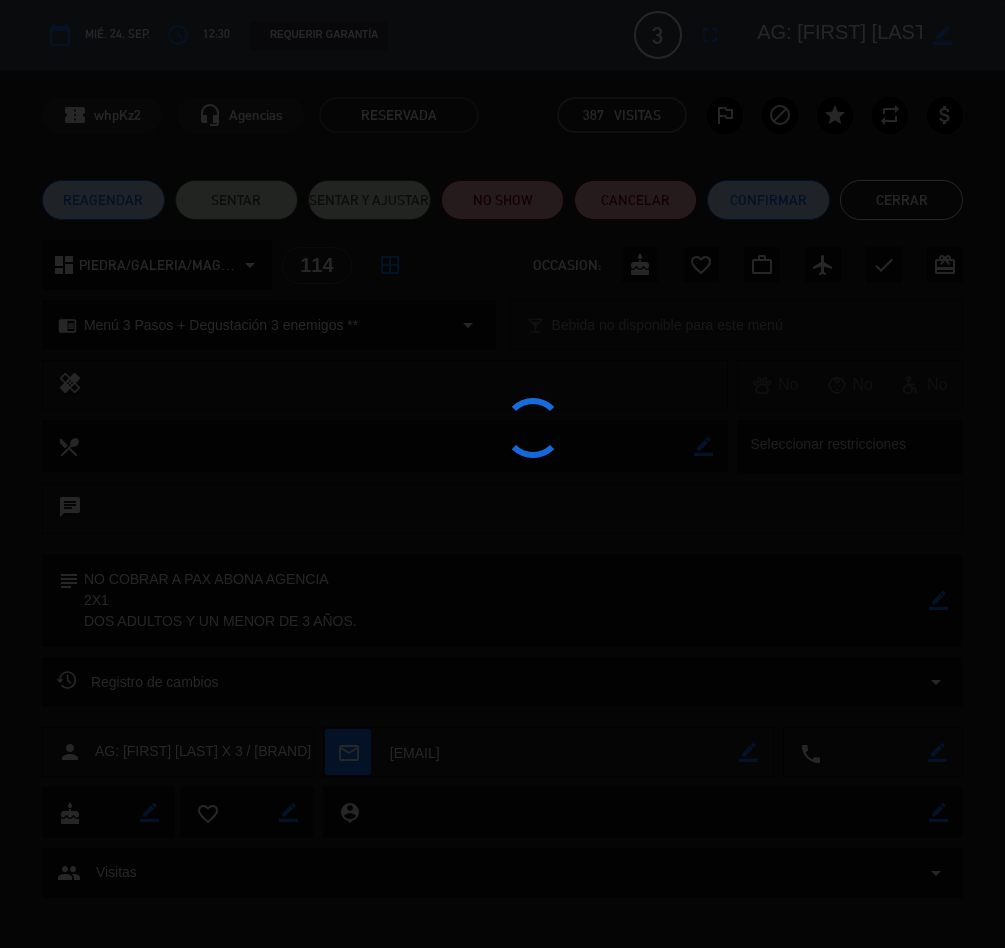 type on "NO COBRAR A PAX ABONA AGENCIA
2X1
DOS ADULTOS Y UN MENOR DE 3 AÑOS." 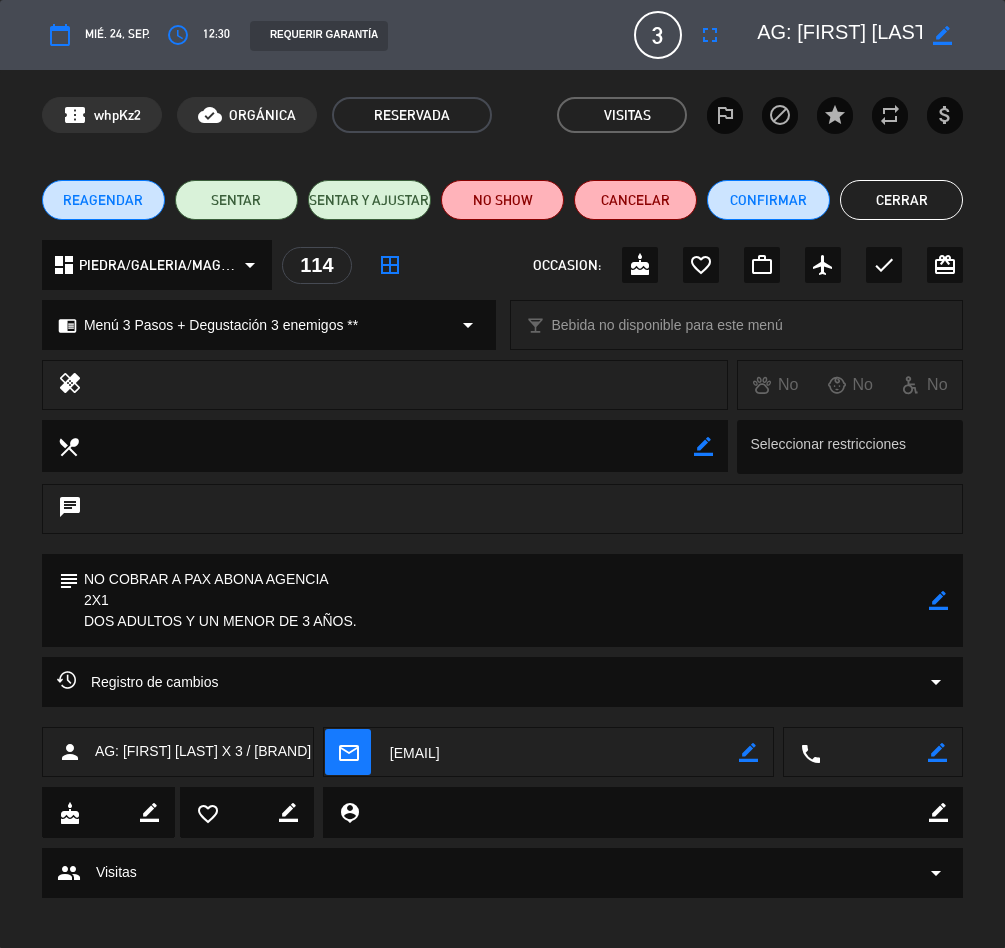 click on "Cerrar" 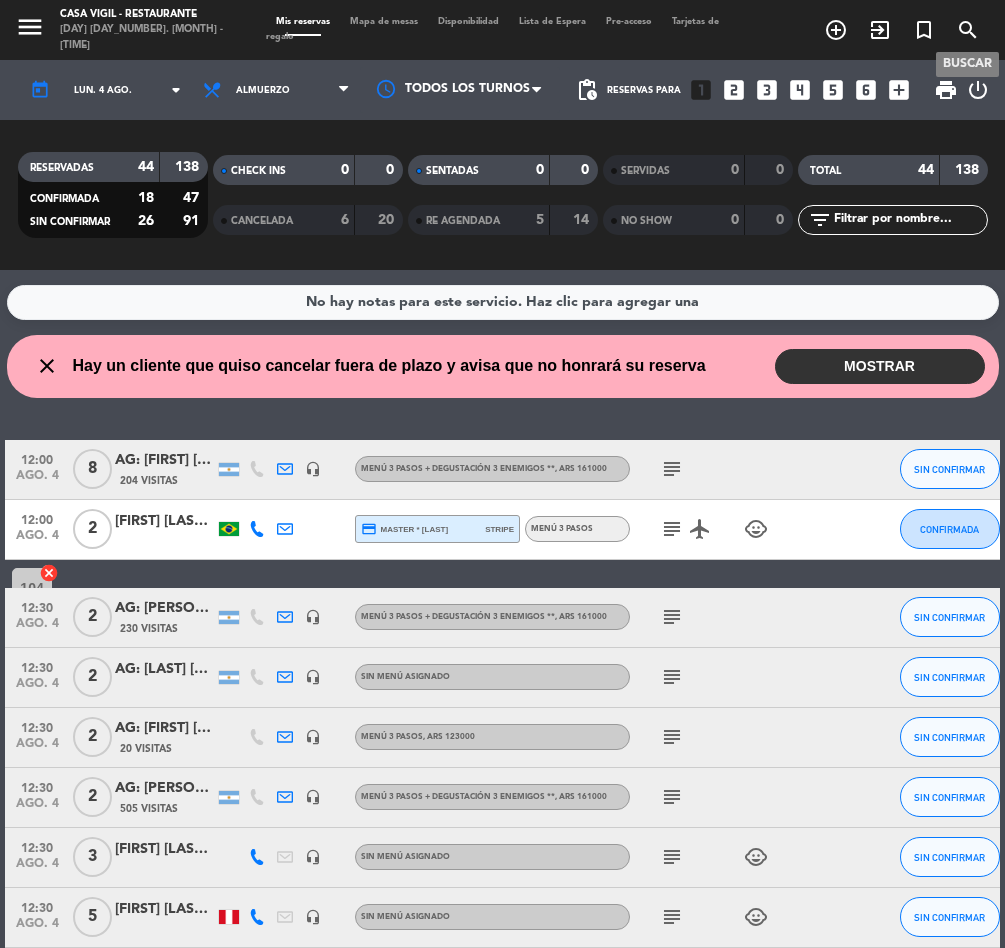 click on "search" at bounding box center (968, 30) 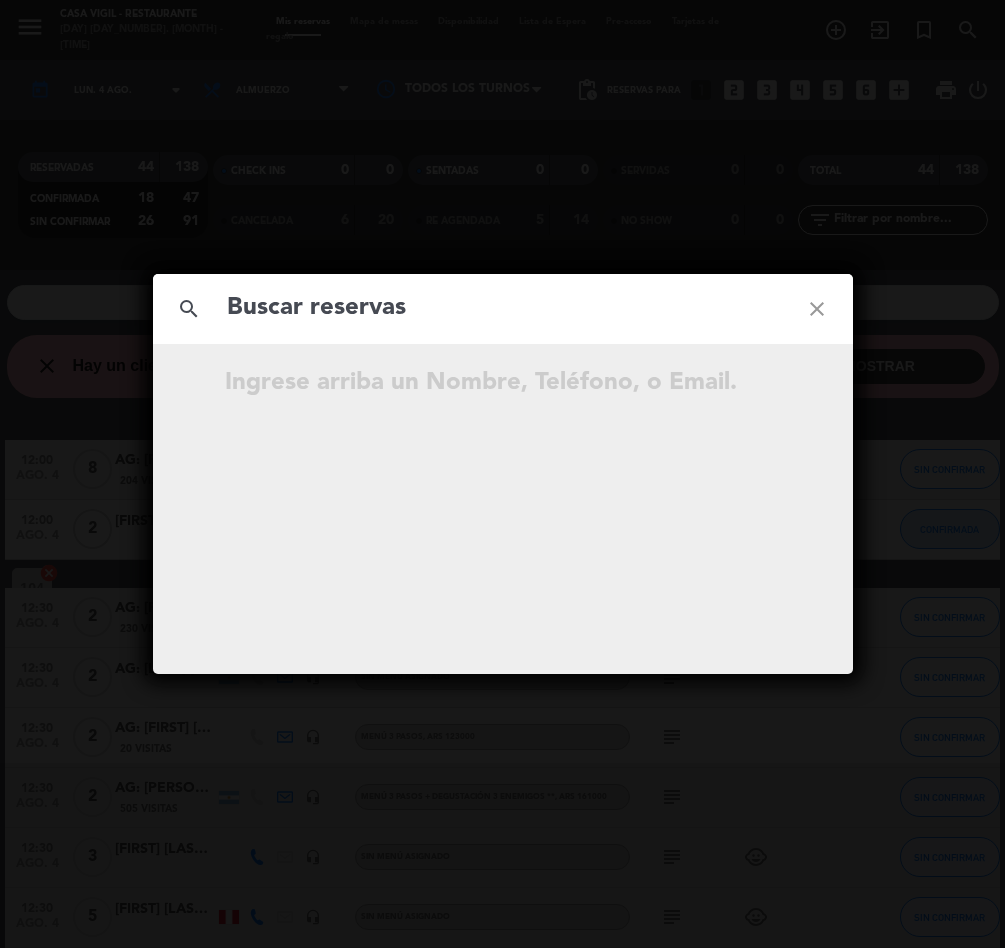 click 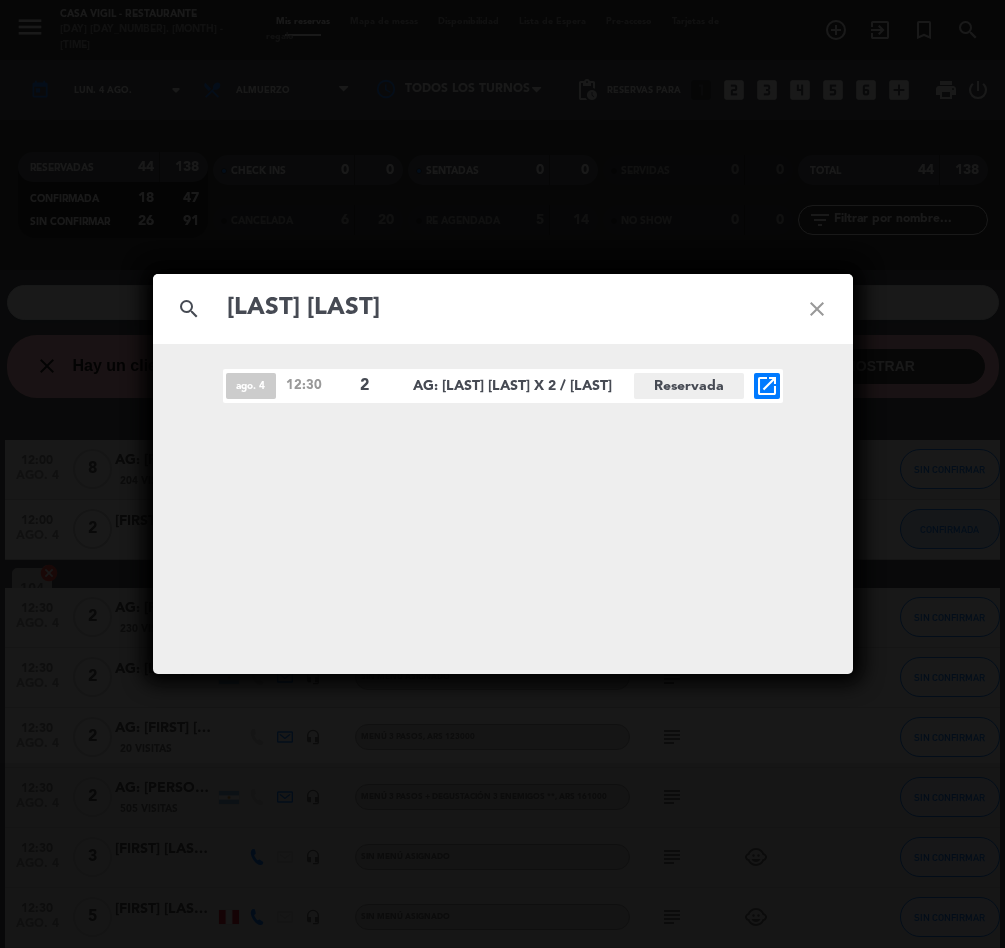 type on "[LAST] [LAST]" 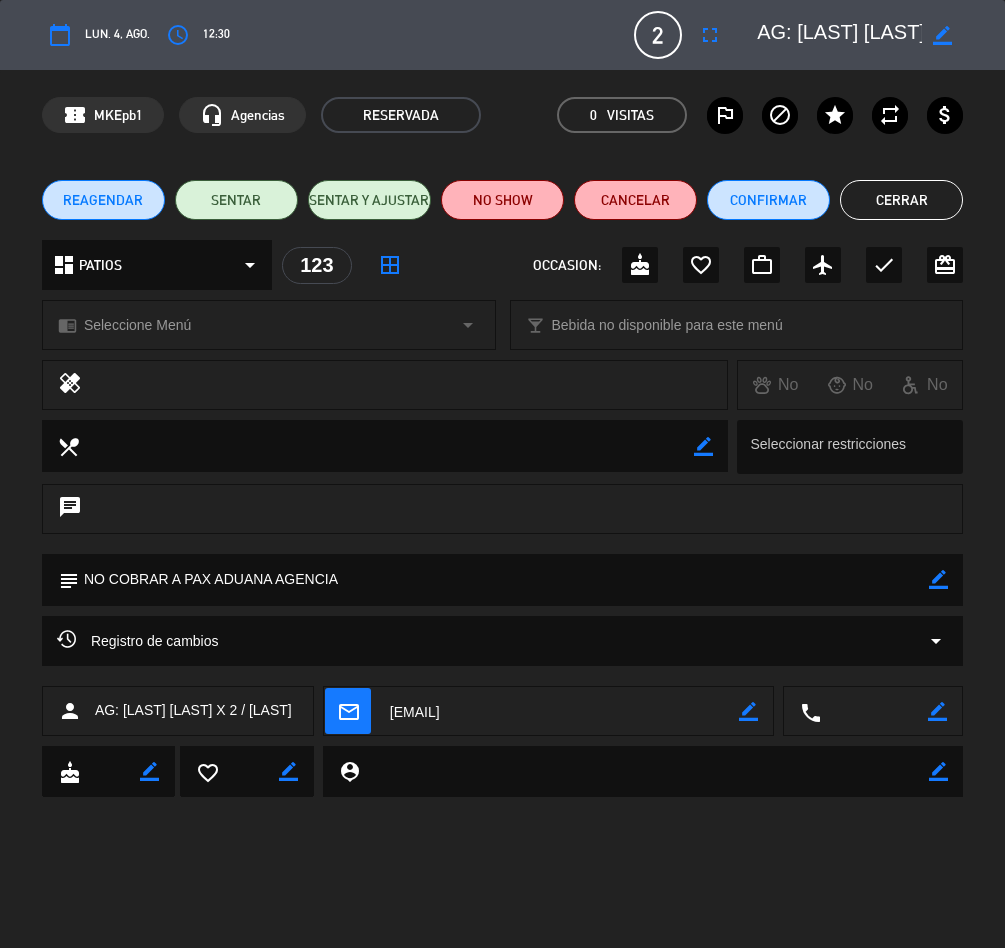 click on "Seleccione Menú" 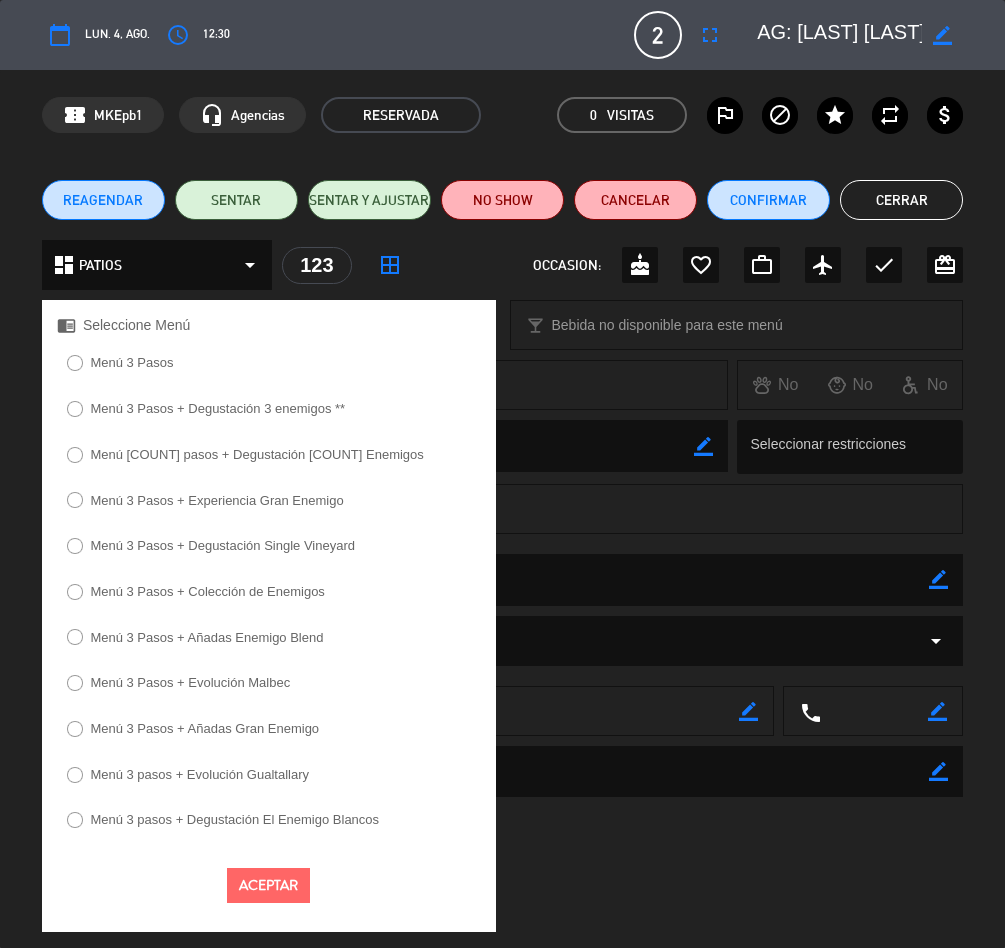 click on "calendar_today lun. 4, ago. access_time 12:30 2 AG: [LAST] [LAST] X 2 / EXCELENT VIAJES fullscreen border_color phone mail_outline confirmation_number zYENc7 headset_mic Agencias RESERVADA 0 Visitas outlined_flag block star repeat attach_money REAGENDAR SENTAR SENTAR Y AJUSTAR NO SHOW Cancelar Confirmar Cerrar dashboard PATIOS arrow_drop_down 123 border_all OCCASION: cake favorite_border work_outline airplanemode_active check card_giftcard chrome_reader_mode Seleccione Menú Menú 3 Pasos Menú 3 Pasos + Degustación 3 enemigos ** Menú 3 pasos + Degustación 3Enemigos Menú 3 Pasos + Experiencia Gran Enemigo Menú 3 Pasos + Degustación Single Vineyard Menú 3 Pasos + Colección de Enemigos Menú 3 Pasos + Añadas Enemigo Blend Menú 3 Pasos + Evolución Malbec Menú 3 Pasos + Añadas Gran Enemigo Menú 3 pasos + Evolución Gualtallary Menú 3 pasos + Degustación El Enemigo Blancos Aceptar local_bar Bebida no disponible para este menú" 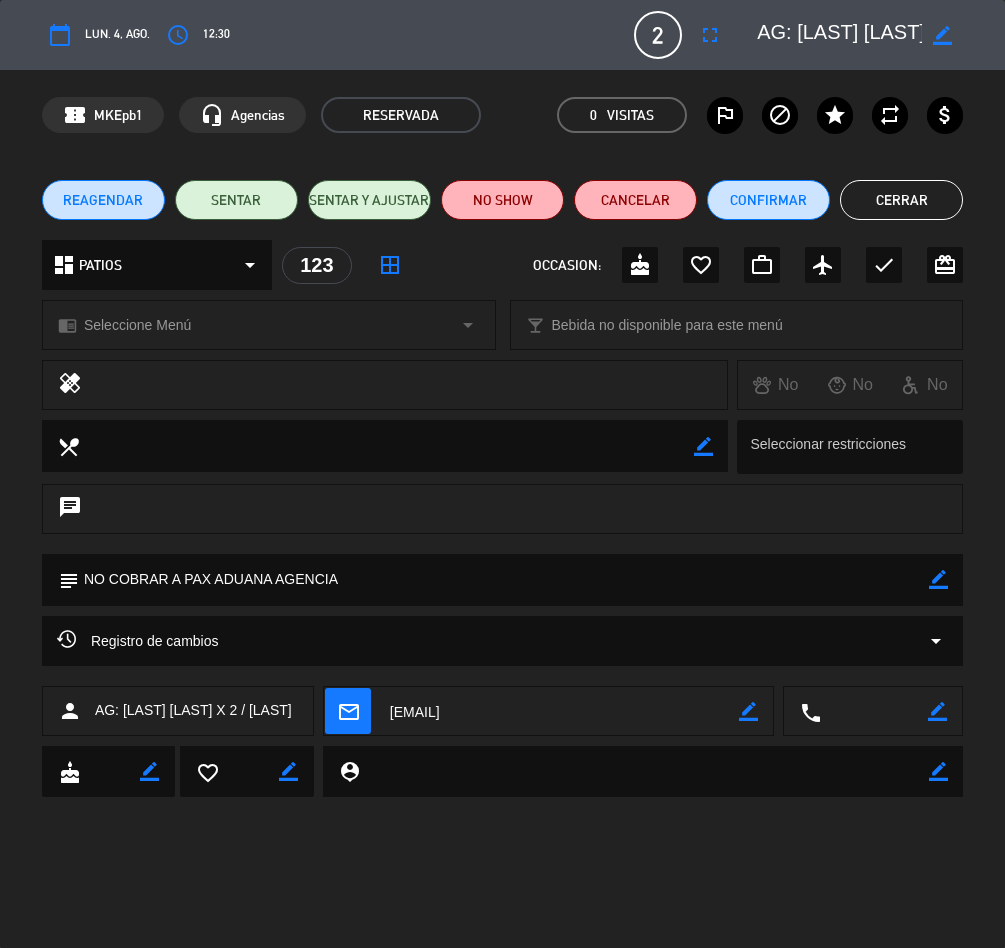 click on "Registro de cambios  arrow_drop_down" 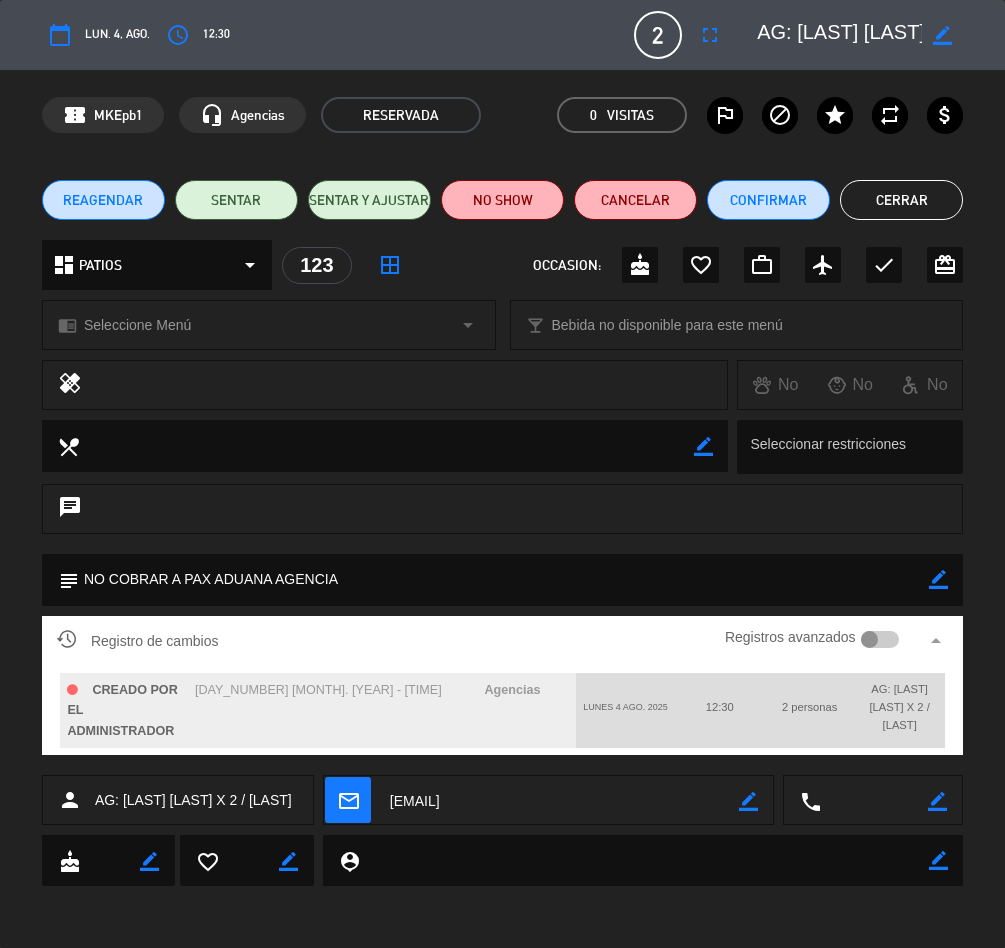click on "Registro de cambios  Registros avanzados arrow_drop_up  CREADO POR EL ADMINISTRADOR   4 ago. 2025 - 10:50   Agencias   lunes 4 ago. 2025   12:30   2 personas   AG: [LAST] [LAST] X 2 / [LAST]" 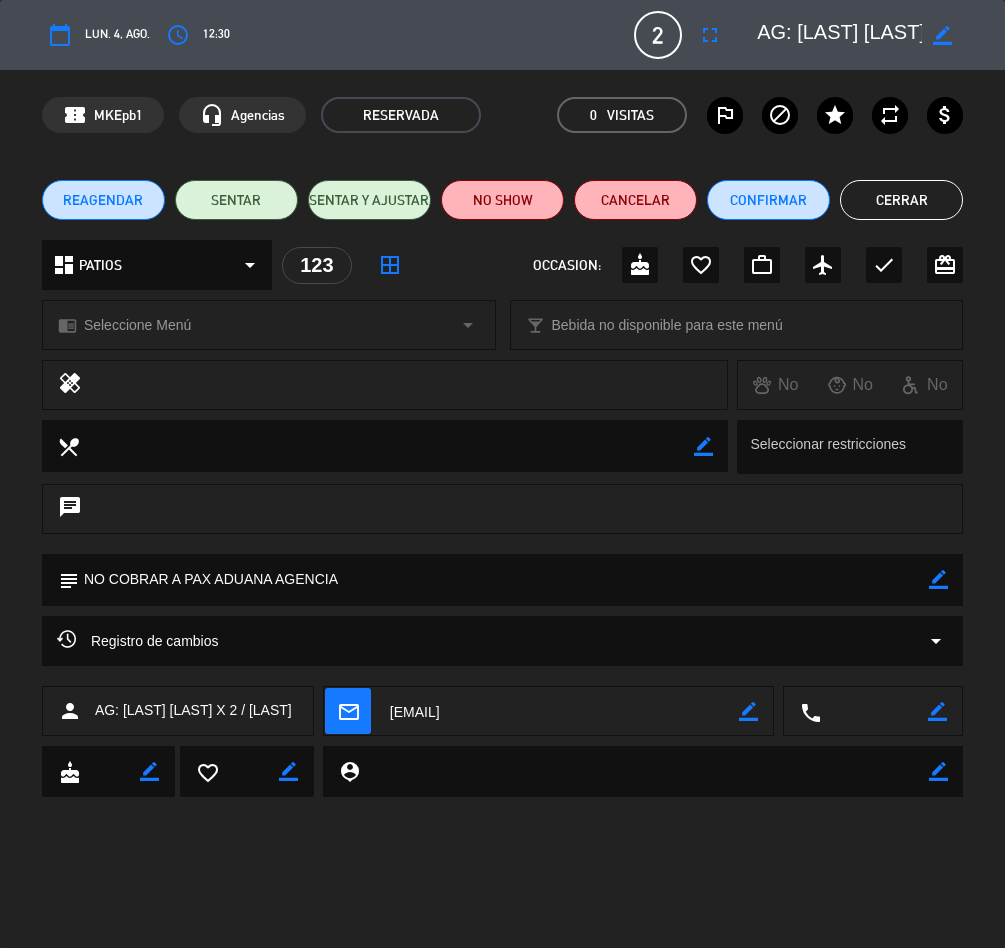 click on "subject                border_color" 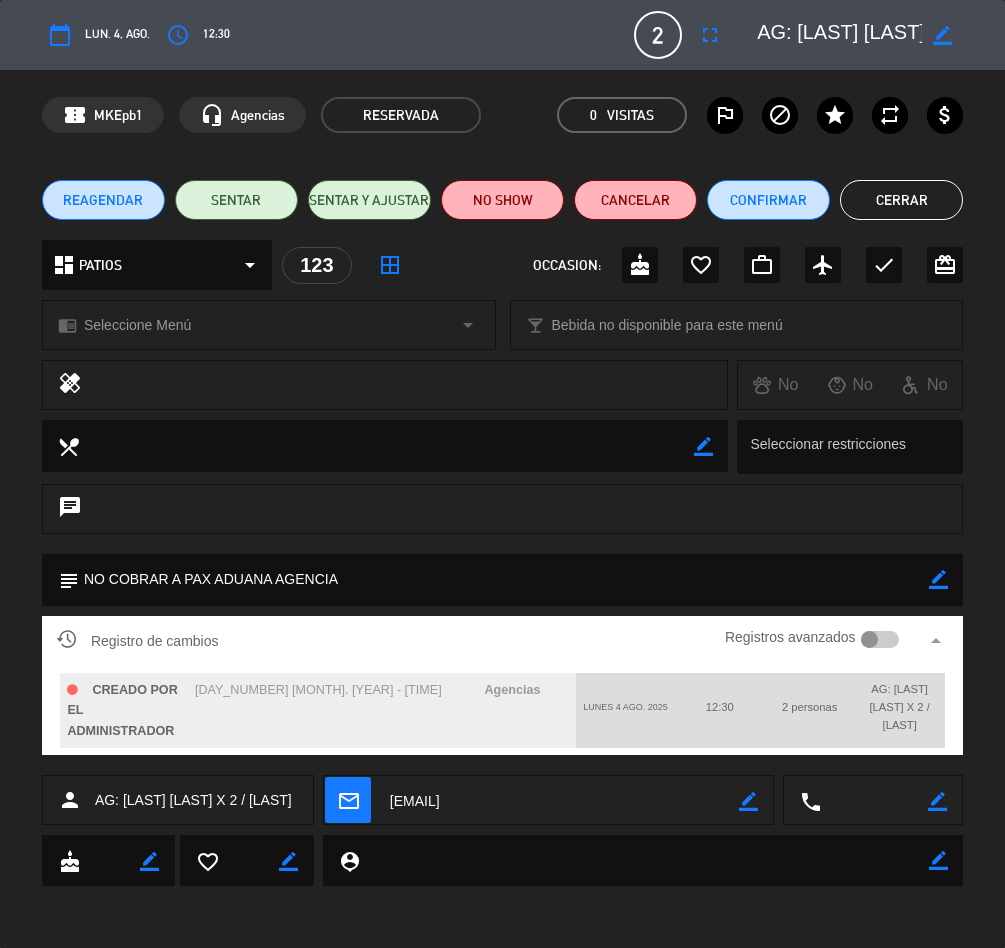 click on "Registro de cambios  Registros avanzados arrow_drop_up" 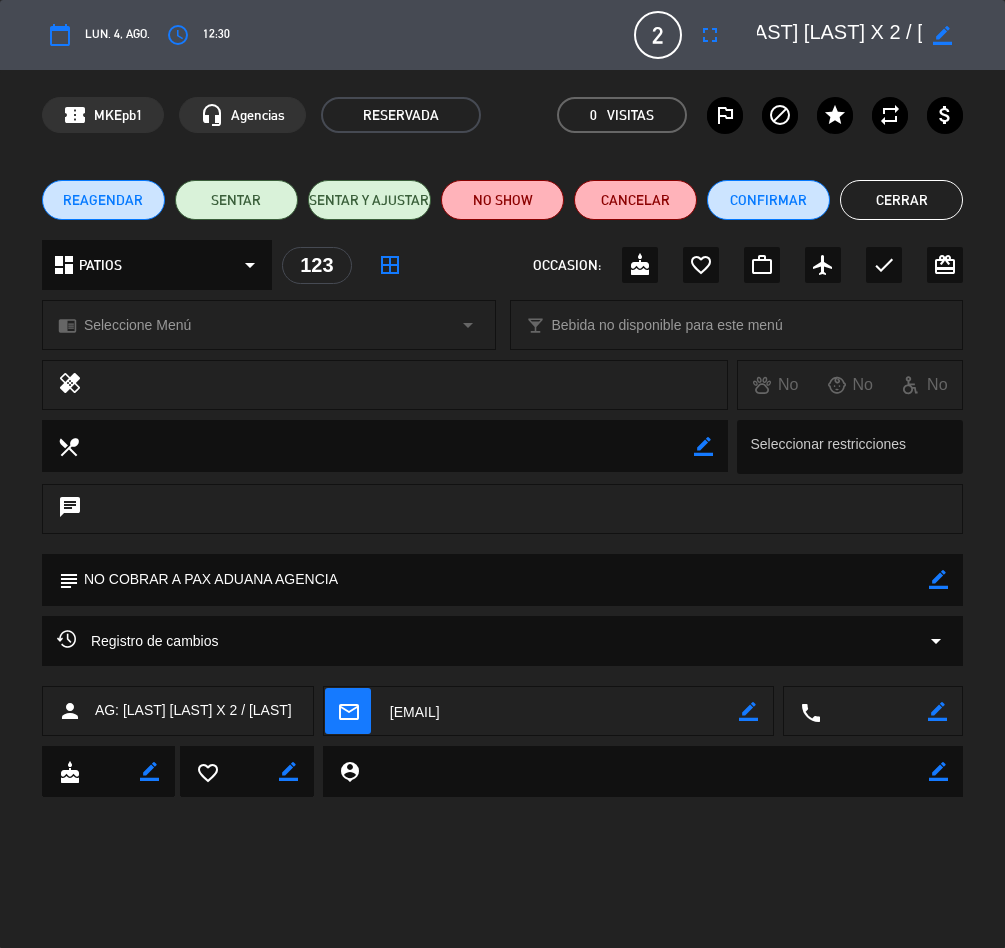 scroll, scrollTop: 0, scrollLeft: 319, axis: horizontal 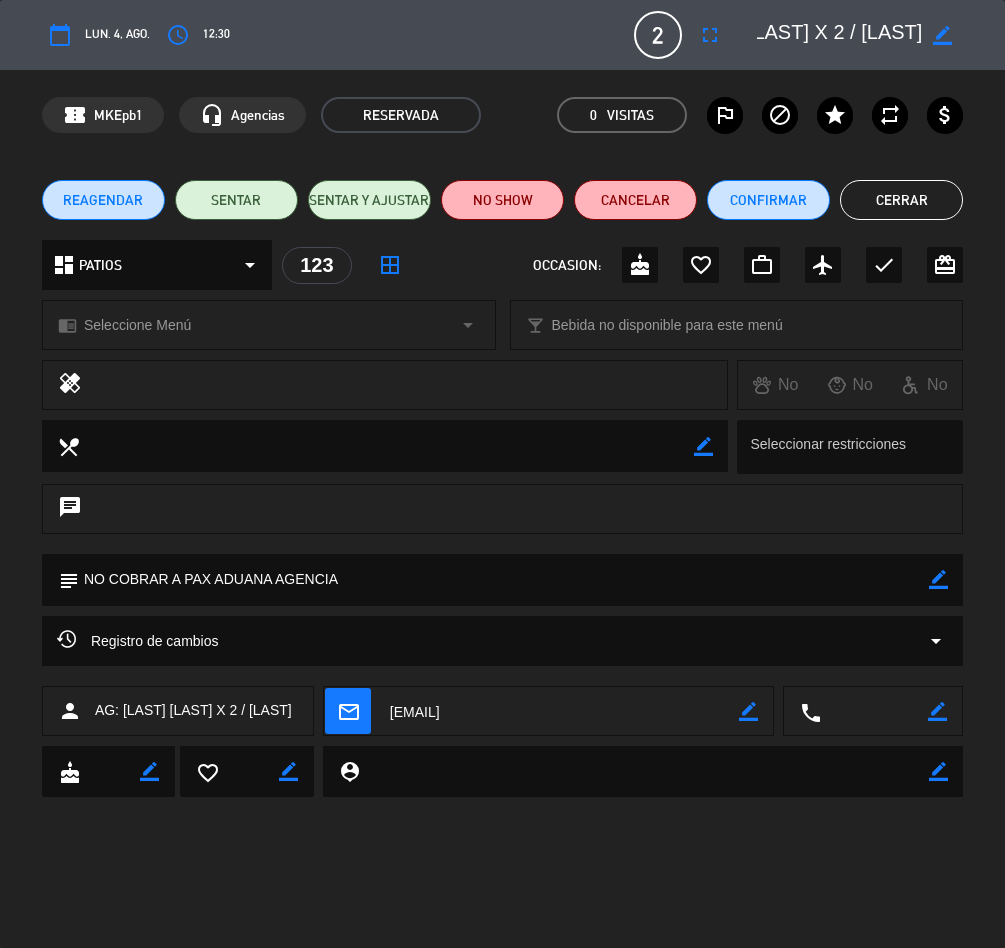 drag, startPoint x: 759, startPoint y: 21, endPoint x: 928, endPoint y: 45, distance: 170.69563 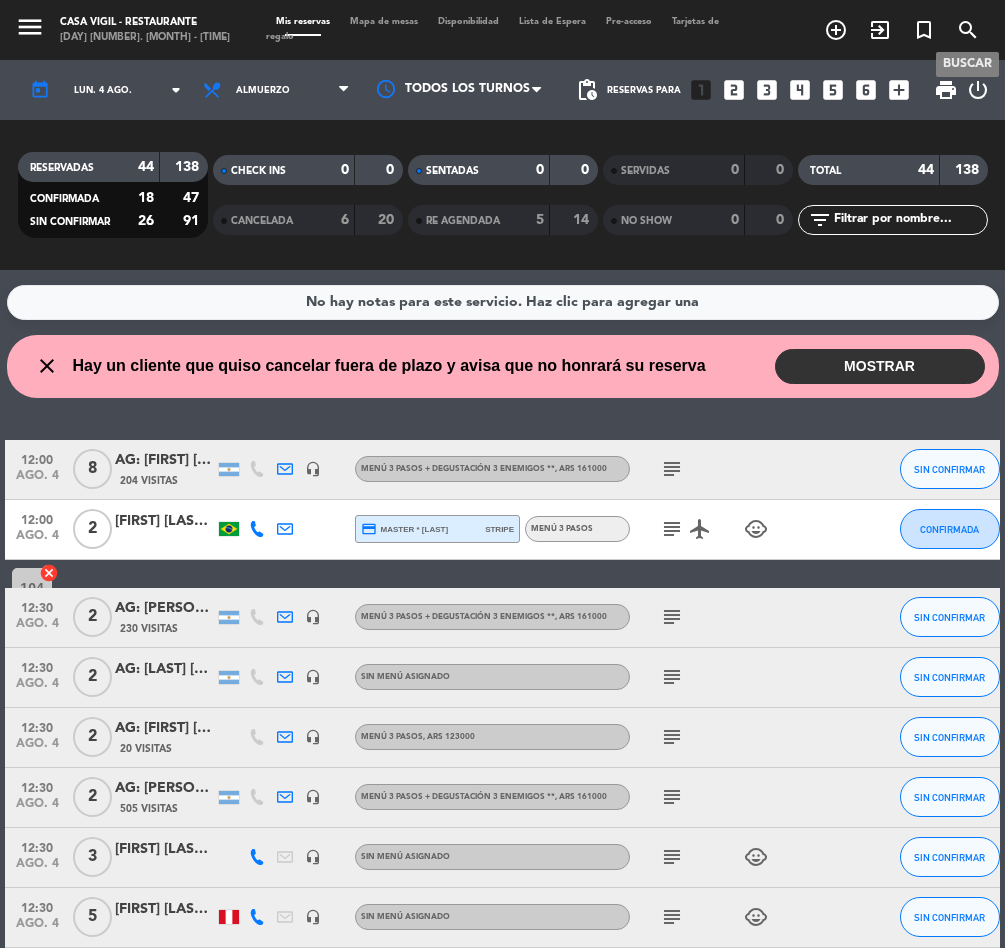 click on "search" at bounding box center [968, 30] 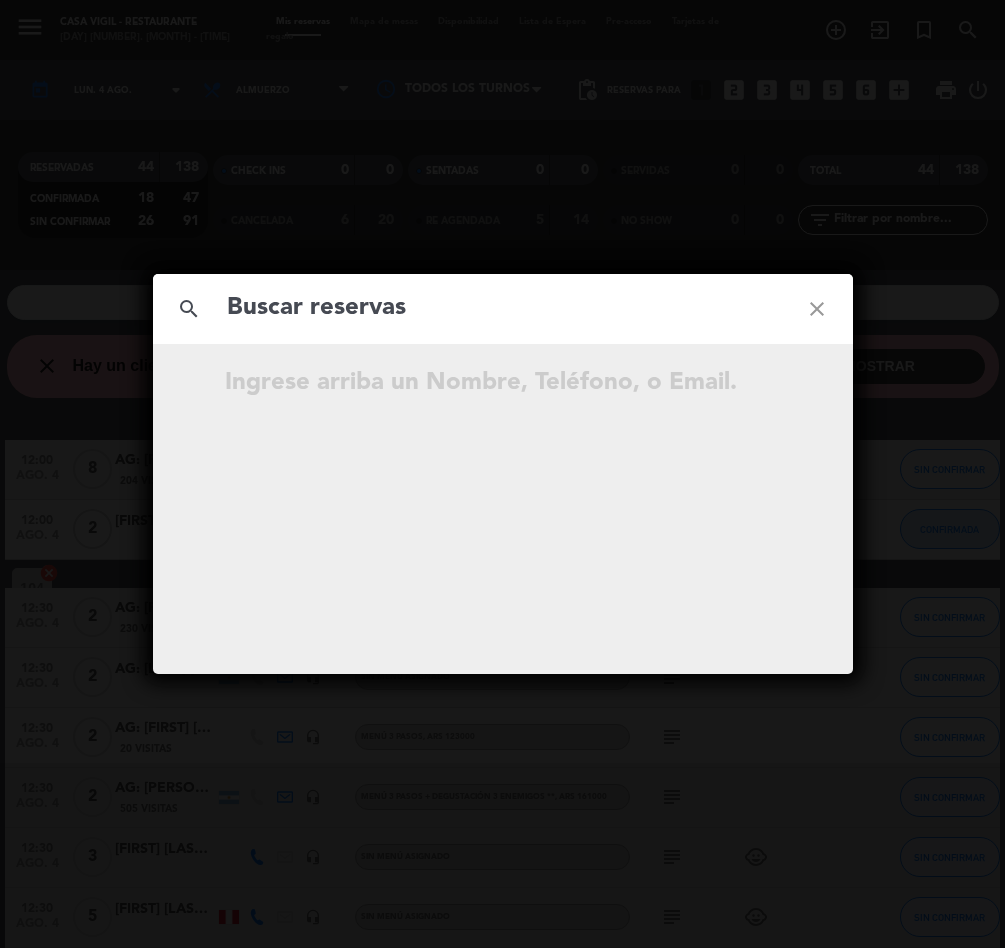 click 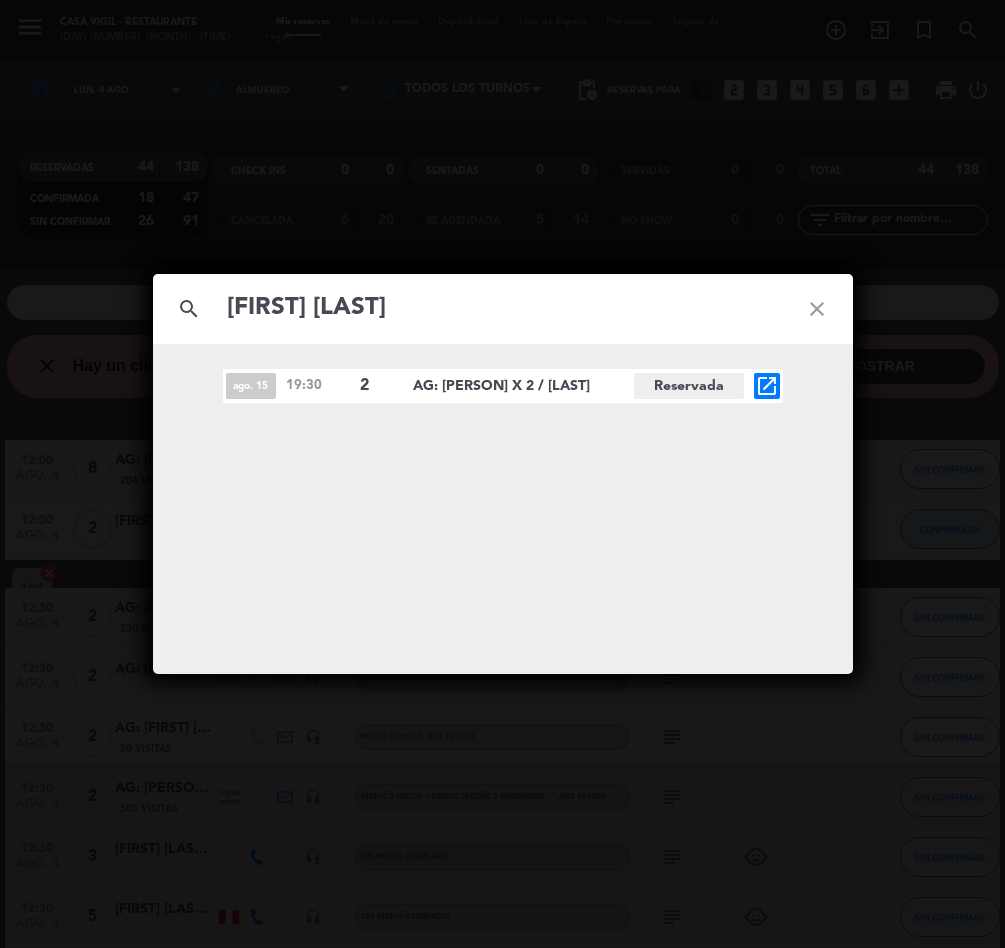 type on "[FIRST] [LAST]" 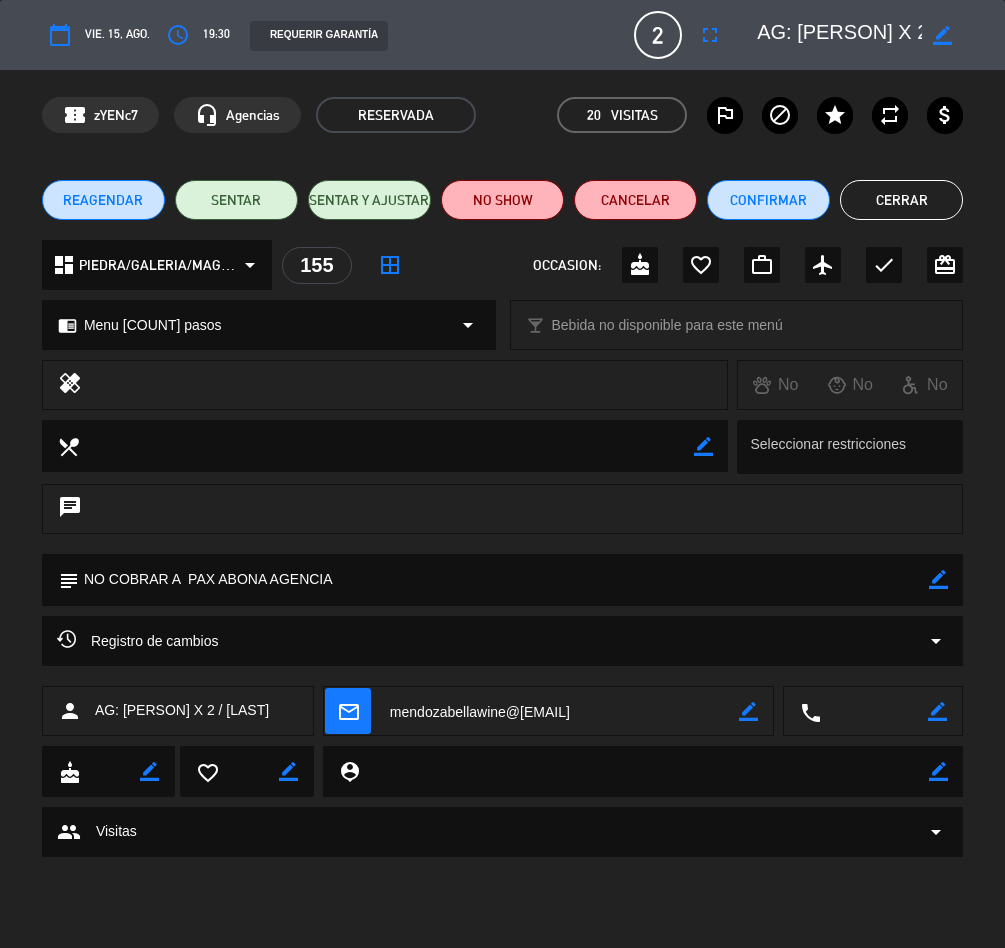 click on "Menu [COUNT] pasos" 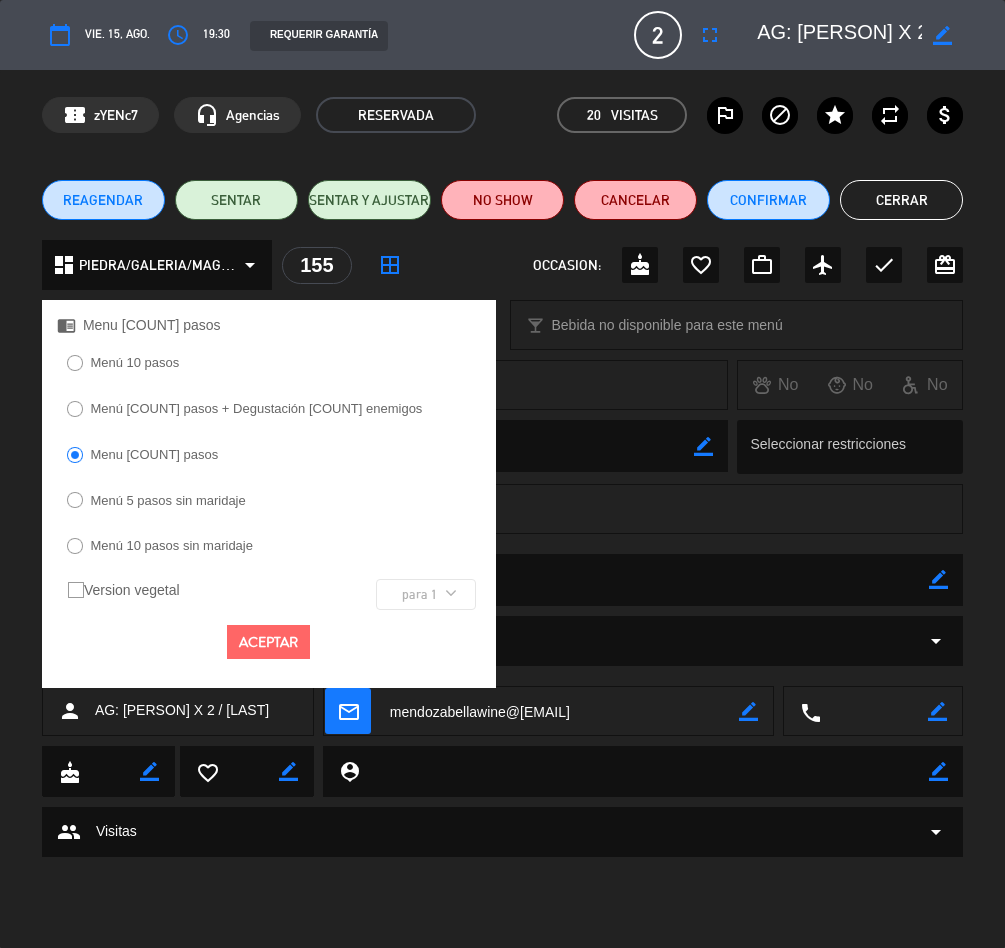 click on "Aceptar" 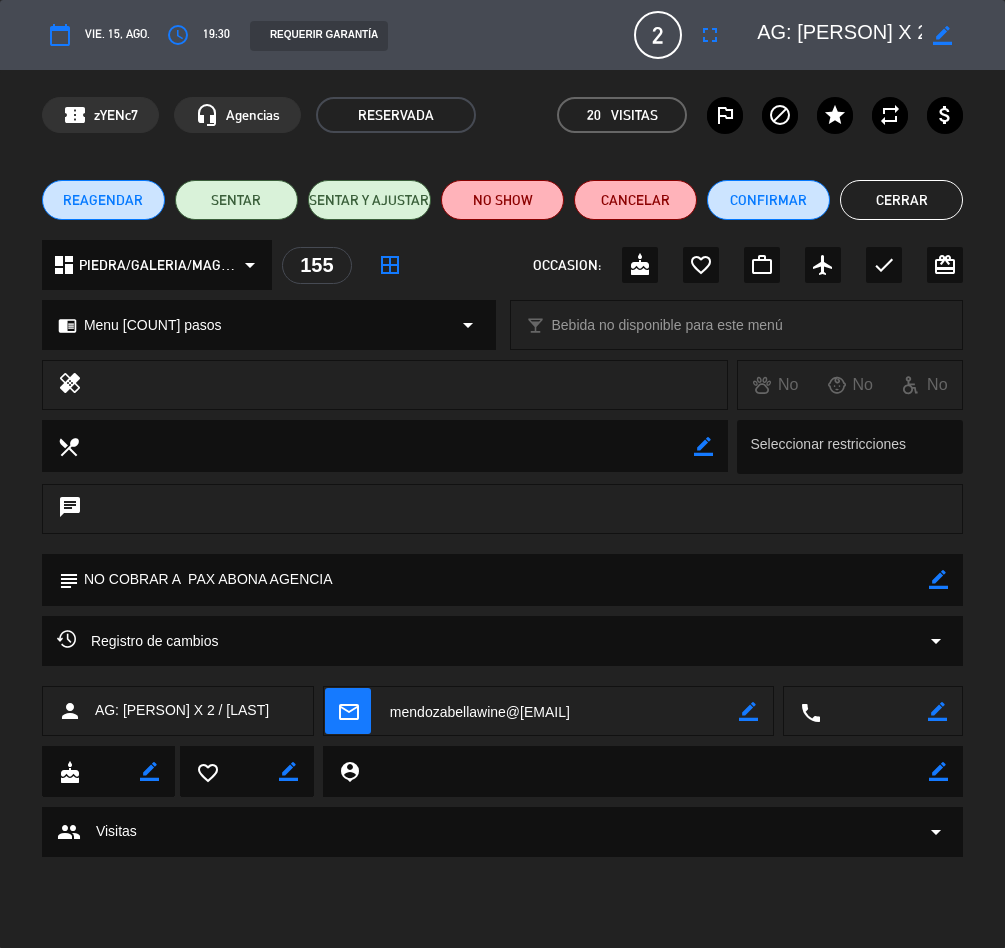 click on "chrome_reader_mode  Menu 5 pasos   arrow_drop_down" 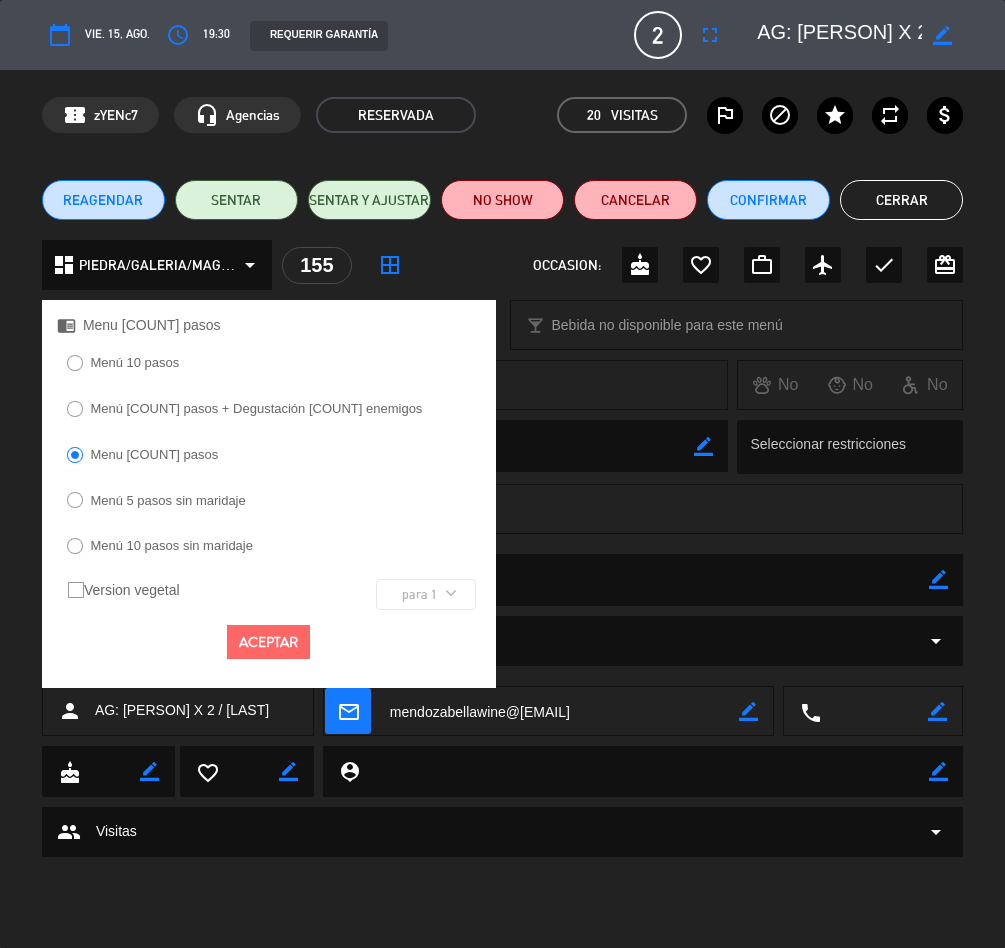 click on "calendar_today vie. 15, ago. access_time 19:30 REQUERIR GARANTÍA 2 AG: [FIRST] [LAST] X 2 / MENDOZA BELLA fullscreen border_color phone mail_outline confirmation_number zYENc7 headset_mic Agencias RESERVADA 20 Visitas outlined_flag block star repeat attach_money REAGENDAR SENTAR SENTAR Y AJUSTAR NO SHOW Cancelar Confirmar Cerrar dashboard PIEDRA/GALERIA/MAGNUM arrow_drop_down 155 border_all OCCASION: cake favorite_border work_outline airplanemode_active check card_giftcard chrome_reader_mode Menu 5 pasos Menú 10 pasos Menú 3 pasos + Degustación trío enemigos Menu 5 pasos Menú 5 pasos sin maridaje Menú 10 pasos sin maridaje Version vegetal
para 1 para 2 para 1 para 1 para 2 Aceptar local_bar Bebida no disponible para este menú arrow_drop_down healing No No No local_dining border_color Seleccionar restricciones chat subject border_color Registro de cambios arrow_drop_down person cake" 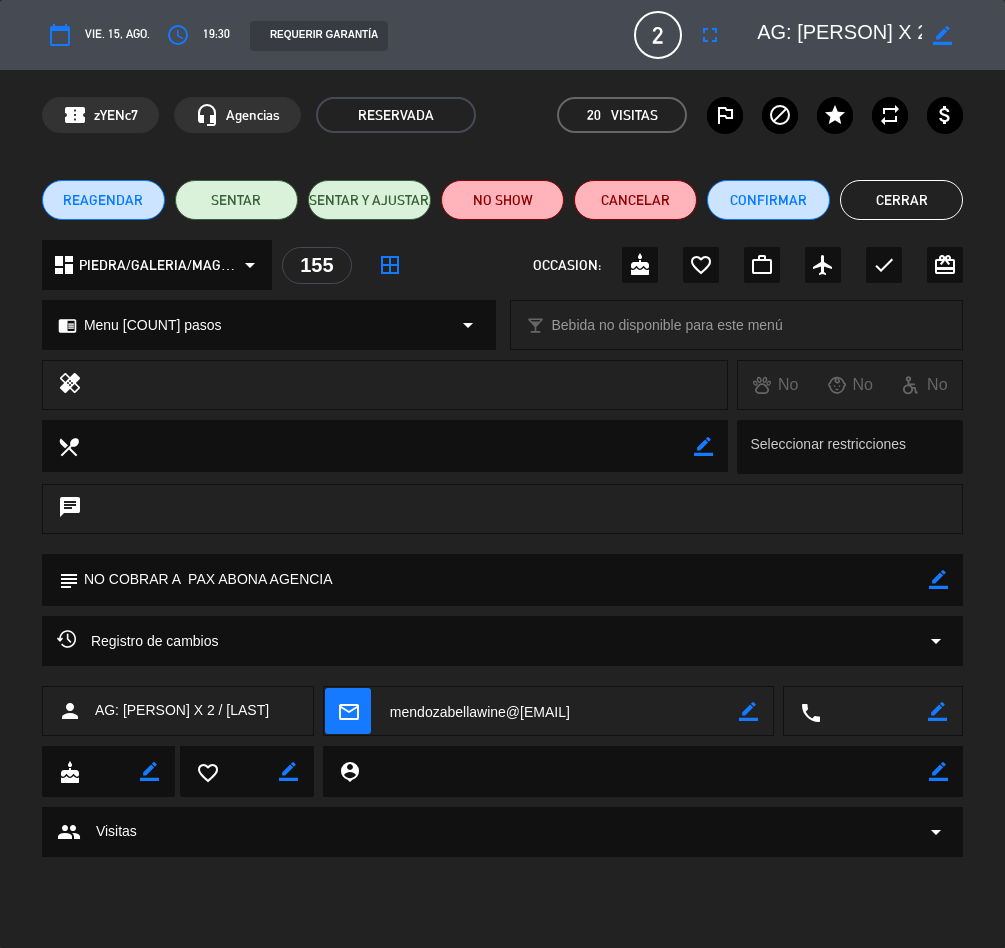click on "Cerrar" 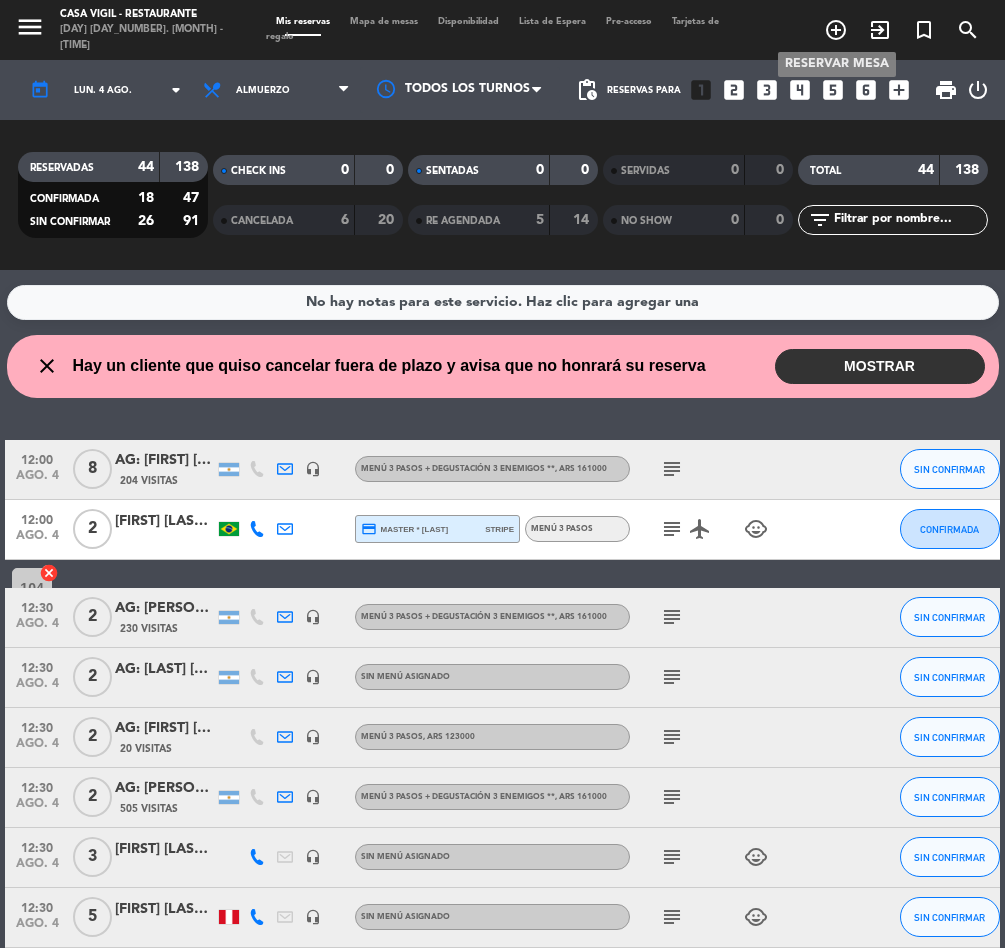 click on "add_circle_outline" at bounding box center [836, 30] 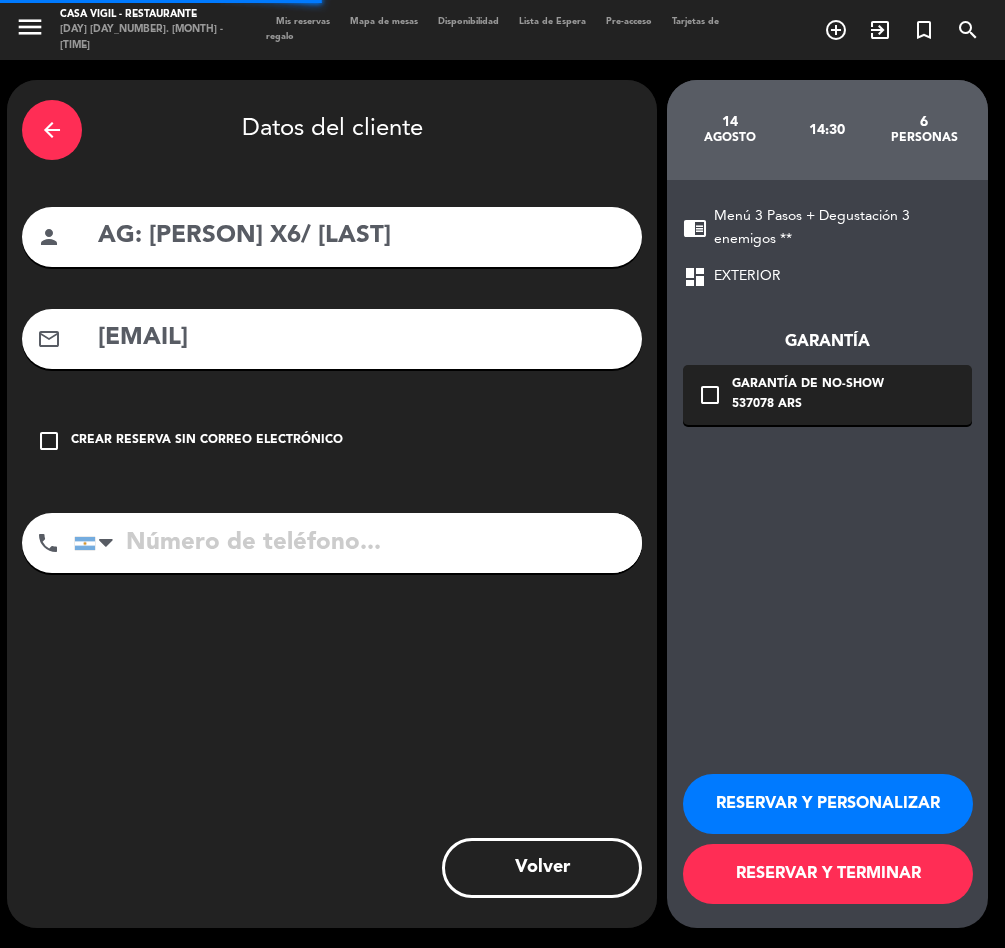 click on "arrow_back" at bounding box center (52, 130) 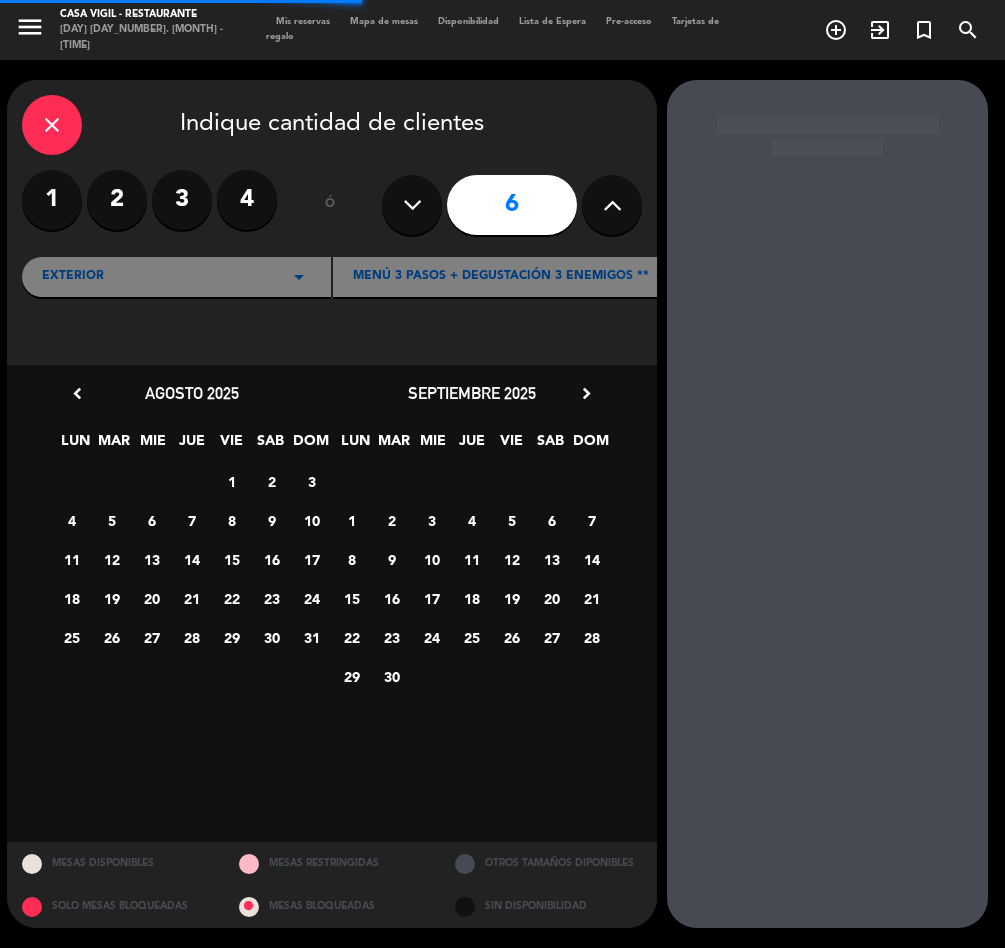 click on "close" at bounding box center (52, 125) 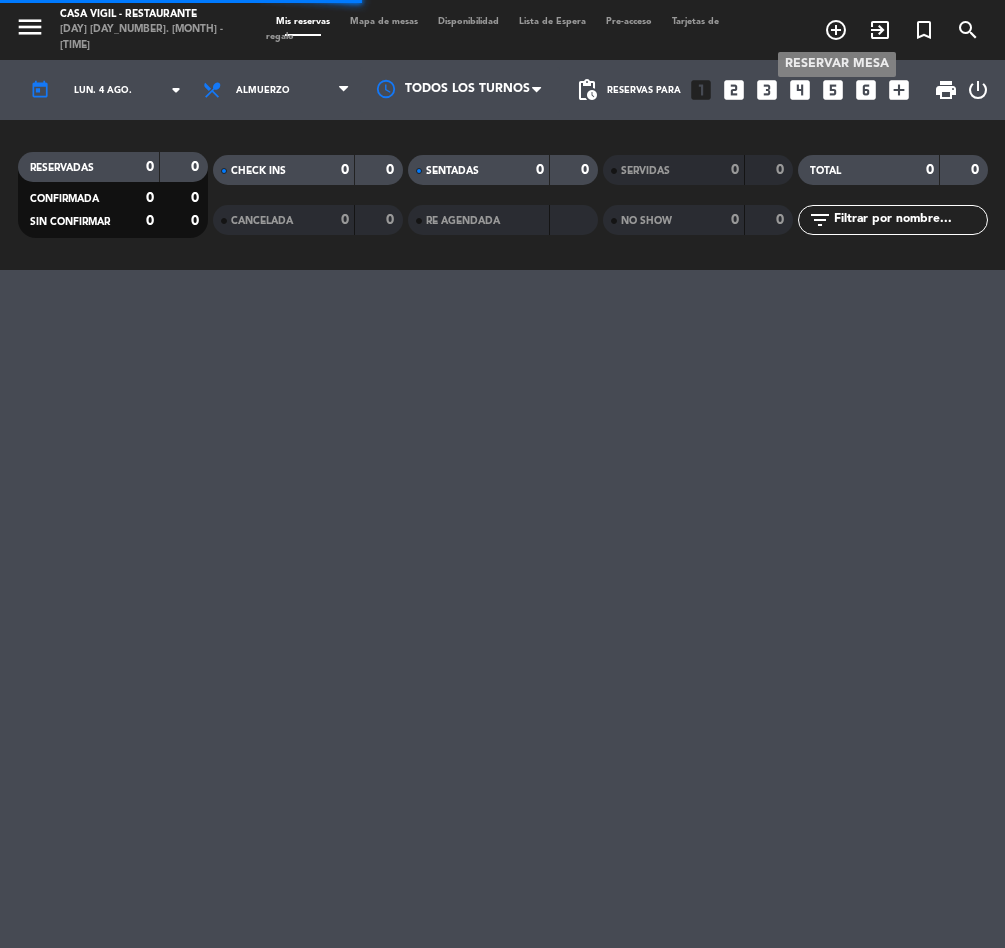 click on "add_circle_outline" at bounding box center [836, 30] 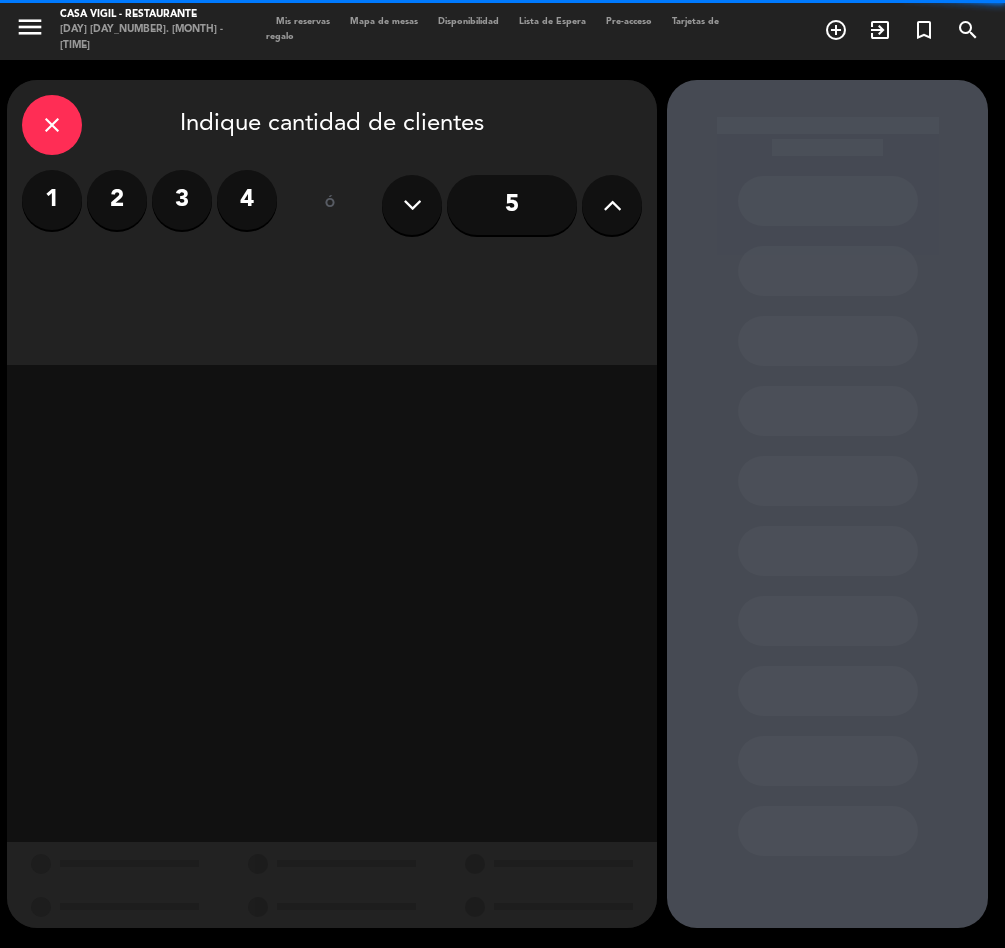 click on "2" at bounding box center [117, 200] 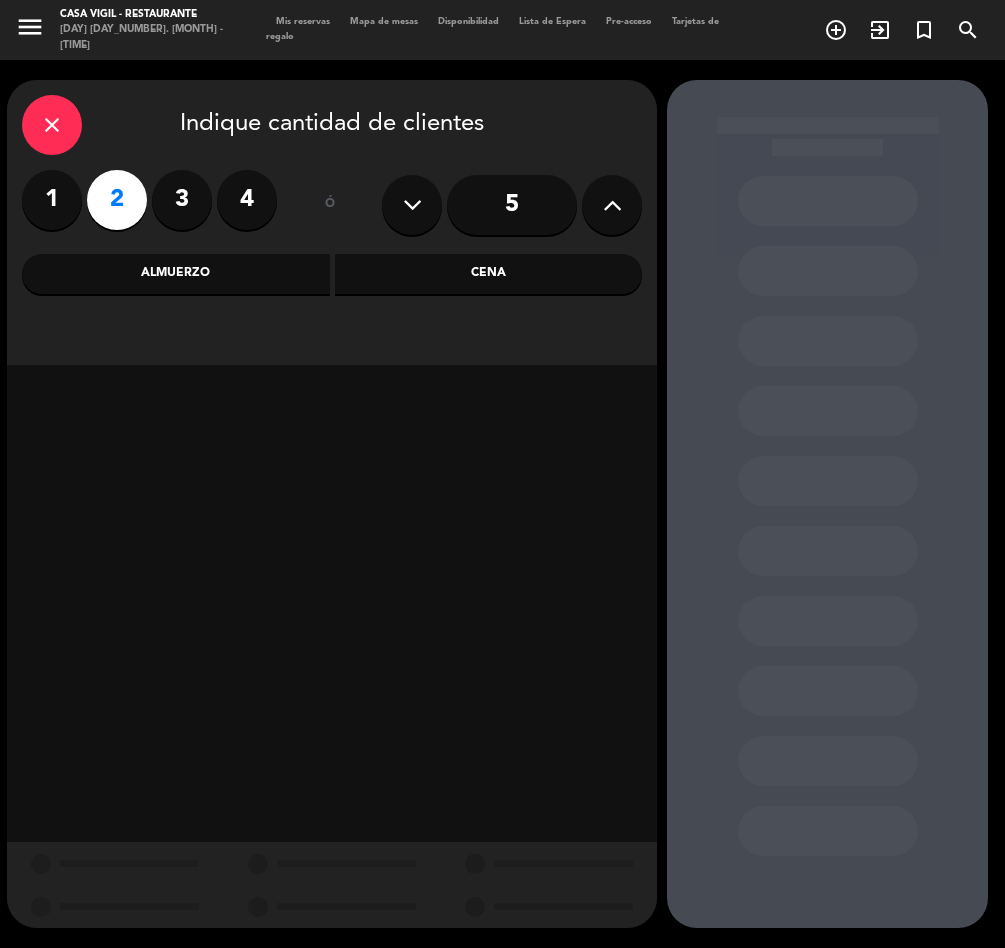 click on "Almuerzo" at bounding box center (176, 274) 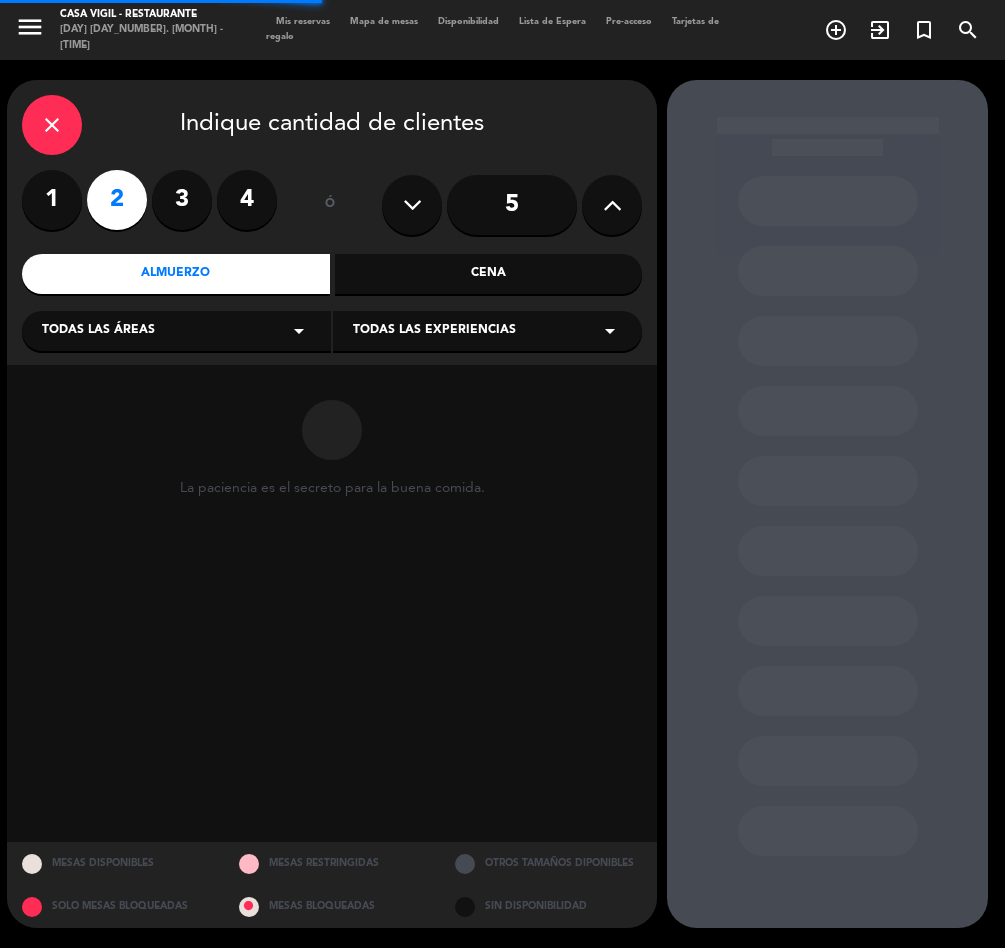 click on "Todas las experiencias   arrow_drop_down" at bounding box center [487, 331] 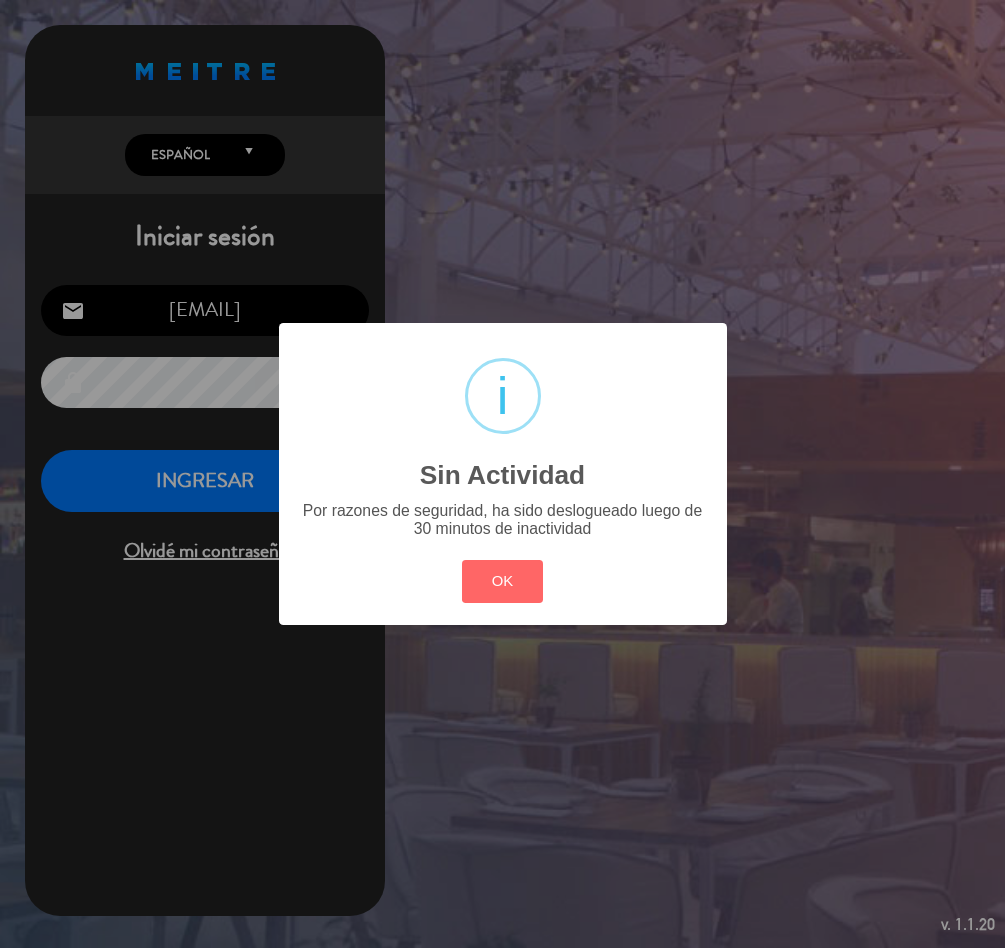 drag, startPoint x: 508, startPoint y: 579, endPoint x: 330, endPoint y: 447, distance: 221.60326 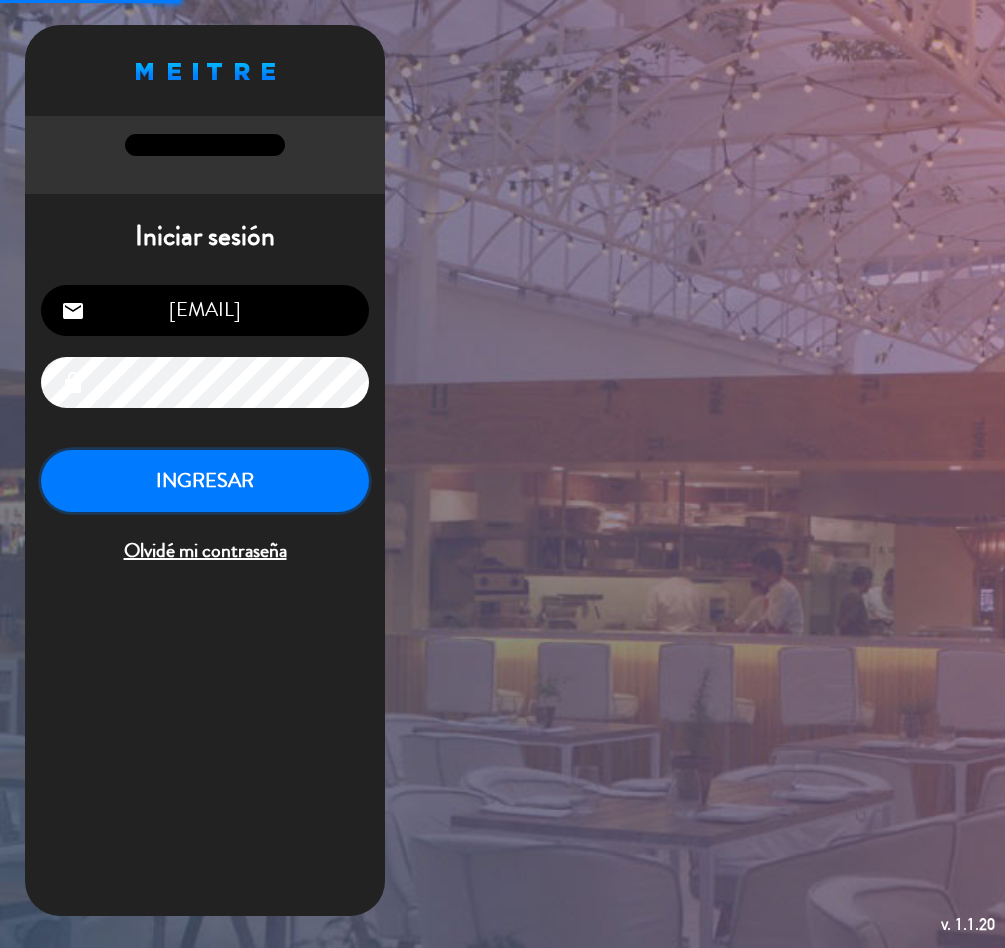 click on "INGRESAR" at bounding box center (205, 481) 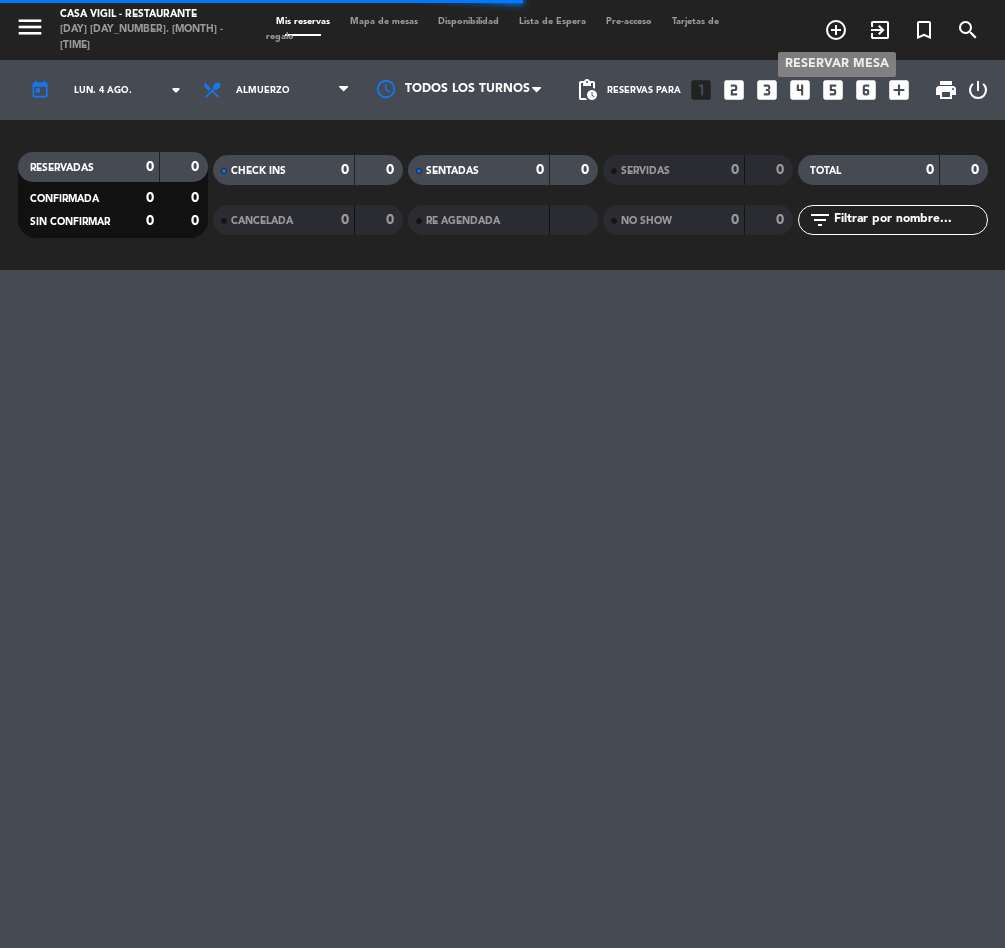 click on "add_circle_outline" at bounding box center [836, 30] 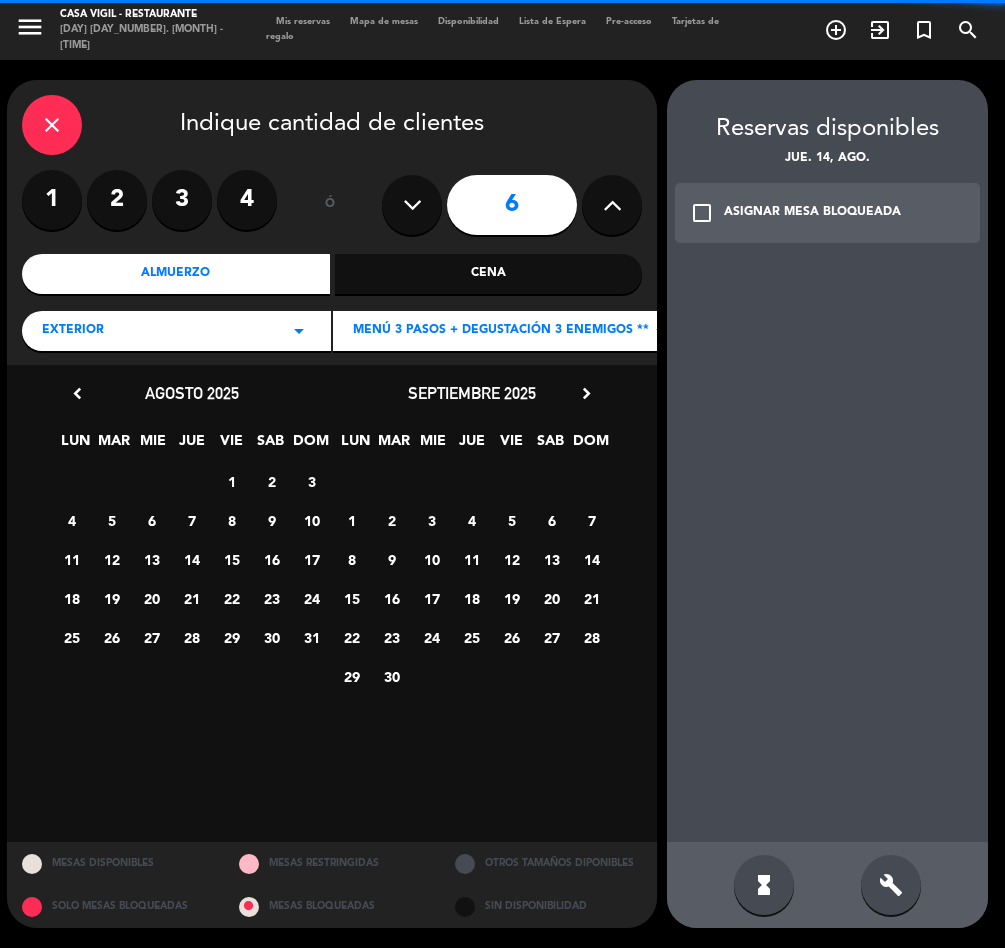 click on "close" at bounding box center (52, 125) 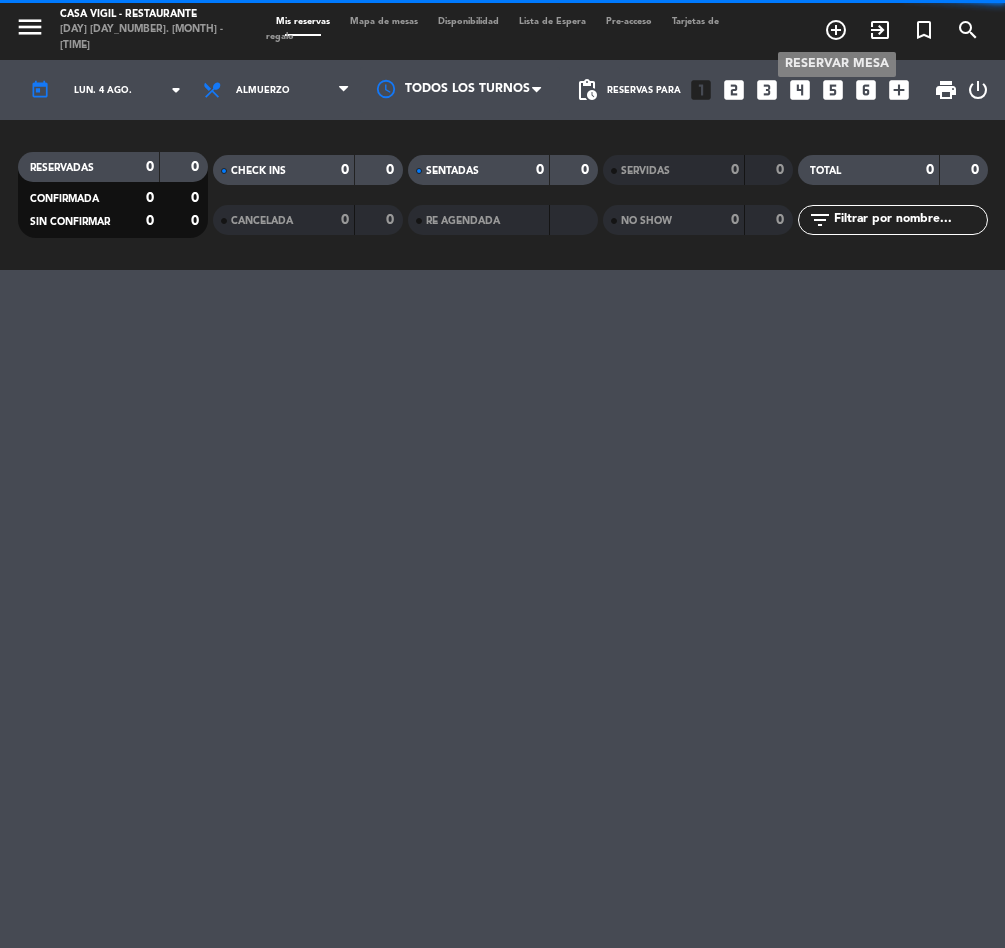 click on "add_circle_outline" at bounding box center (836, 30) 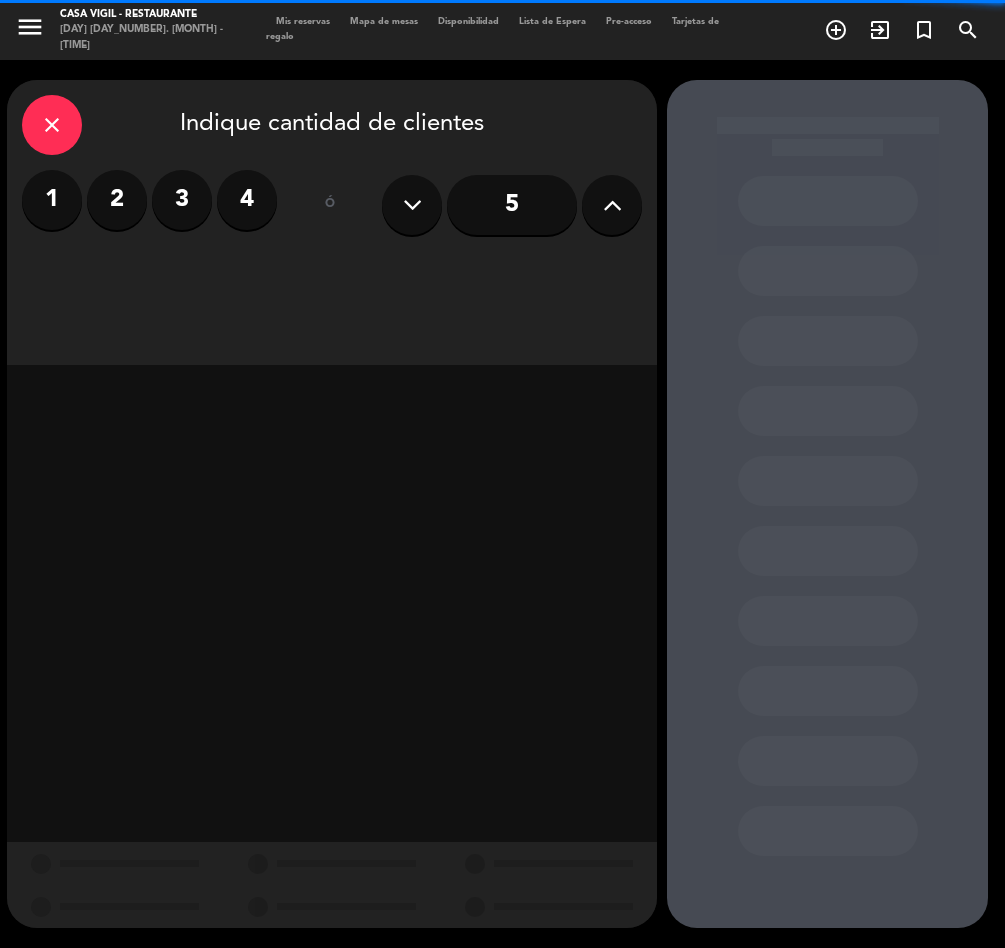 click on "2" at bounding box center (117, 200) 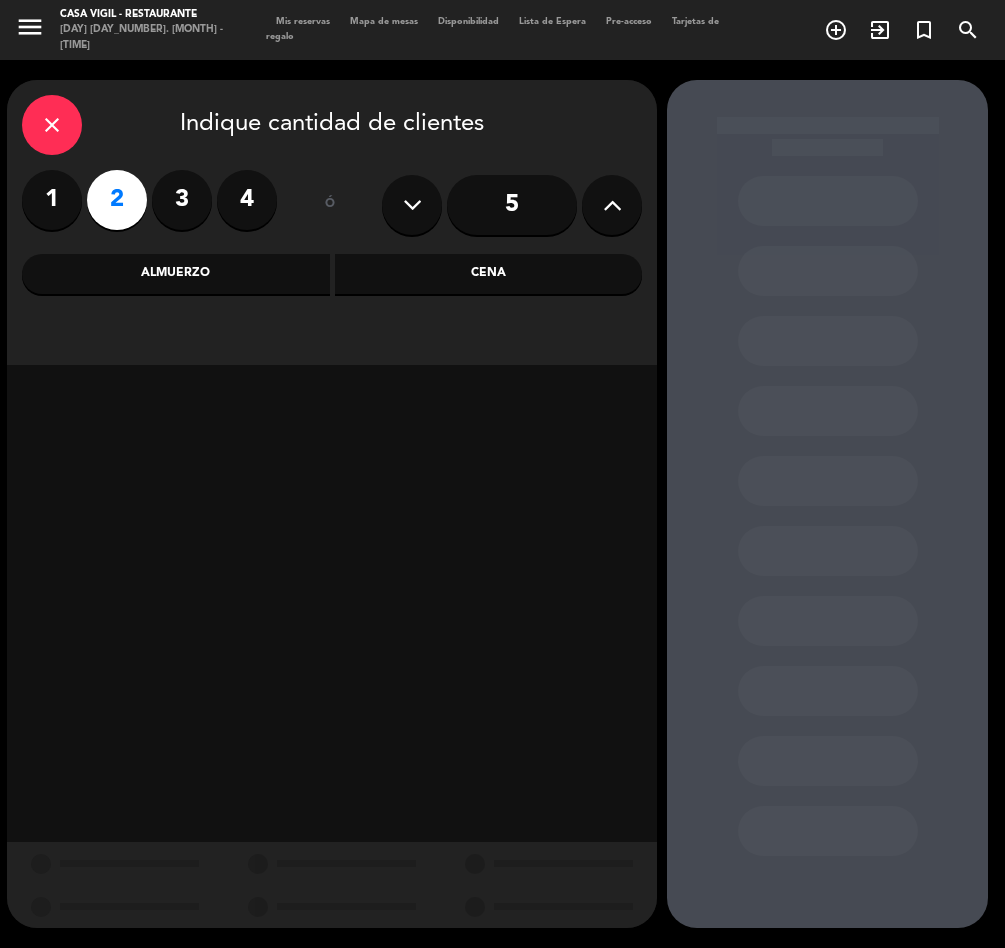 click on "Almuerzo" at bounding box center (176, 274) 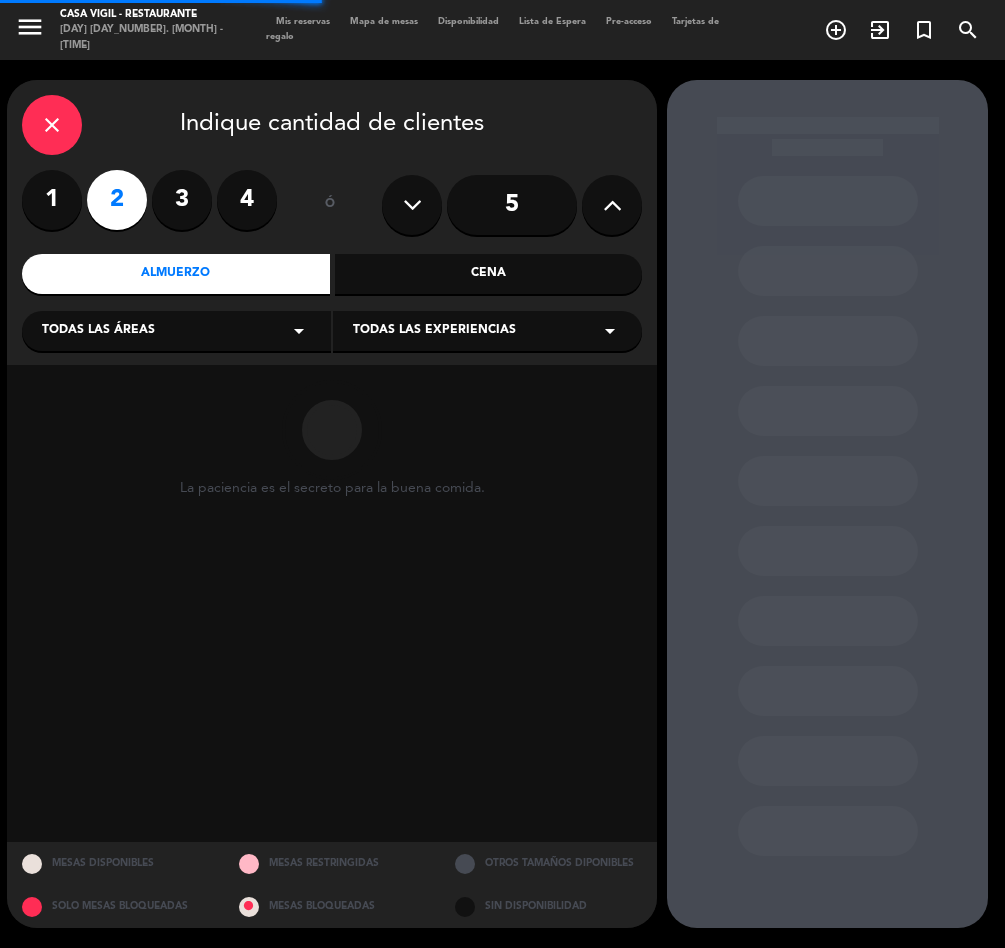 click on "Todas las experiencias" at bounding box center (434, 331) 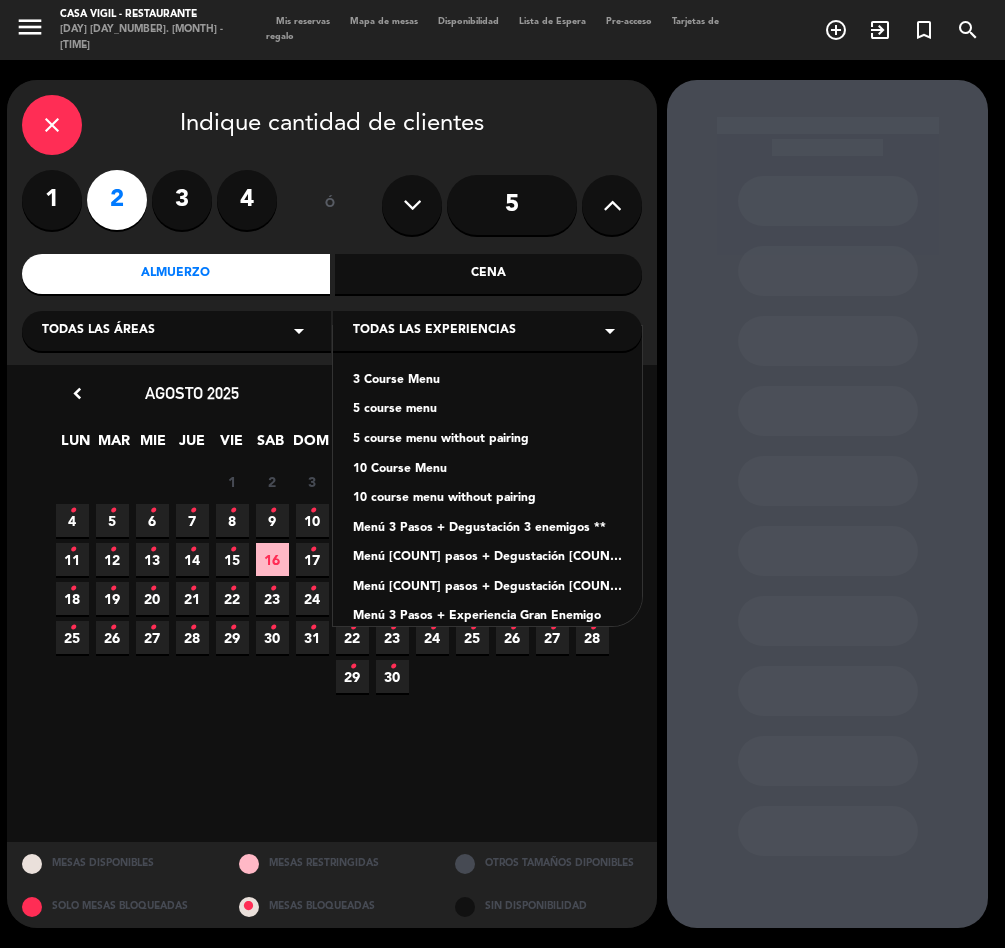 click on "Menú 3 Pasos + Degustación 3 enemigos  **" at bounding box center [487, 529] 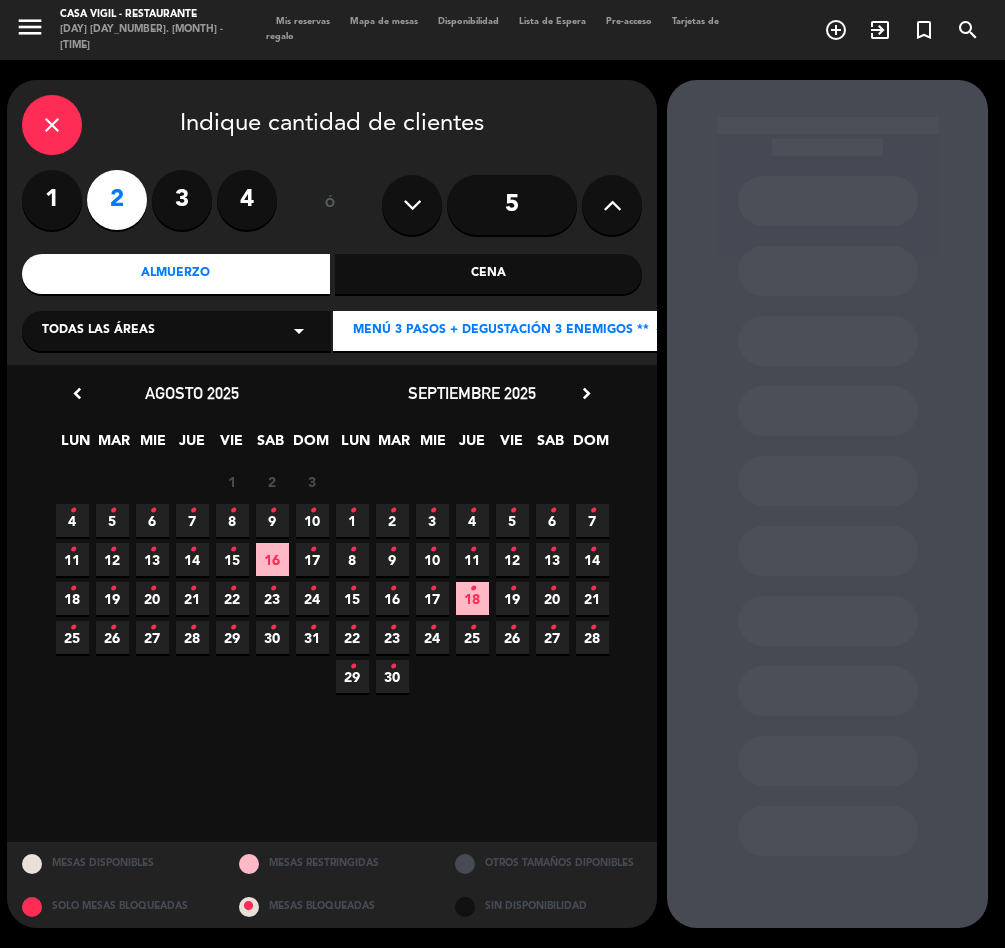 click on "•" at bounding box center [272, 628] 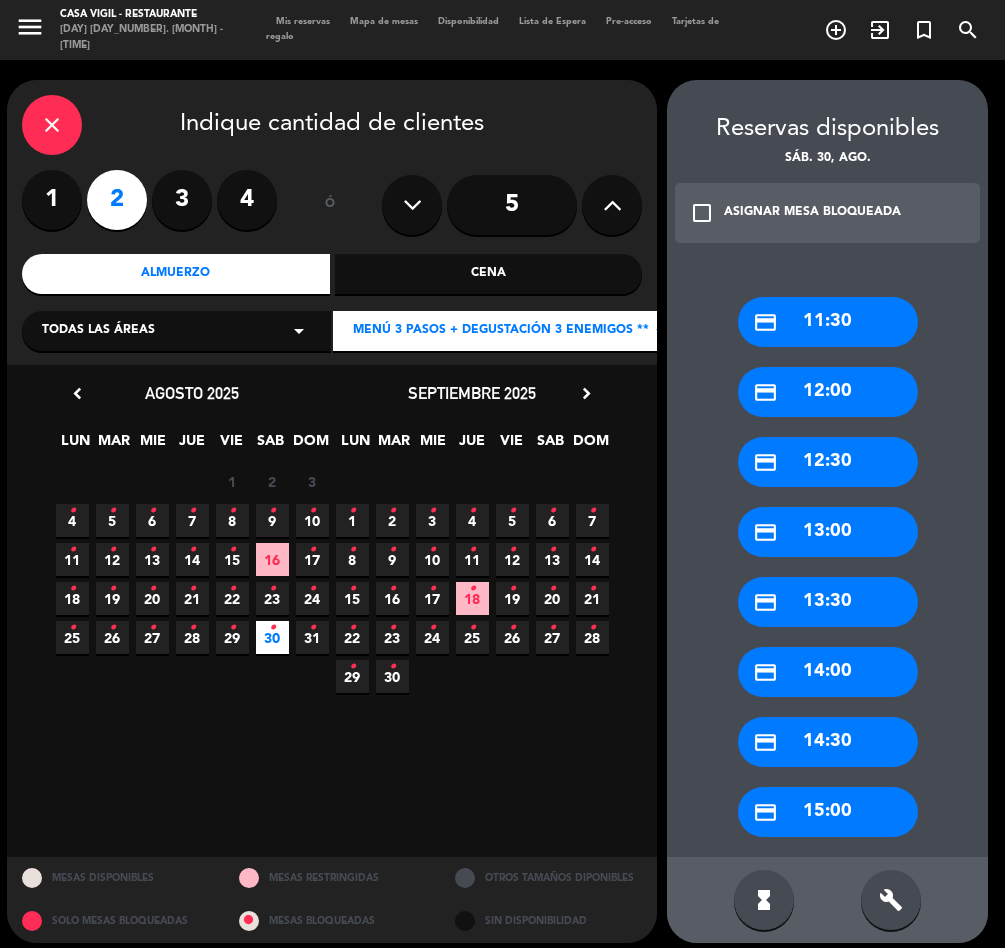 click on "ASIGNAR MESA BLOQUEADA" at bounding box center (812, 213) 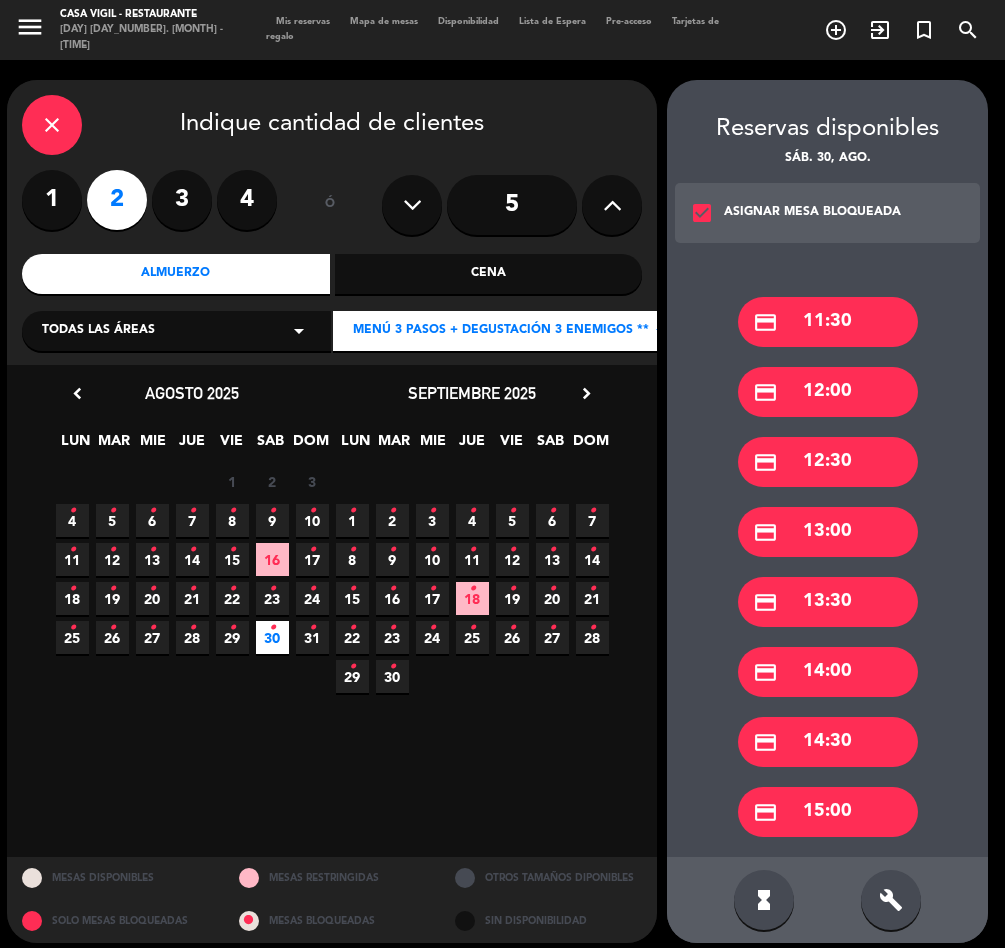 click on "credit_card  13:00" at bounding box center [828, 532] 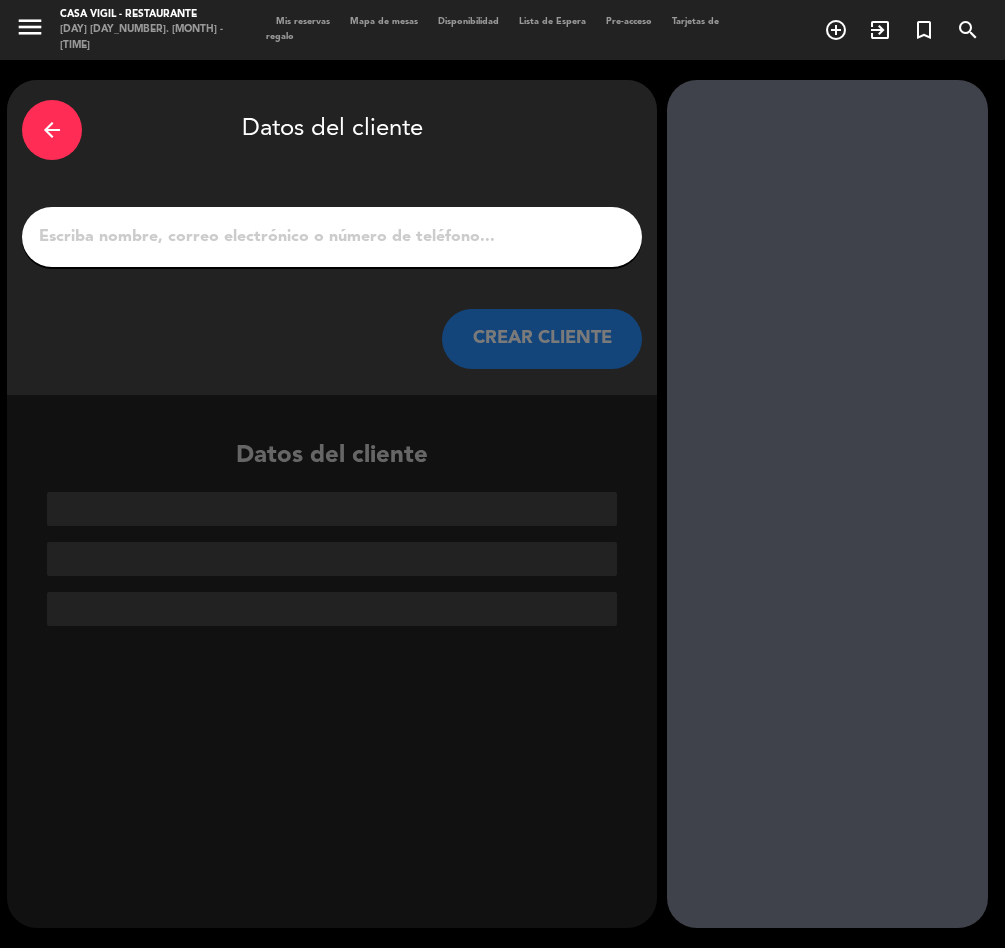 click on "1" at bounding box center (332, 237) 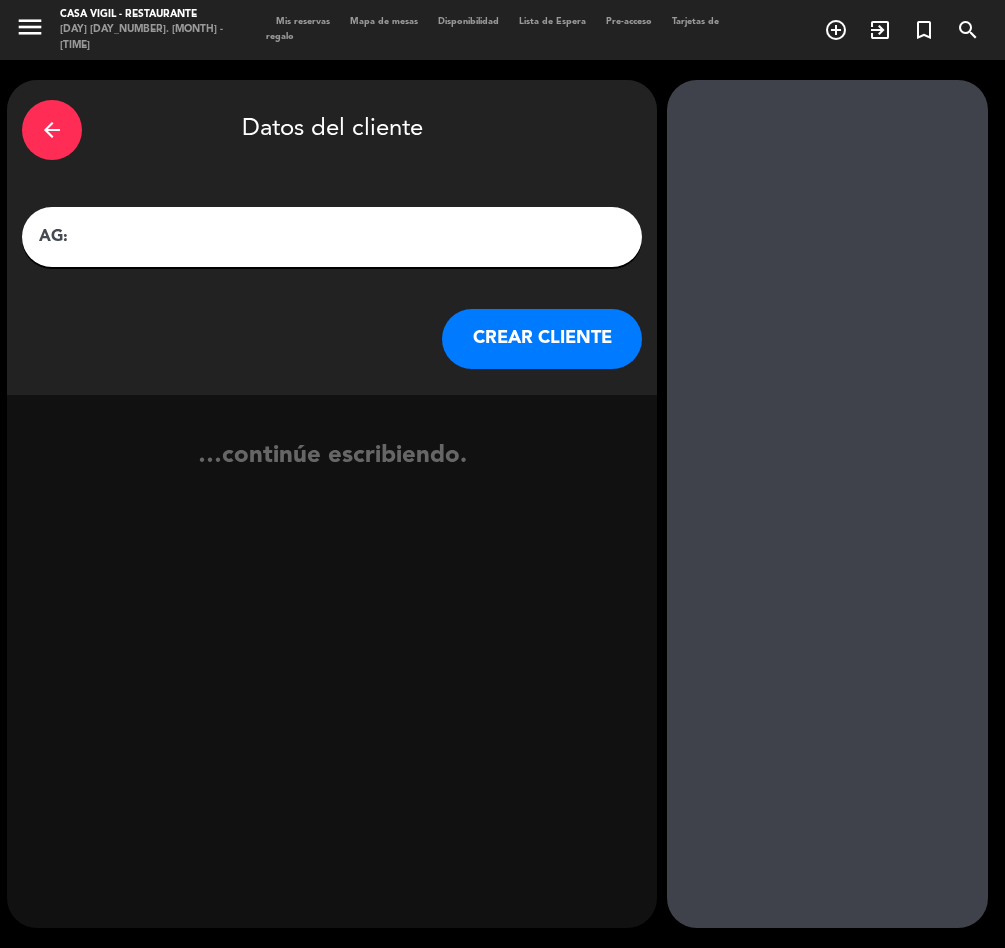 paste on "[FIRST] [LAST] [LAST]" 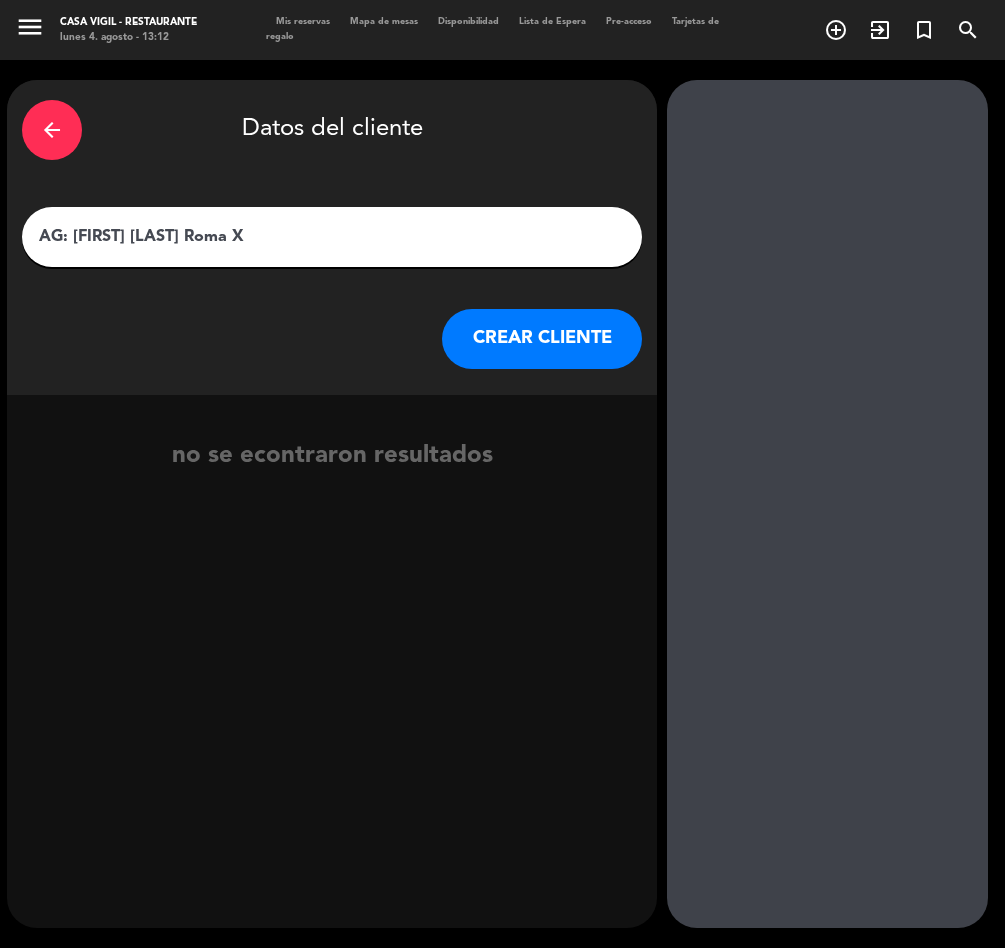 click on "AG: [FIRST] [LAST] Roma X" at bounding box center (332, 237) 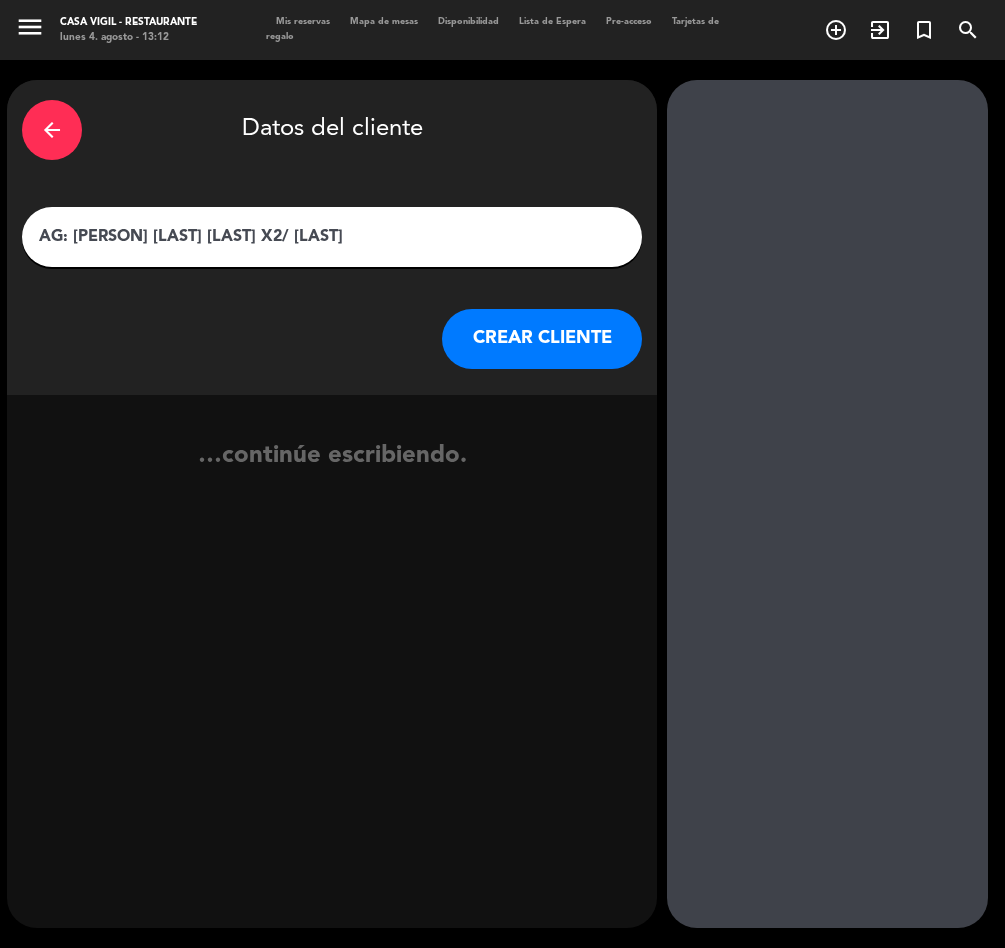 type on "AG: [PERSON] [LAST] [LAST] X2/ [LAST]" 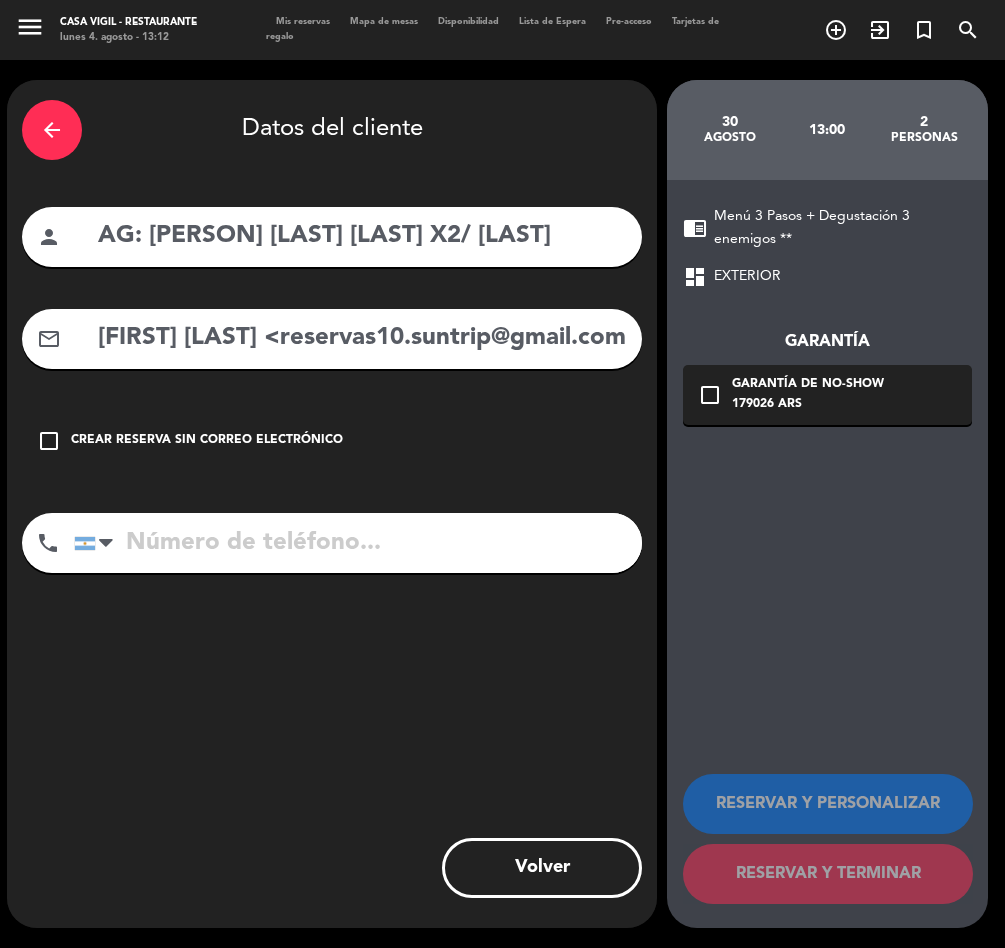 click on "[FIRST] [LAST] <reservas10.suntrip@gmail.com>" at bounding box center (361, 338) 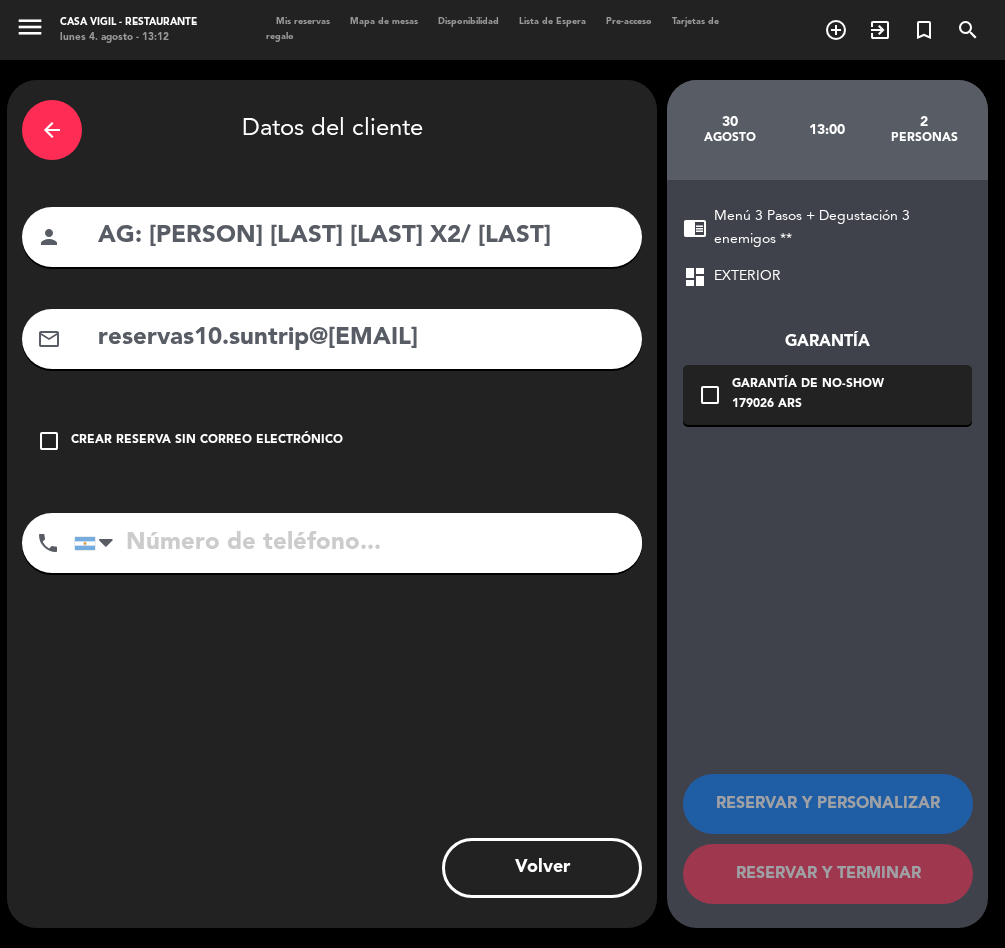 click on "reservas10.suntrip@[EMAIL]" at bounding box center (361, 338) 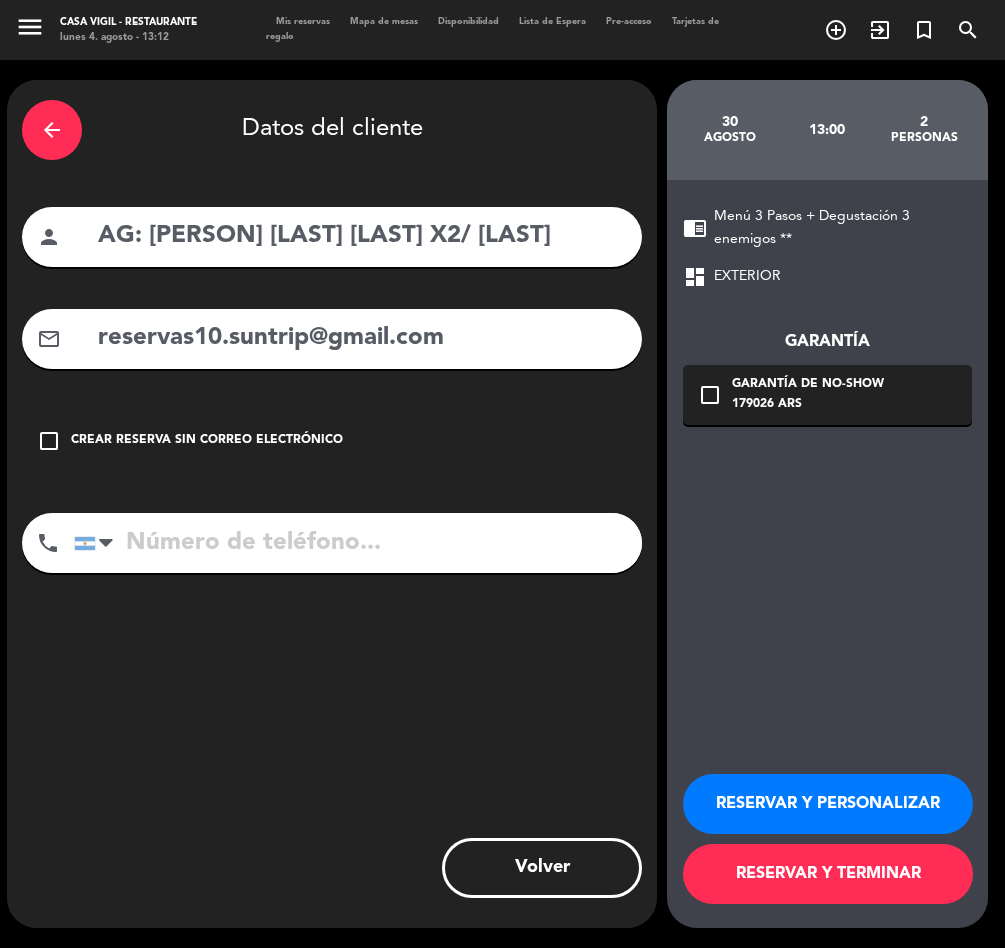 type on "reservas10.suntrip@gmail.com" 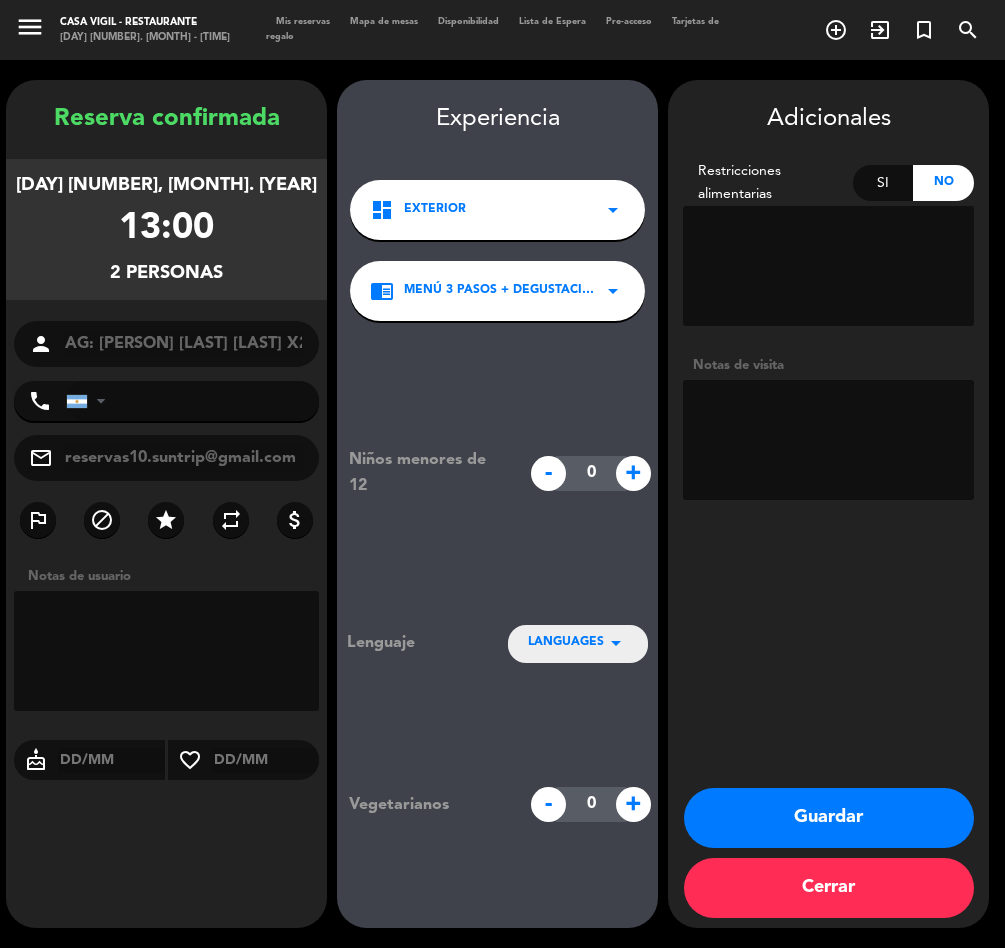 click at bounding box center [828, 440] 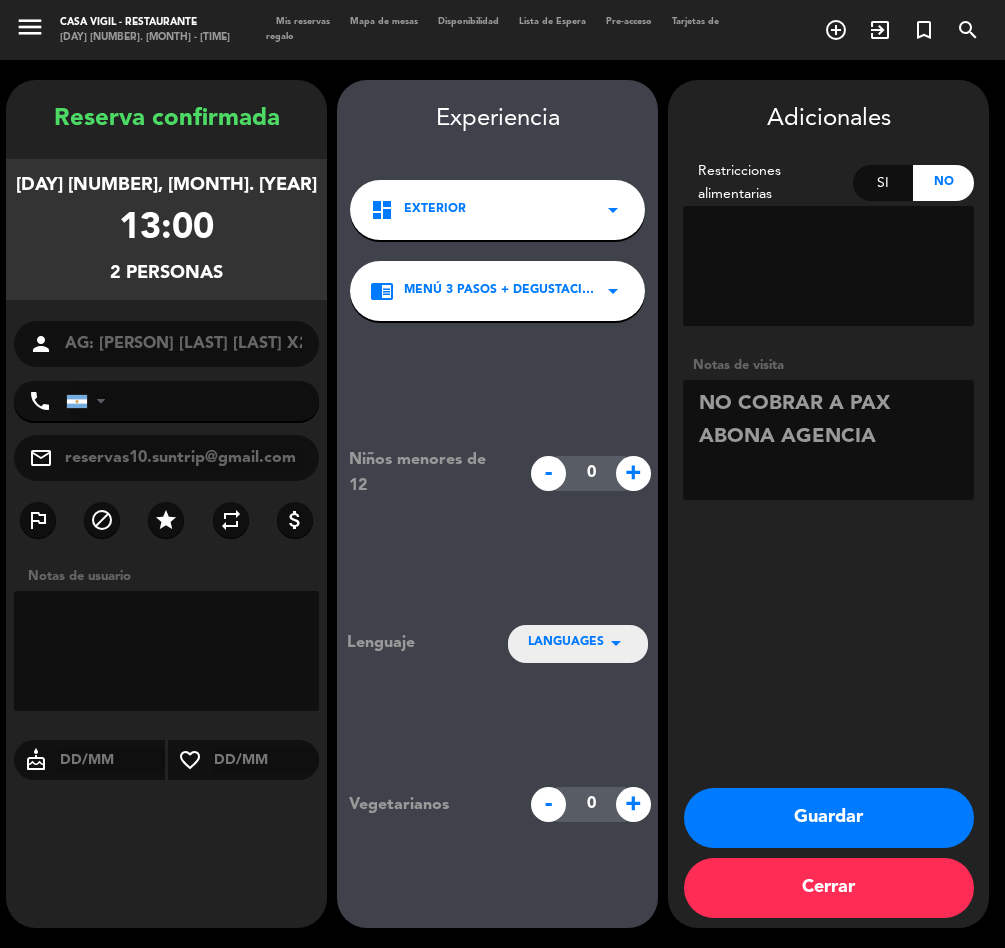 type on "NO COBRAR A PAX ABONA AGENCIA" 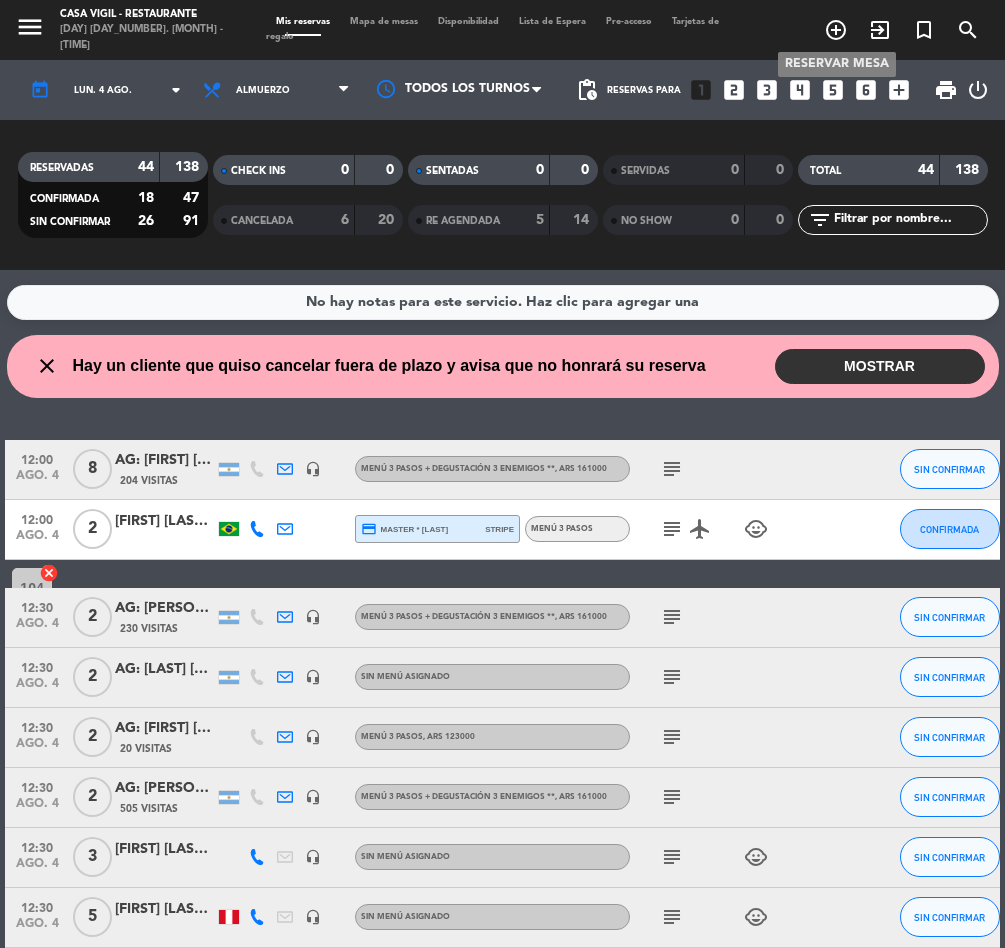 click on "add_circle_outline" at bounding box center [836, 30] 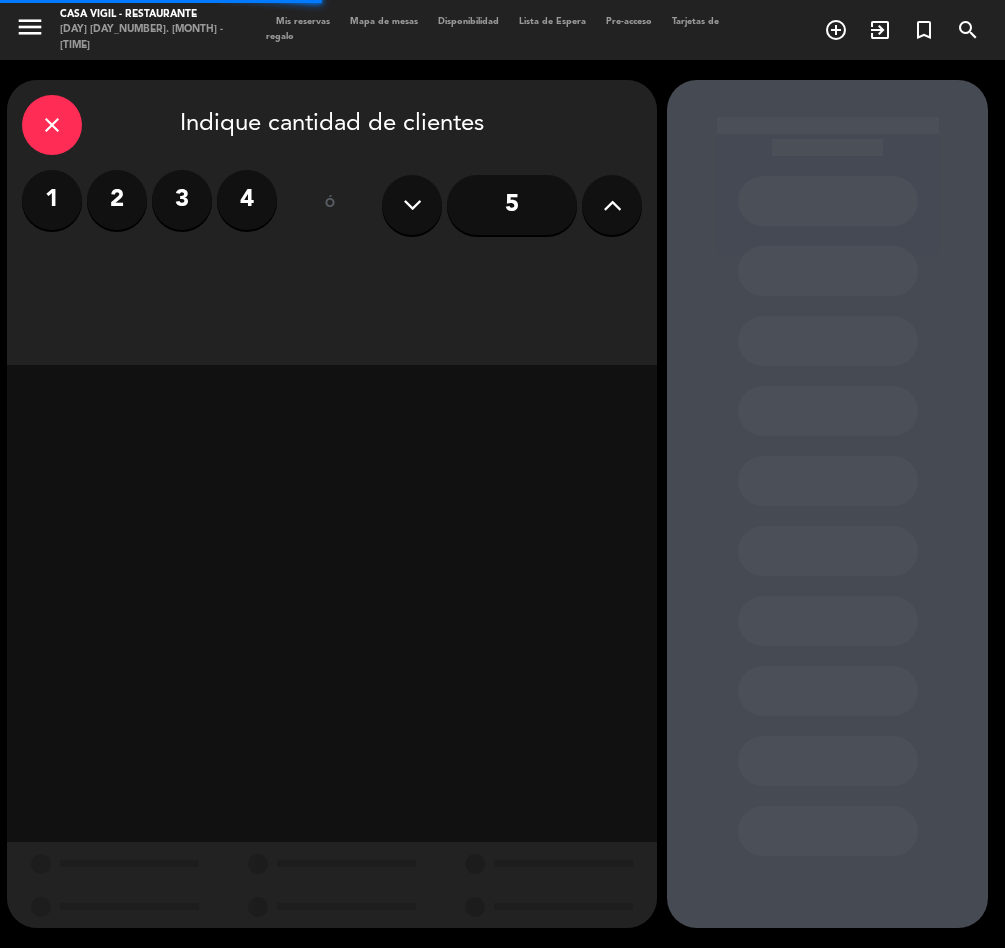 click on "2" at bounding box center (117, 200) 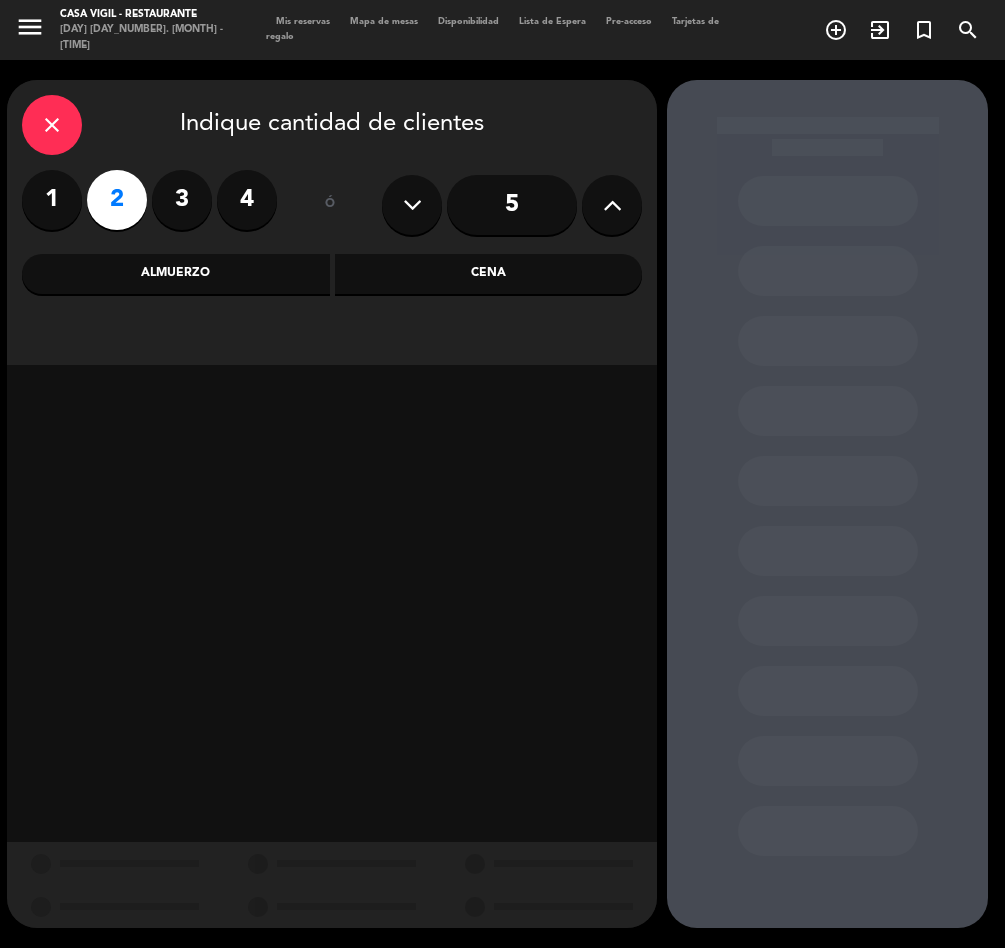 click on "Almuerzo" at bounding box center (176, 274) 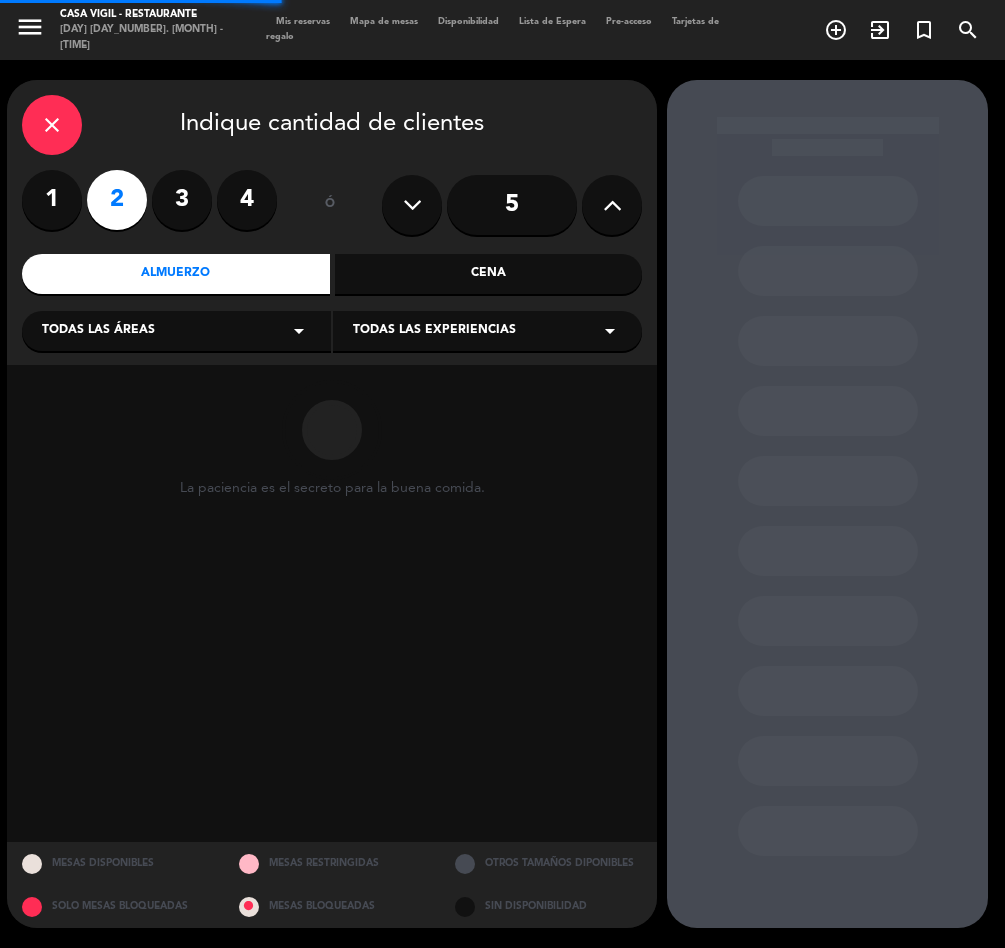 click on "Todas las experiencias   arrow_drop_down" at bounding box center (487, 331) 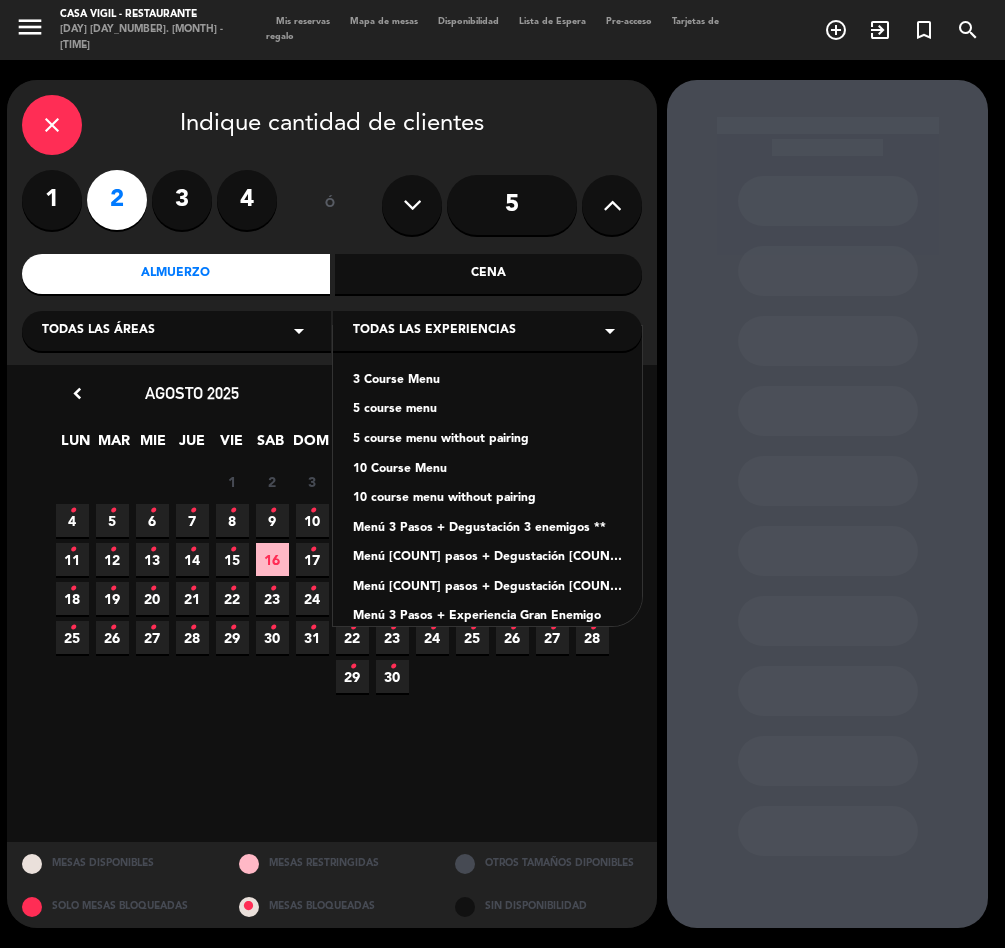 click on "Menú 3 Pasos + Degustación 3 enemigos  **" at bounding box center (487, 529) 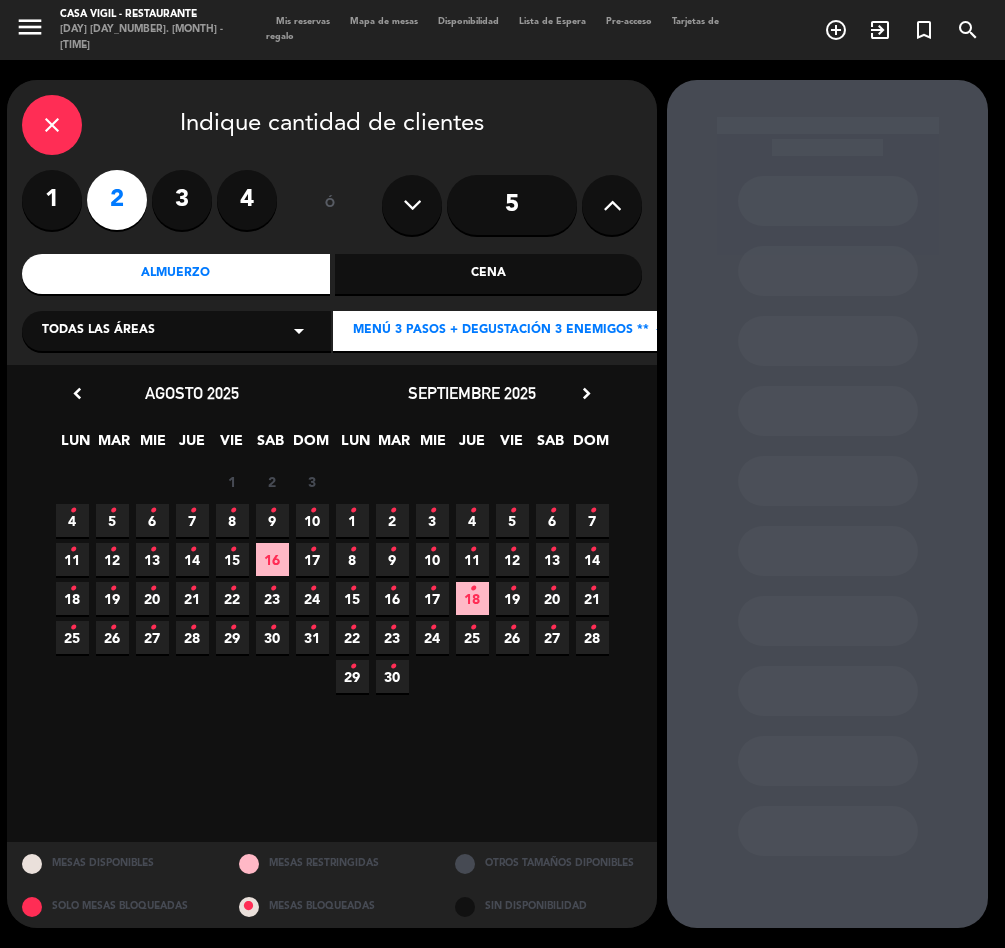 click on "18 •" at bounding box center (72, 598) 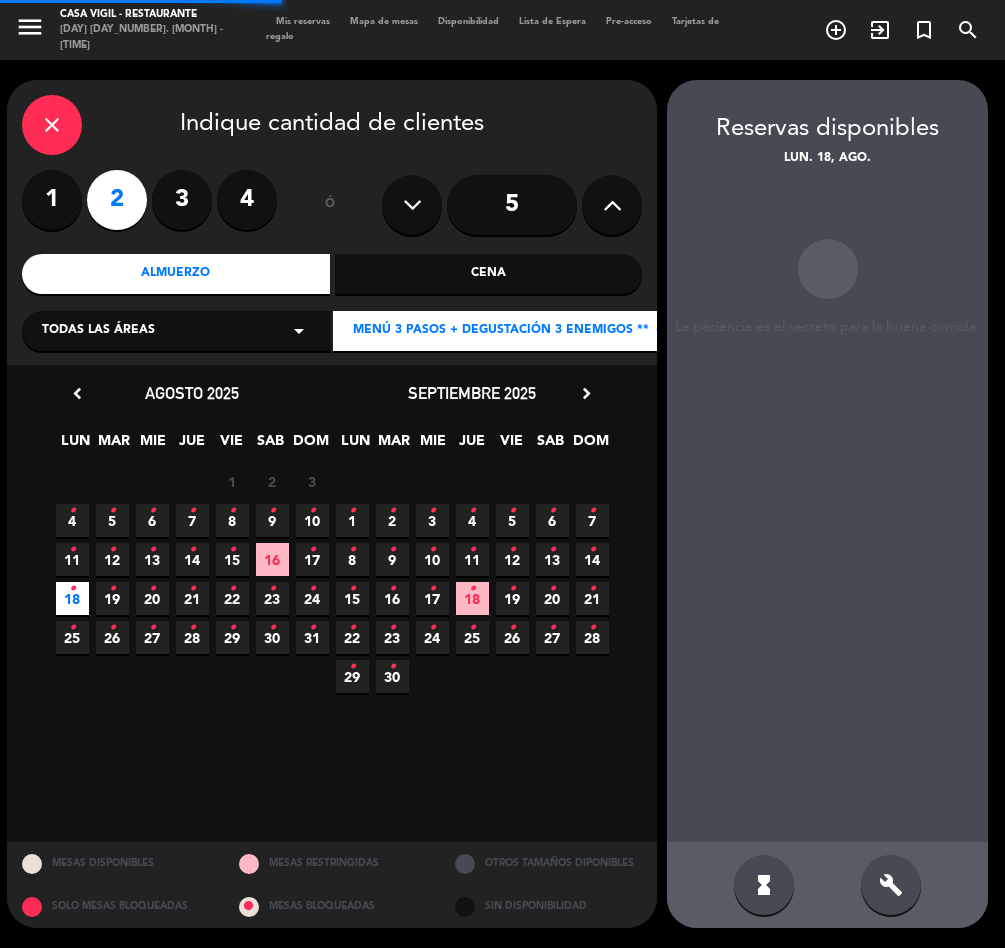 click on "19  •" at bounding box center [112, 598] 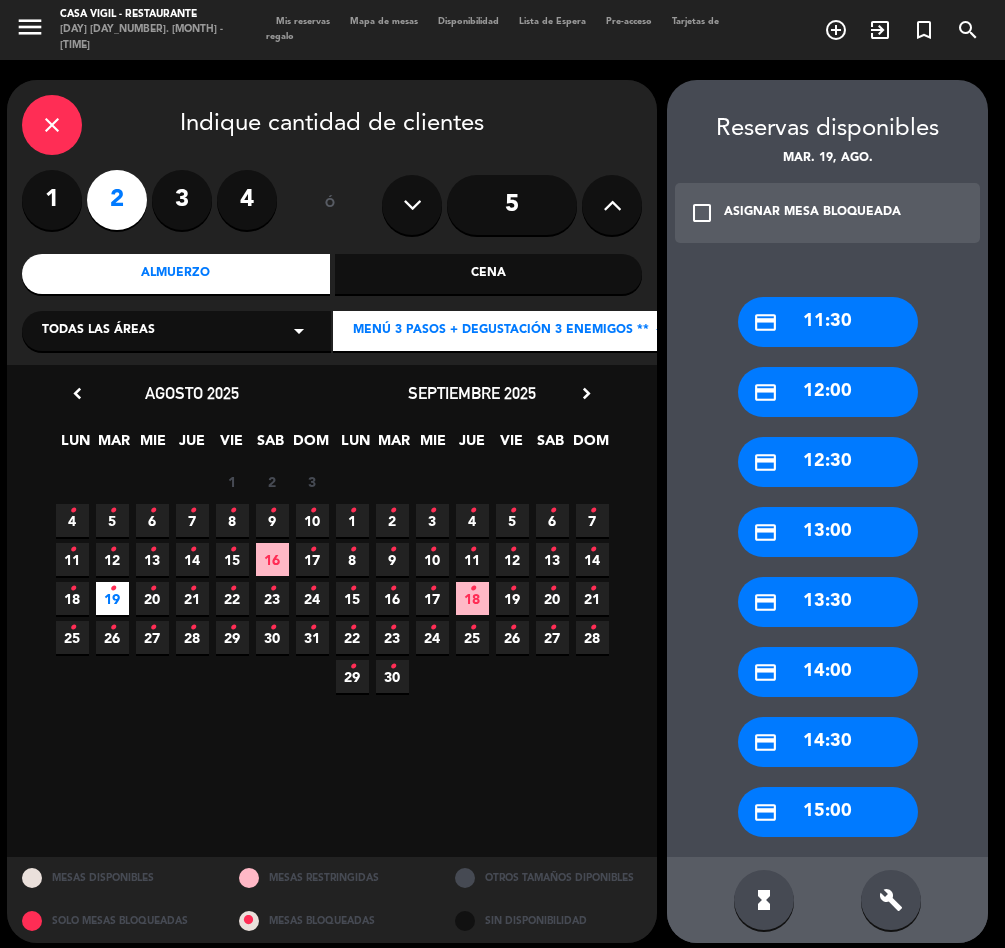 click on "ASIGNAR MESA BLOQUEADA" at bounding box center (812, 213) 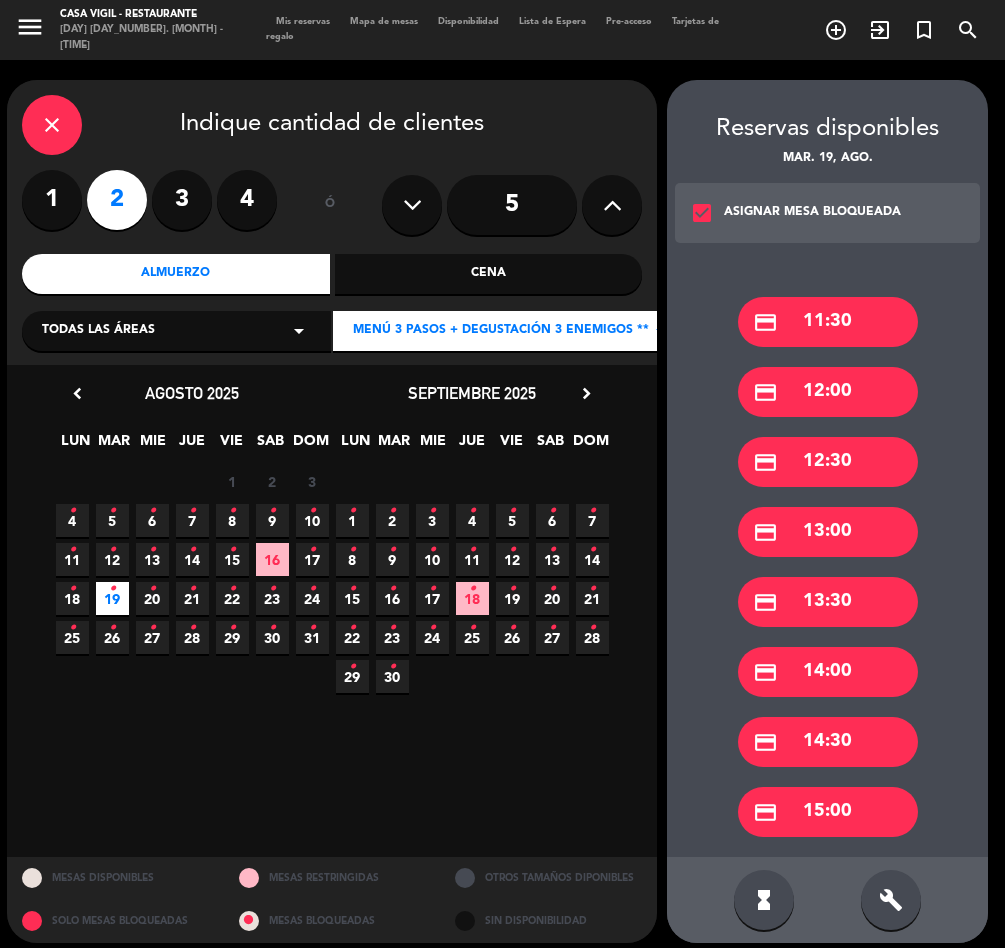 drag, startPoint x: 855, startPoint y: 679, endPoint x: 675, endPoint y: 526, distance: 236.23929 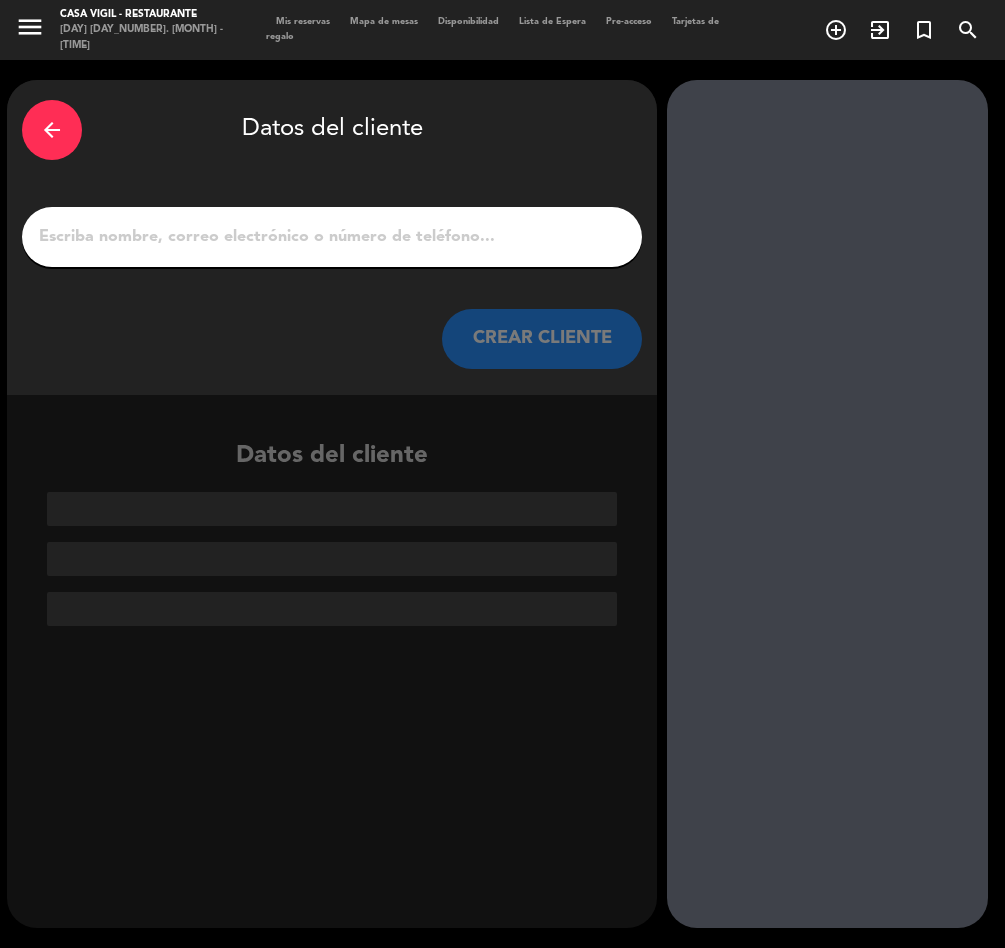 click on "1" at bounding box center [332, 237] 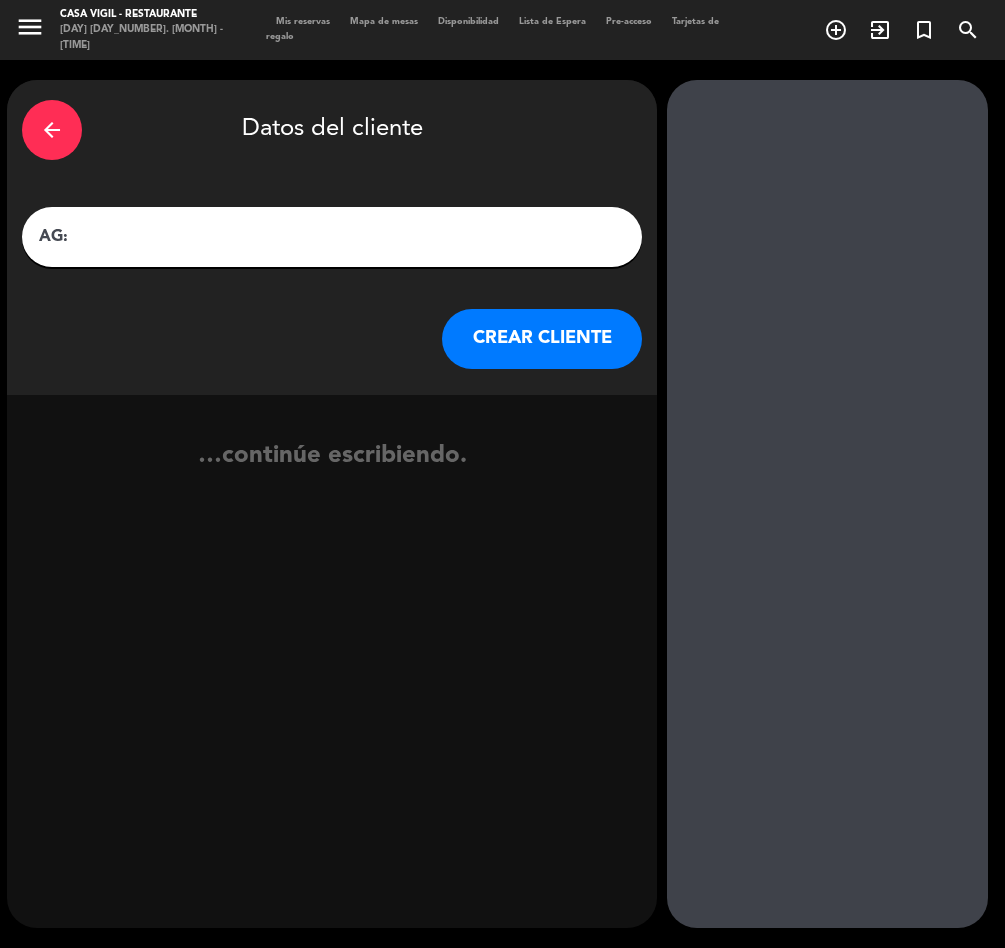 paste on "[FIRST] [LAST]" 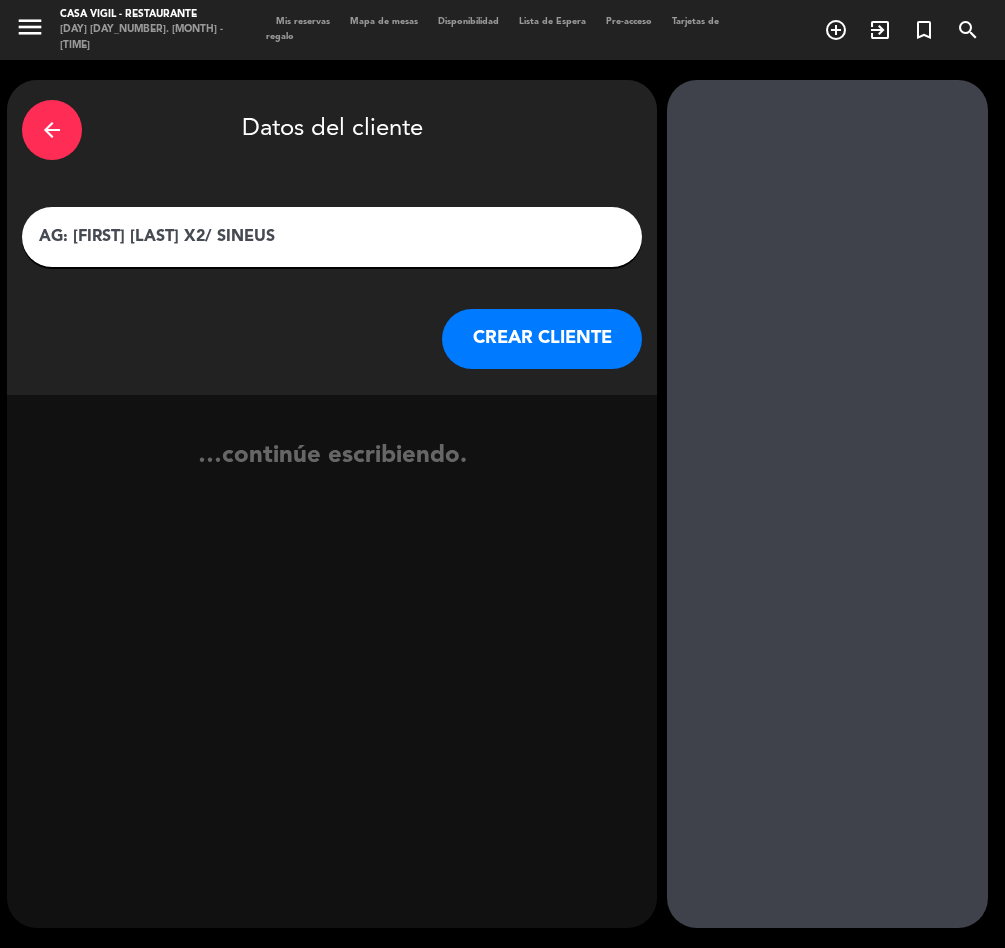 type on "AG: [FIRST] [LAST] X2/ SINEUS" 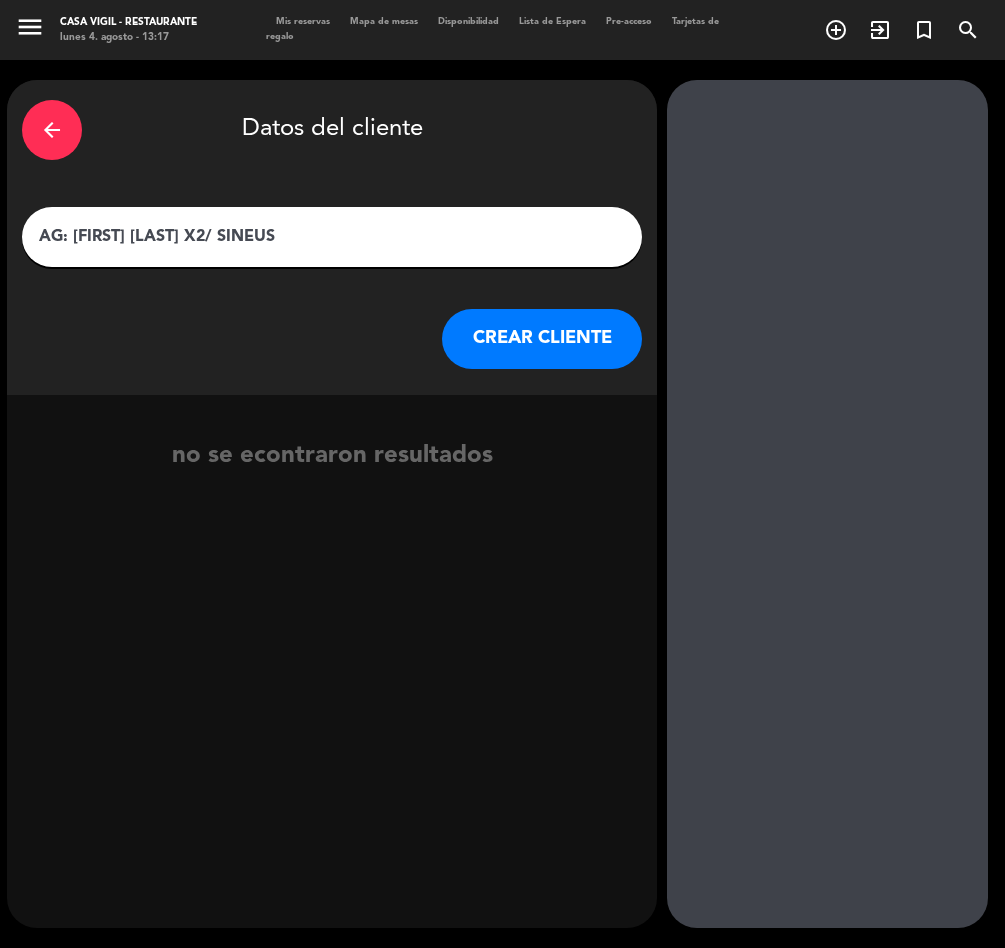 click on "CREAR CLIENTE" at bounding box center (542, 339) 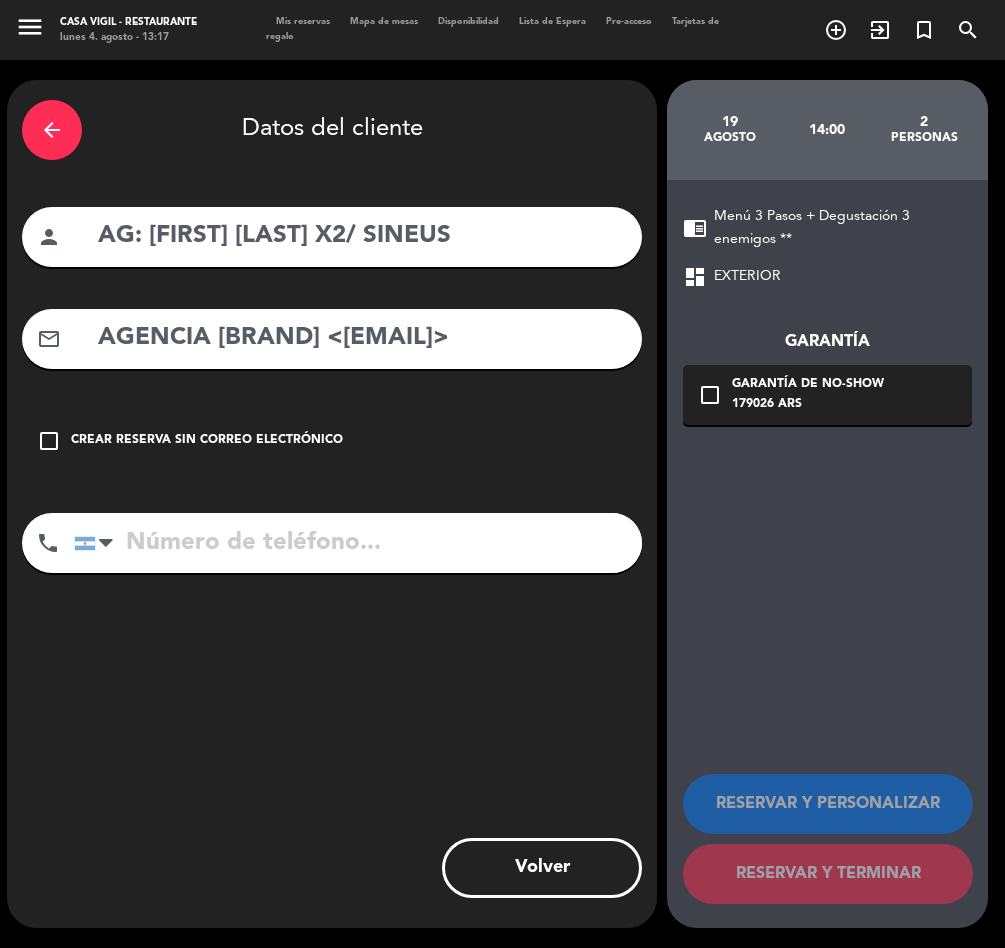 click on "AGENCIA [BRAND] <[EMAIL]>" at bounding box center [361, 338] 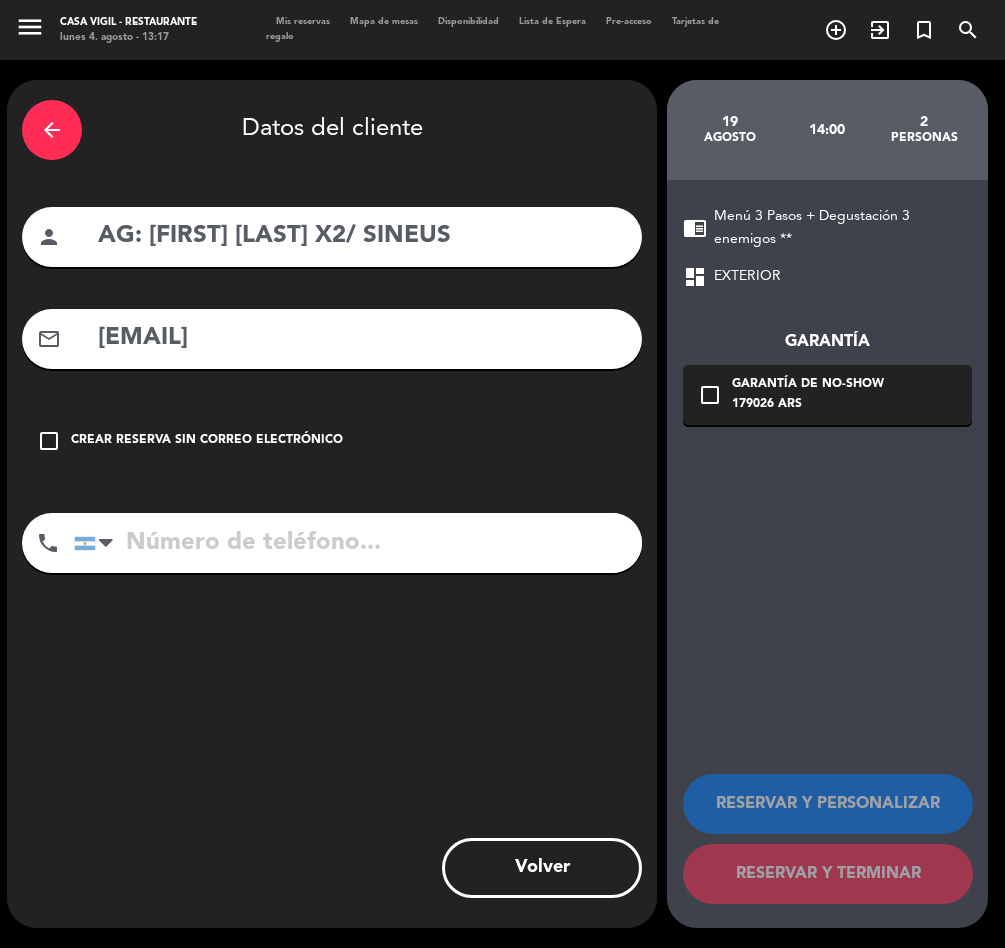 click on "[EMAIL]" at bounding box center [361, 338] 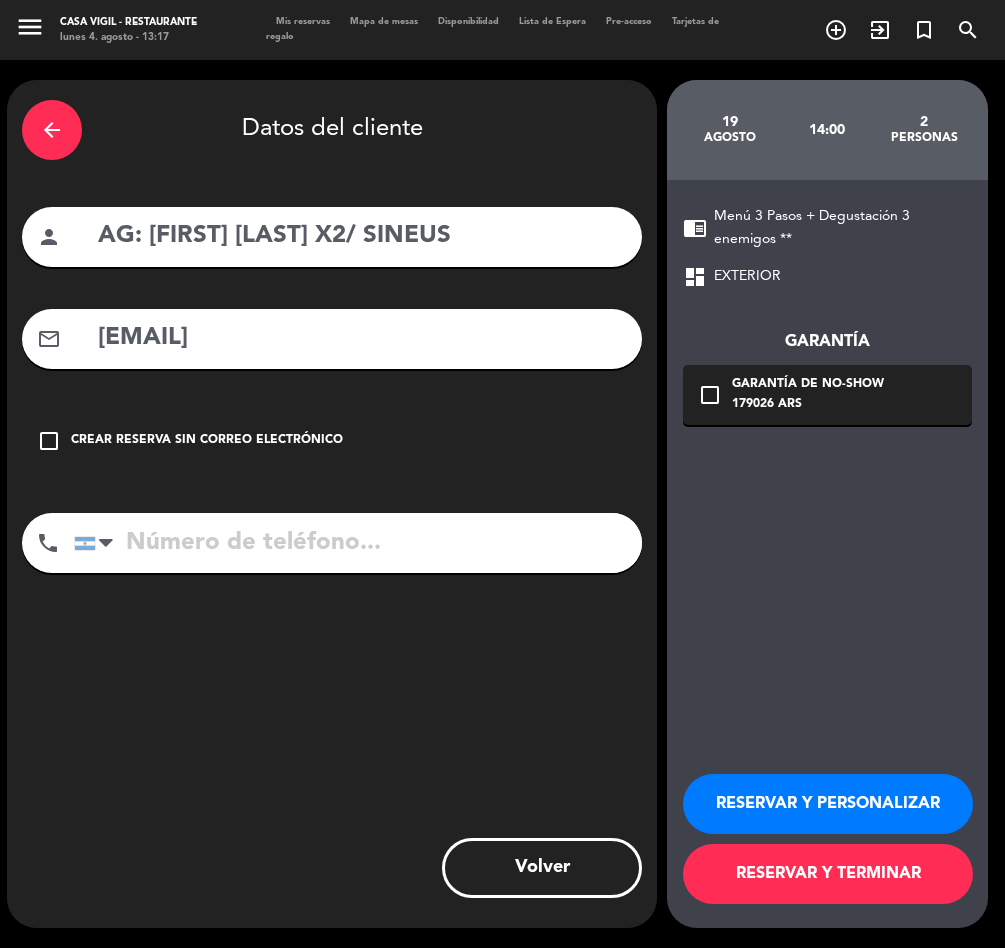 type on "[EMAIL]" 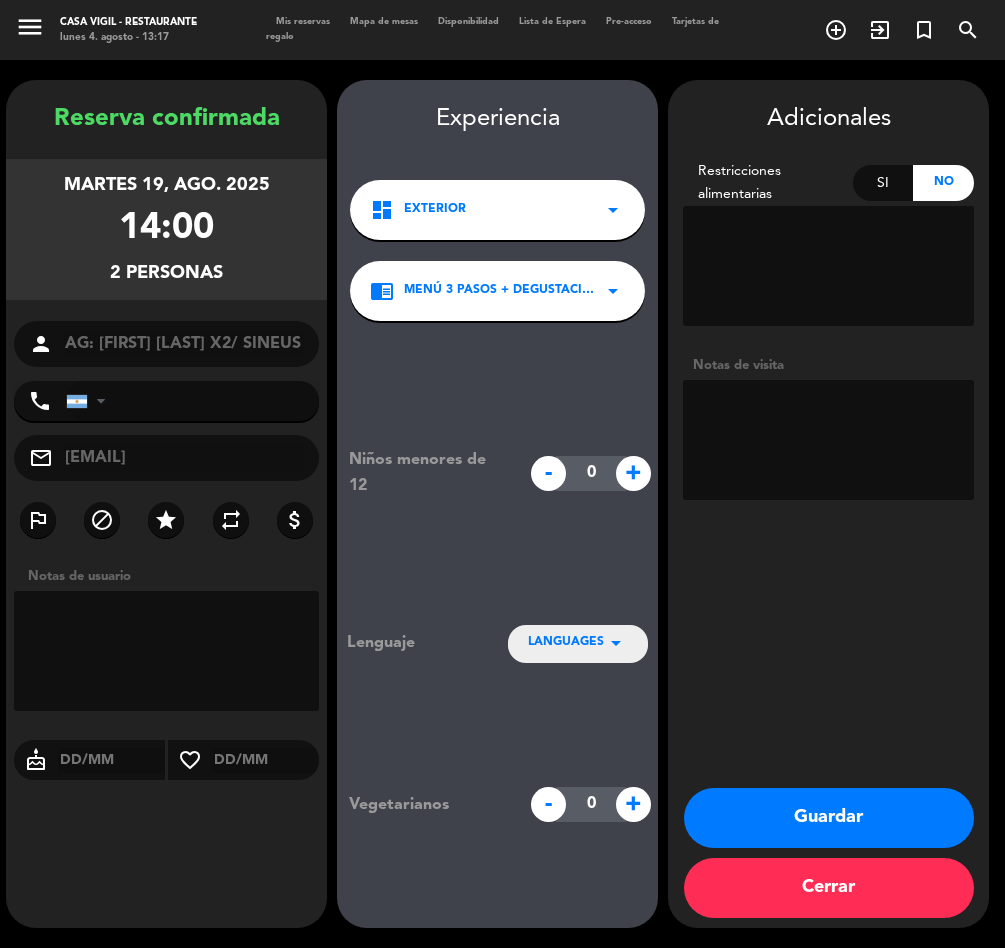 click at bounding box center [828, 440] 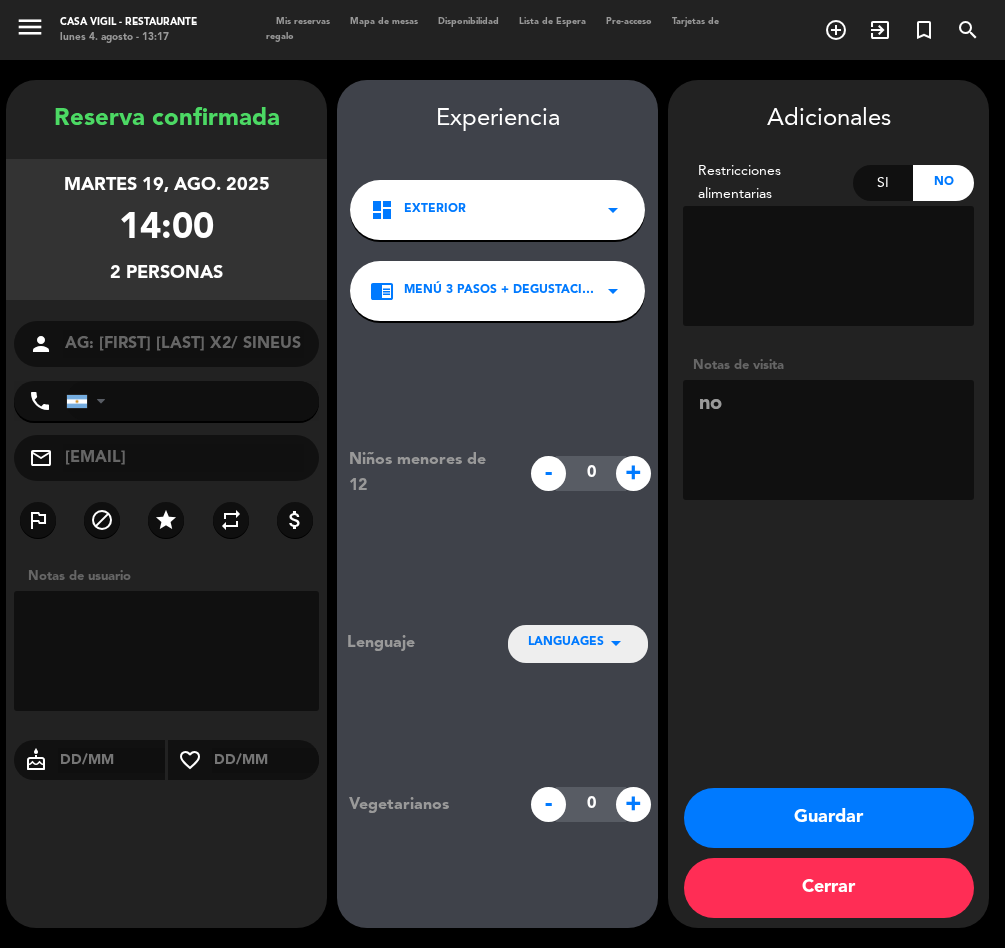 type on "n" 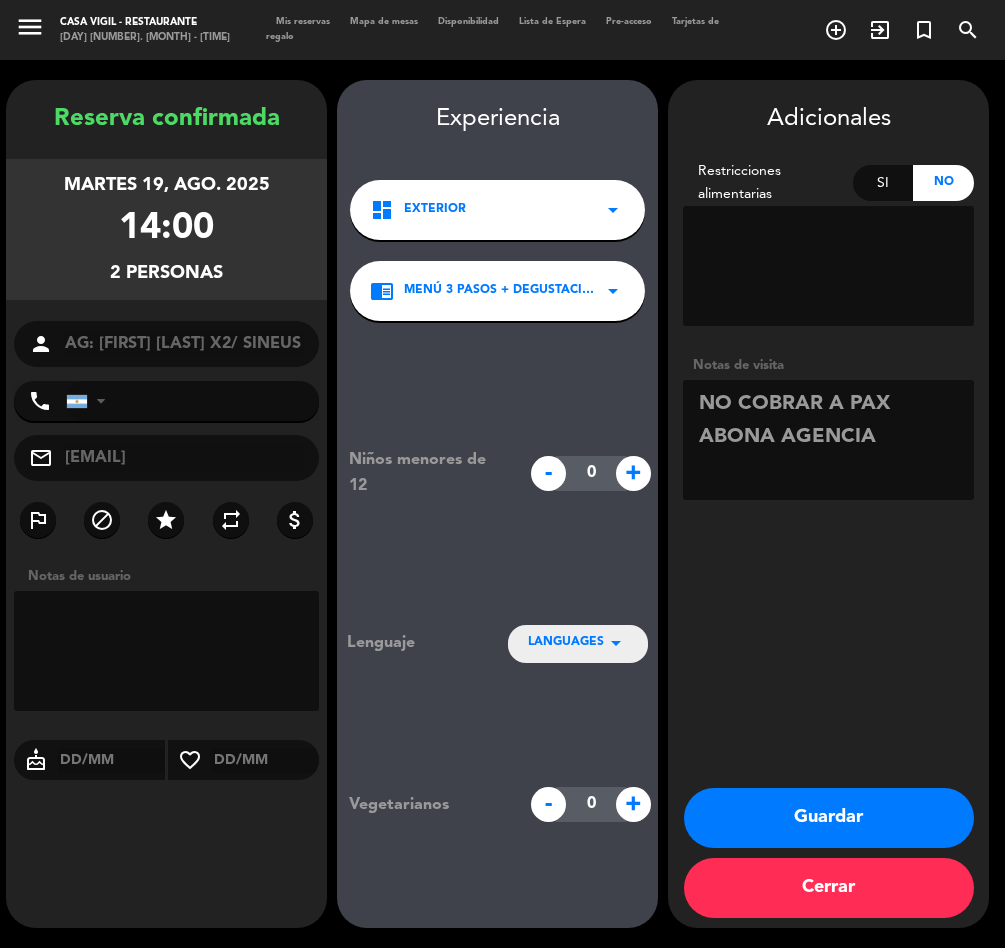 type on "NO COBRAR A PAX ABONA AGENCIA" 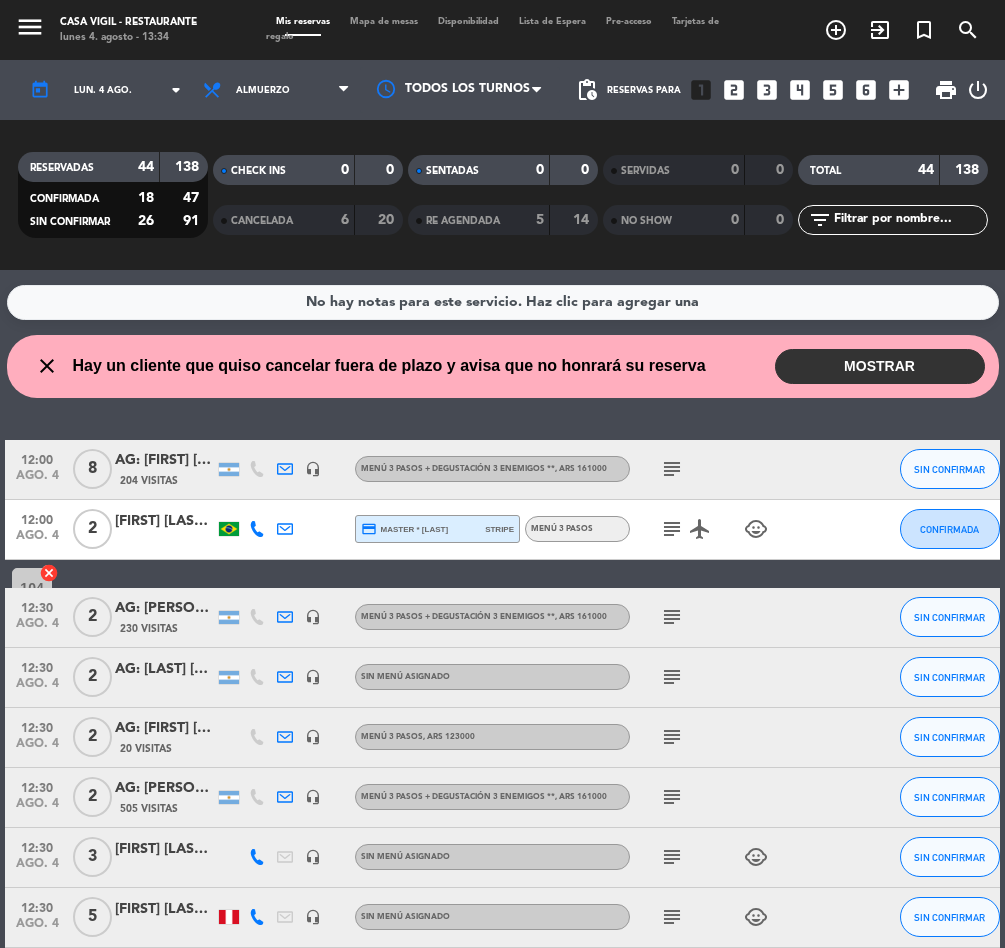 click on "menu  Casa Vigil - Restaurante   lunes 4. agosto - 13:34   Mis reservas   Mapa de mesas   Disponibilidad   Lista de Espera   Pre-acceso   Tarjetas de regalo  add_circle_outline exit_to_app turned_in_not search today    mié. 24 sep. arrow_drop_down  Todos los servicios  Almuerzo  Cena  Almuerzo  Todos los servicios  Almuerzo  Cena Todos los turnos pending_actions  Reservas para   looks_one   looks_two   looks_3   looks_4   looks_5   looks_6   add_box  print  power_settings_new   RESERVADAS   19   46   CONFIRMADA   0   0   SIN CONFIRMAR   19   46   CHECK INS   0   0   CANCELADA   2   6   SENTADAS   0   0   RE AGENDADA   0   0   SERVIDAS   0   0   NO SHOW   0   0   TOTAL   19   46  filter_list" 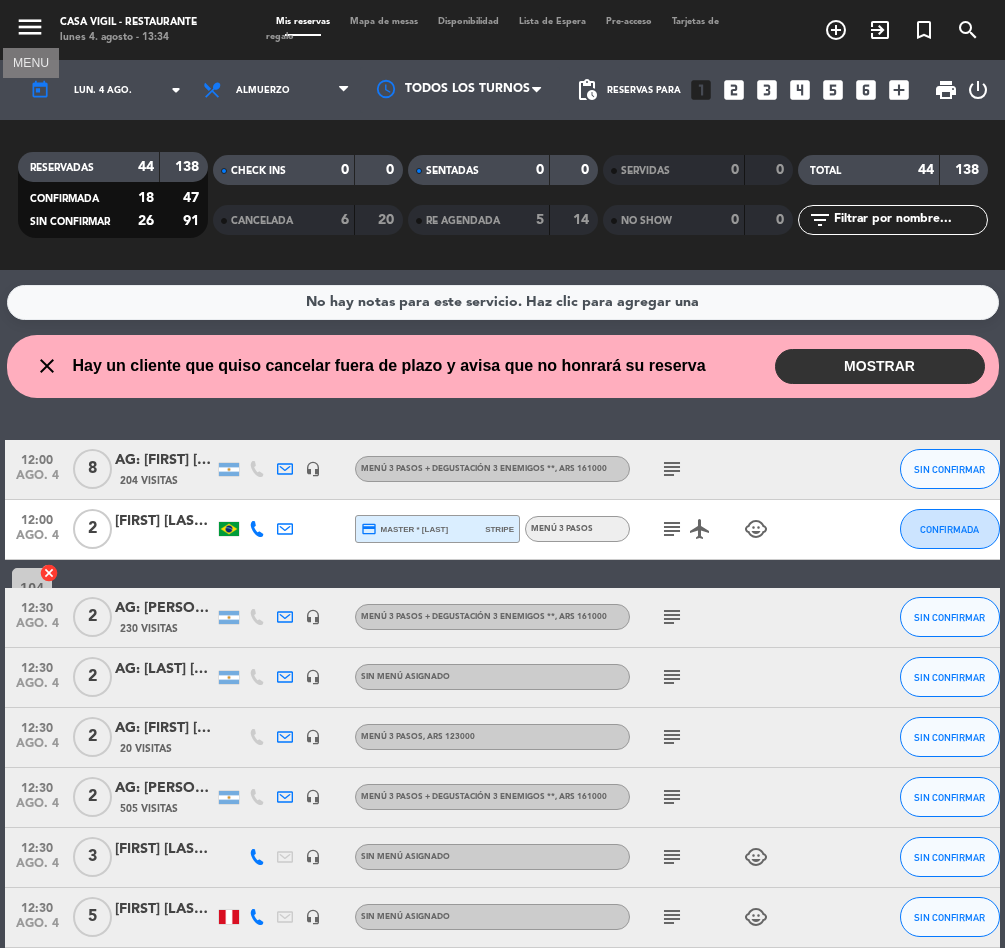 click on "menu" at bounding box center (30, 27) 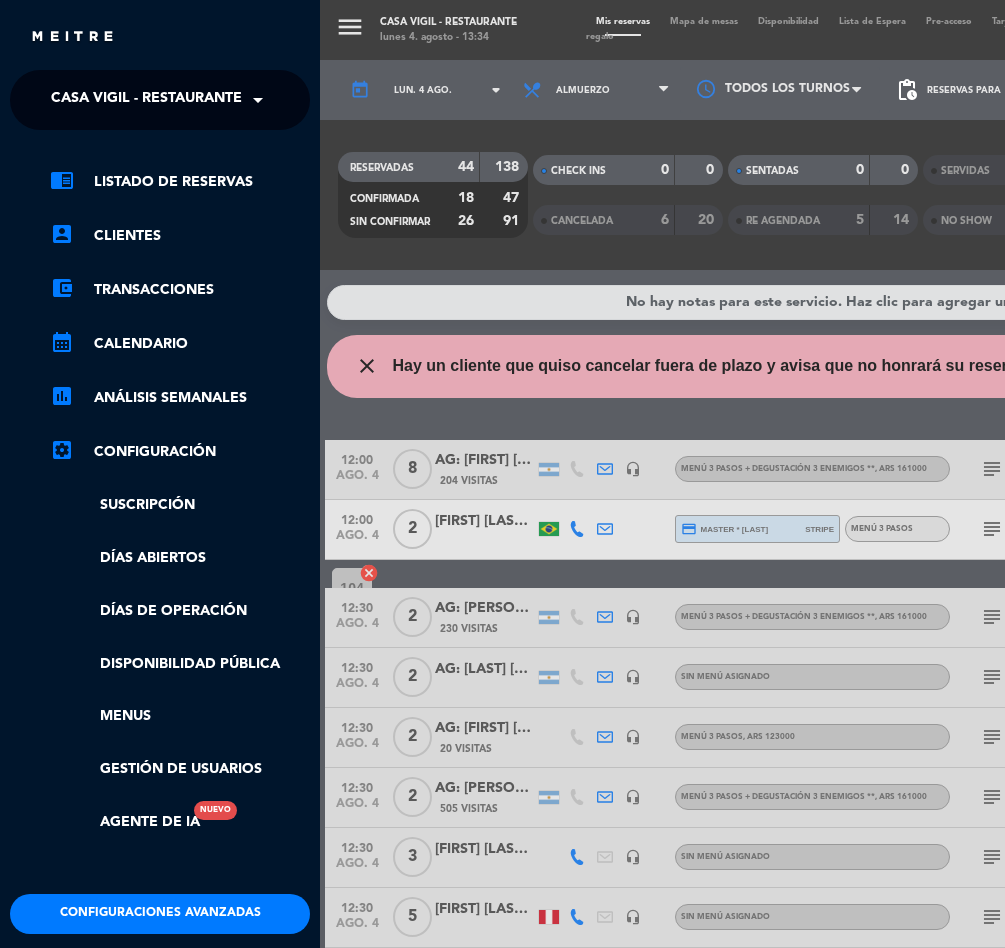 click on "Casa Vigil - Restaurante" 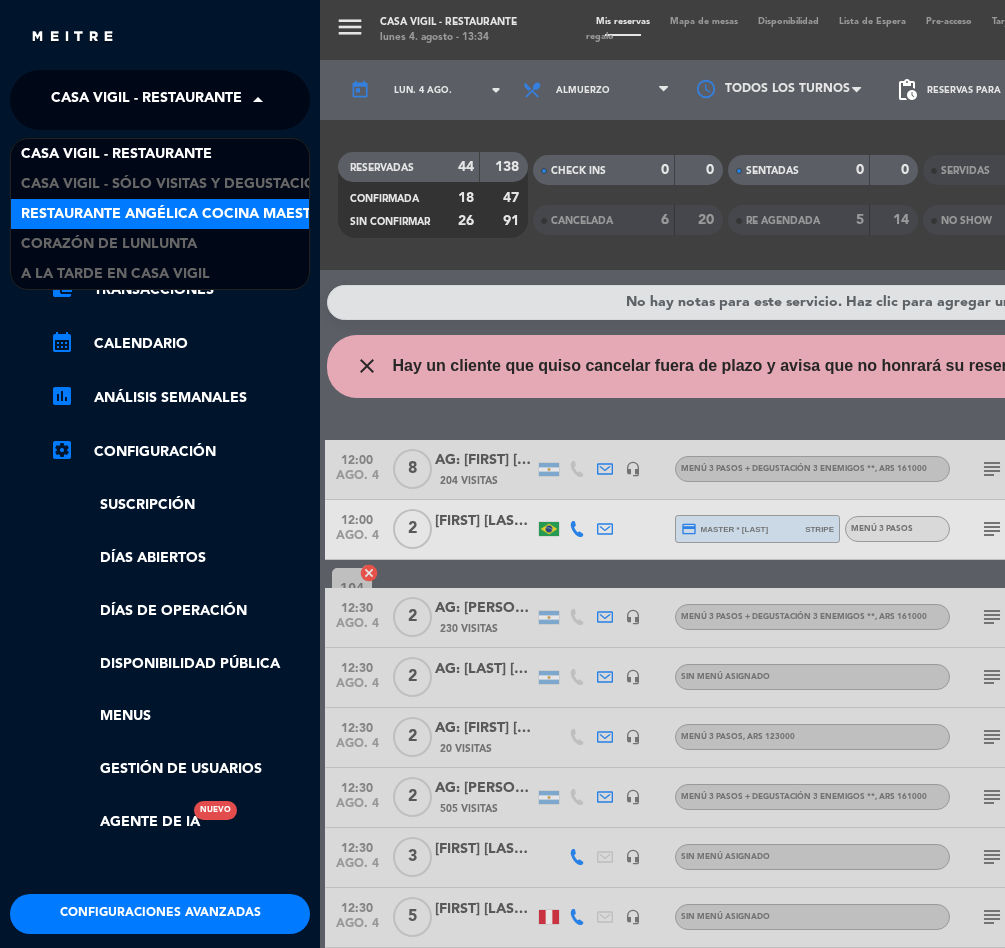 click on "Restaurante Angélica Cocina Maestra" at bounding box center (160, 214) 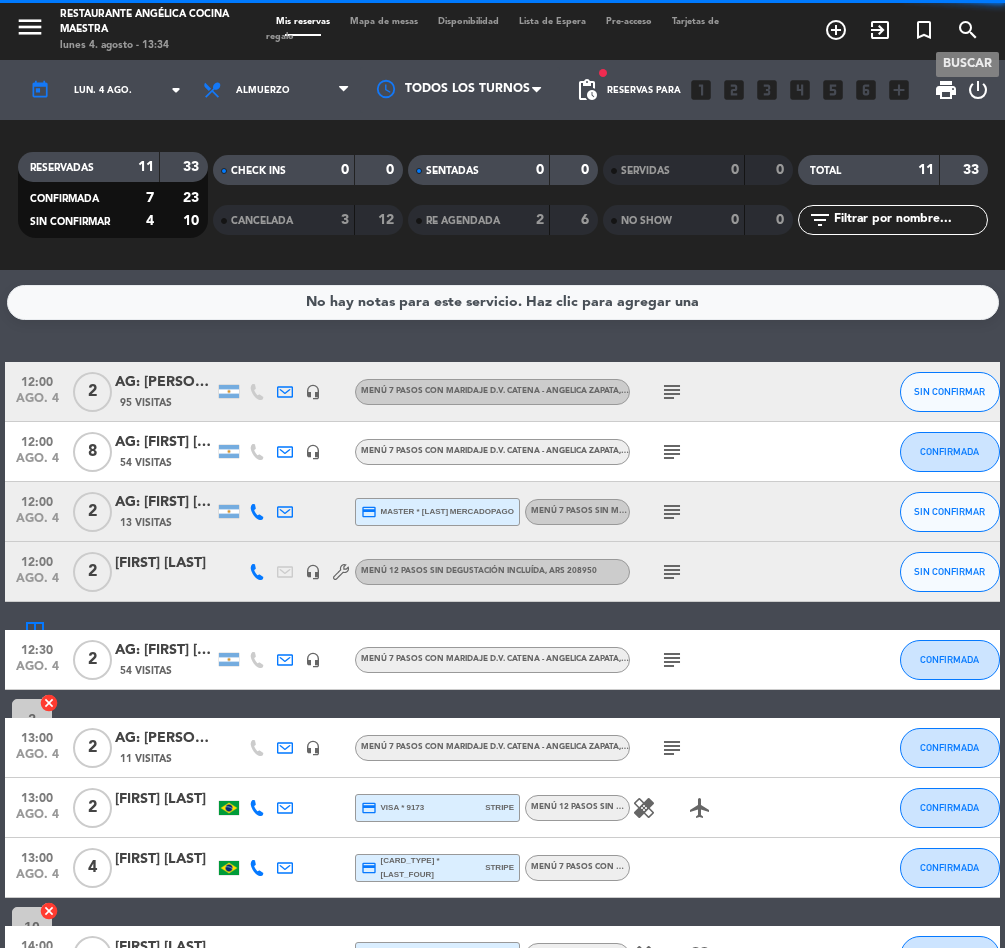 click on "search" at bounding box center (968, 30) 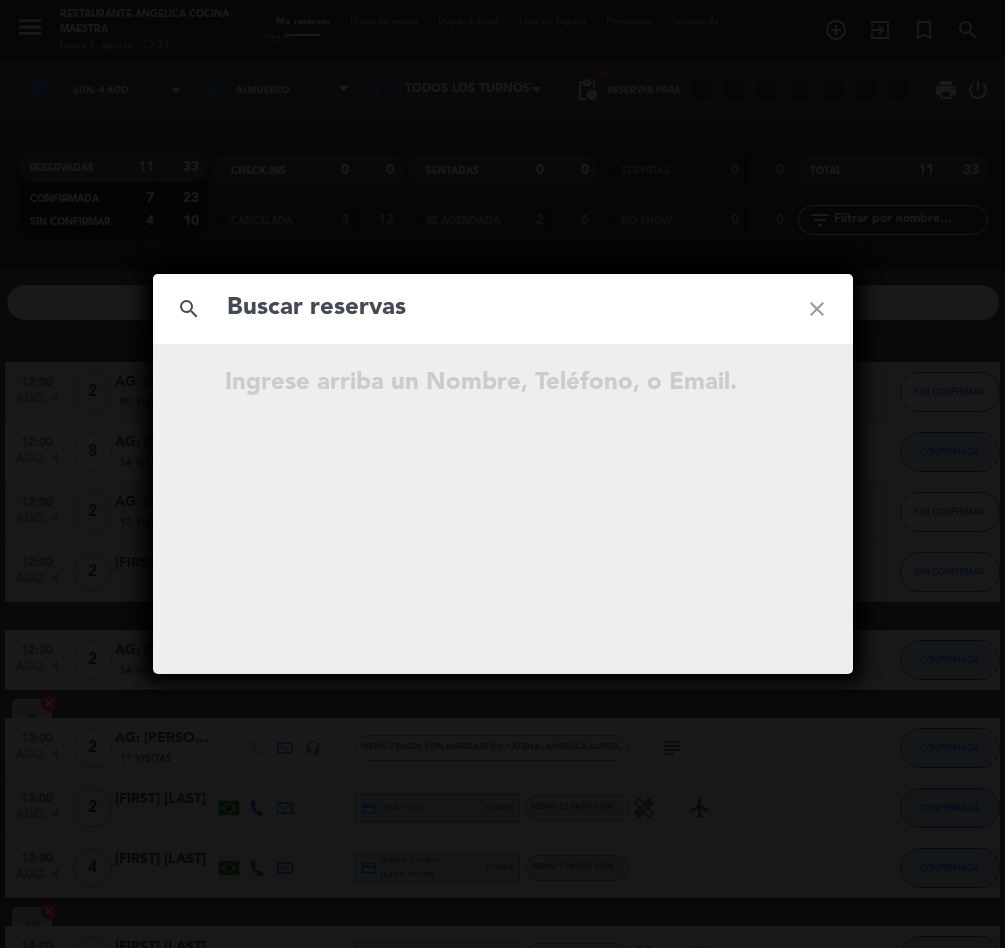 click 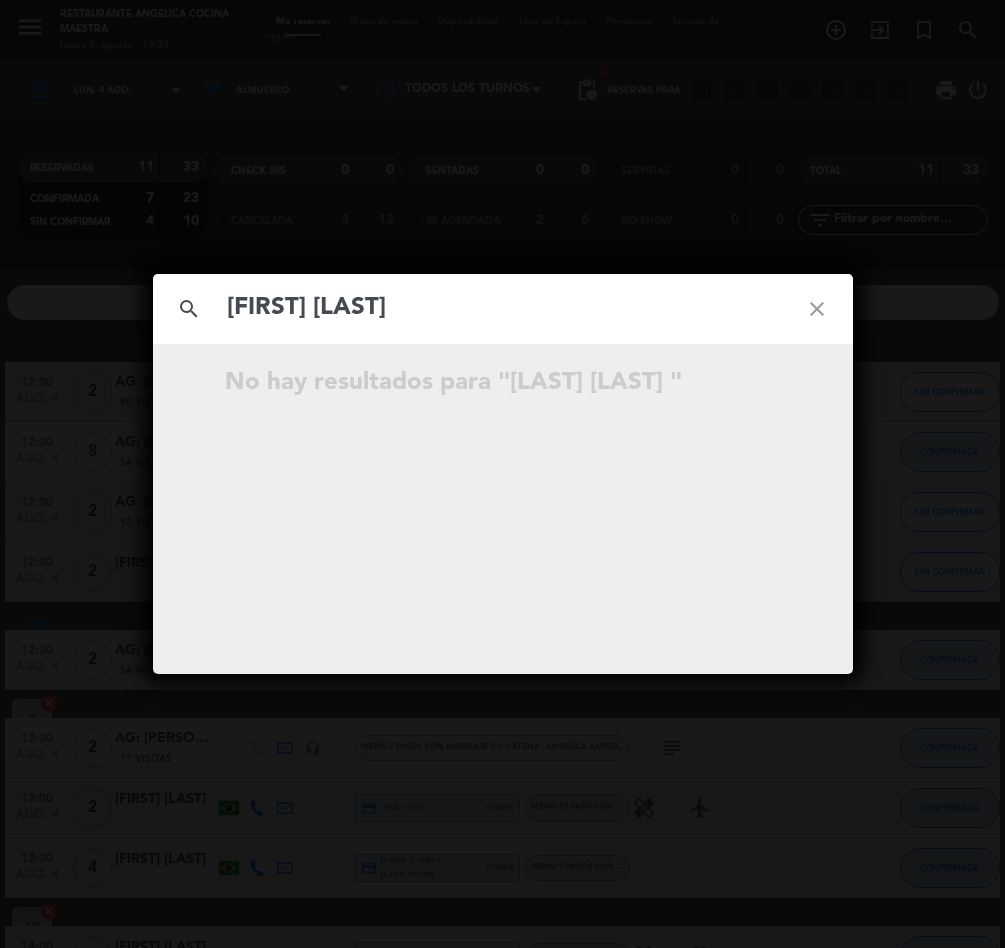type on "[FIRST] [LAST]" 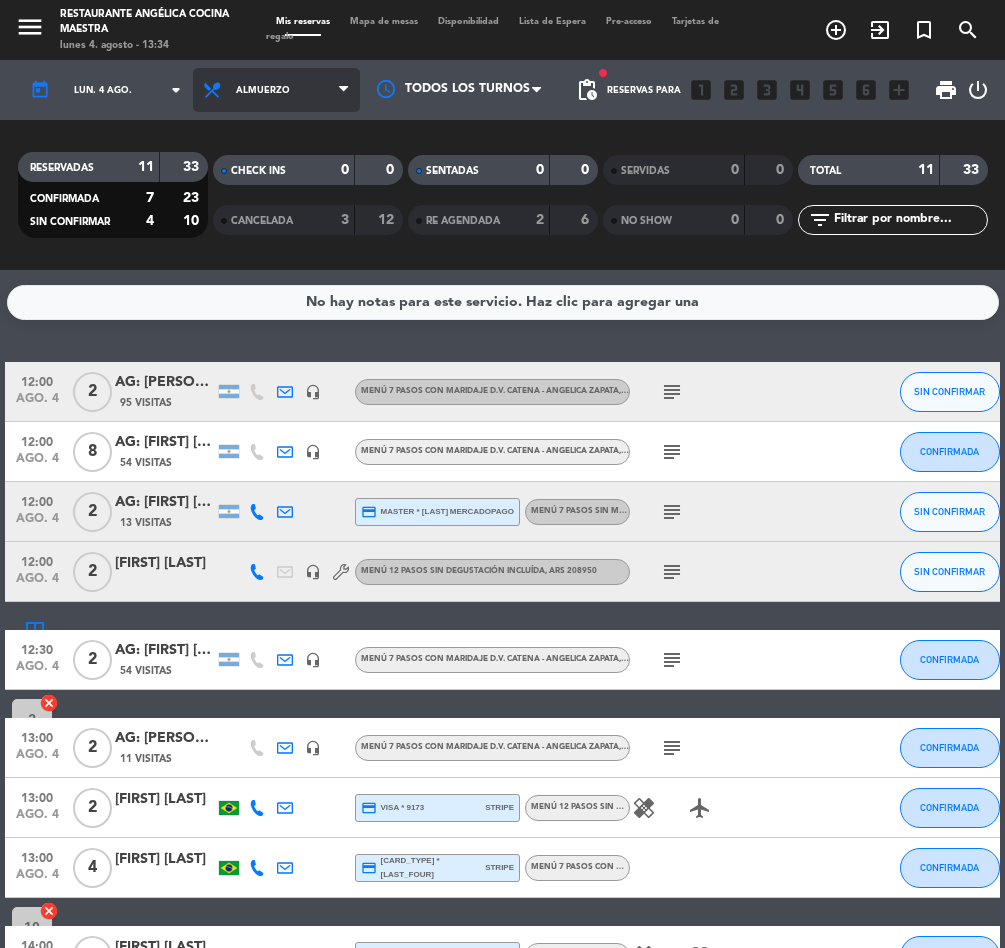 click on "Almuerzo" at bounding box center (276, 90) 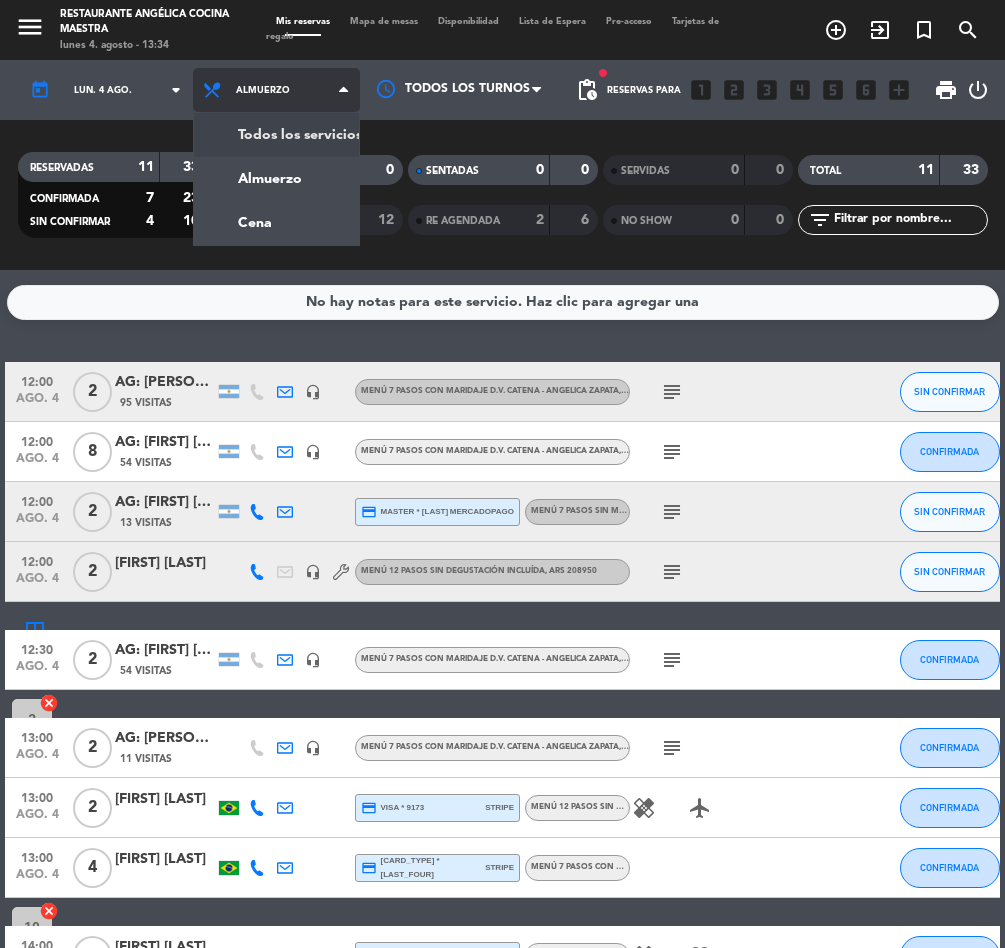 click on "menu  Restaurante Angélica Cocina Maestra   lunes 4. agosto - 13:34   Mis reservas   Mapa de mesas   Disponibilidad   Lista de Espera   Pre-acceso   Tarjetas de regalo  add_circle_outline exit_to_app turned_in_not search today    lun. 4 ago. arrow_drop_down  Todos los servicios  Almuerzo  Cena  Almuerzo  Todos los servicios  Almuerzo  Cena Todos los turnos fiber_manual_record pending_actions  Reservas para   looks_one   looks_two   looks_3   looks_4   looks_5   looks_6   add_box  print  power_settings_new   RESERVADAS   11   33   CONFIRMADA   7   23   SIN CONFIRMAR   4   10   CHECK INS   0   0   CANCELADA   3   12   SENTADAS   0   0   RE AGENDADA   2   6   SERVIDAS   0   0   NO SHOW   0   0   TOTAL   11   33  filter_list" 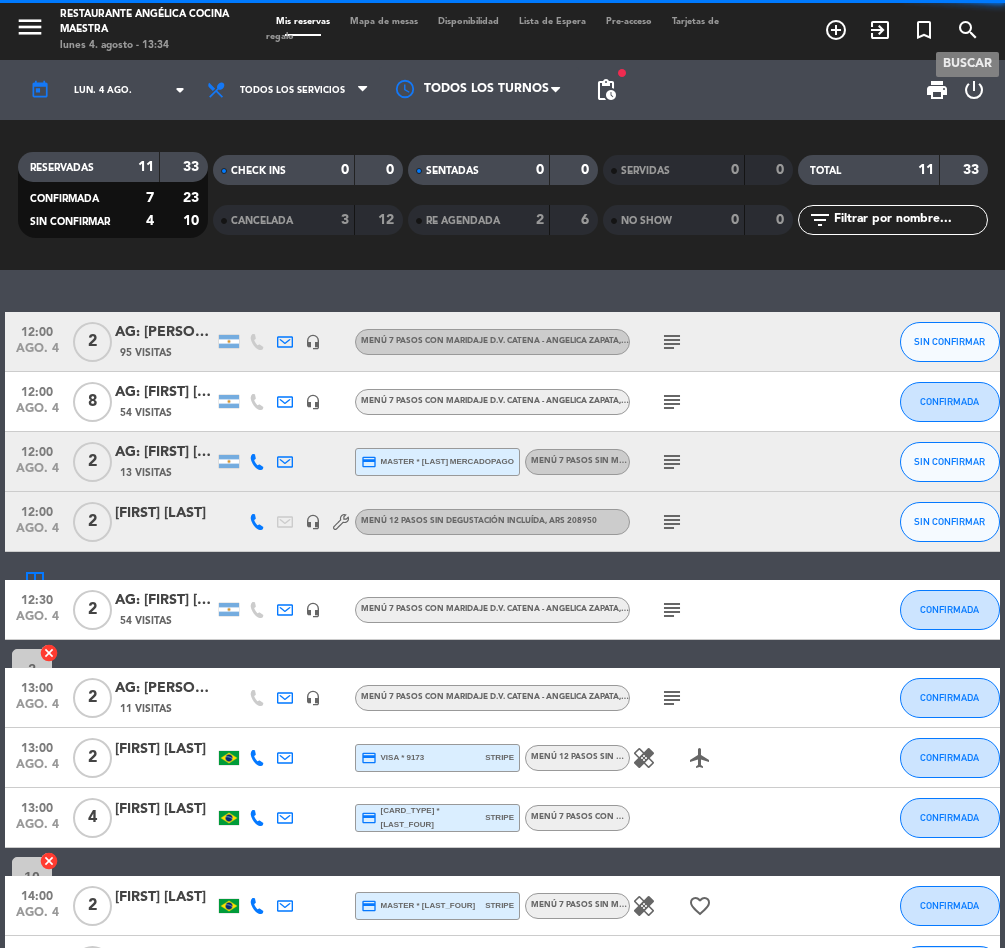 click on "search" at bounding box center (968, 30) 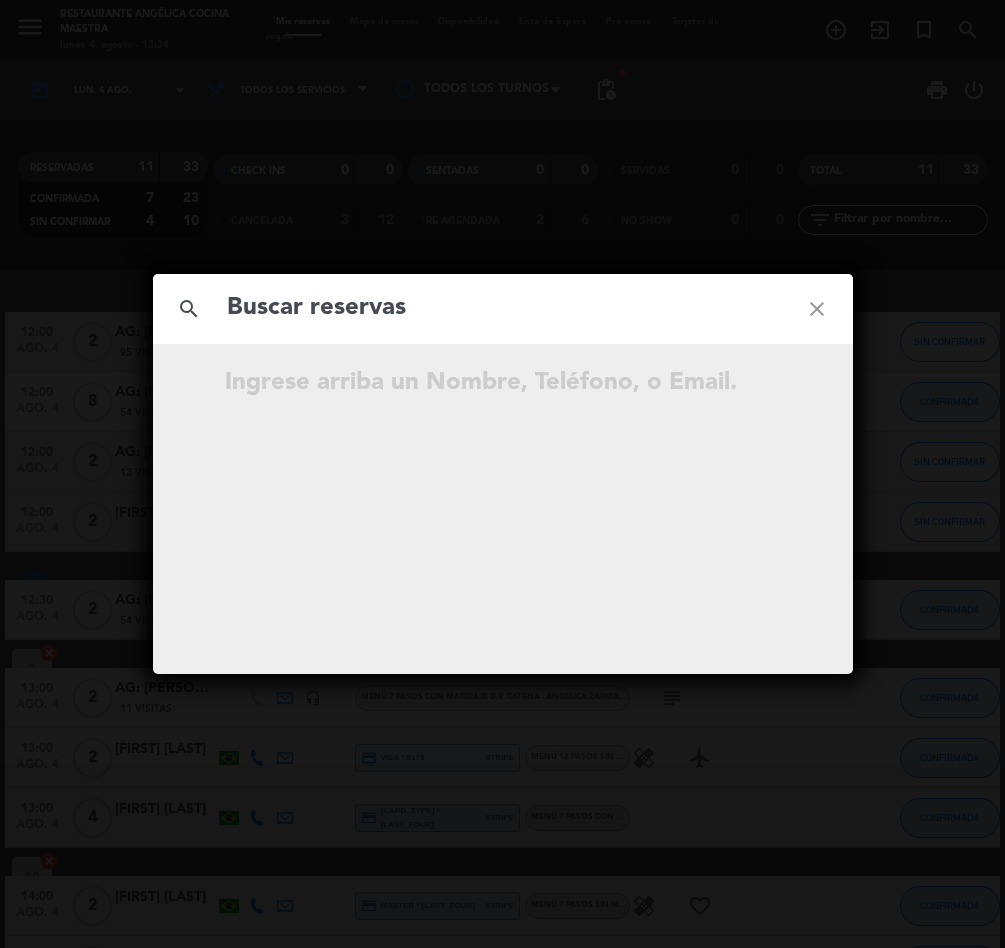 click 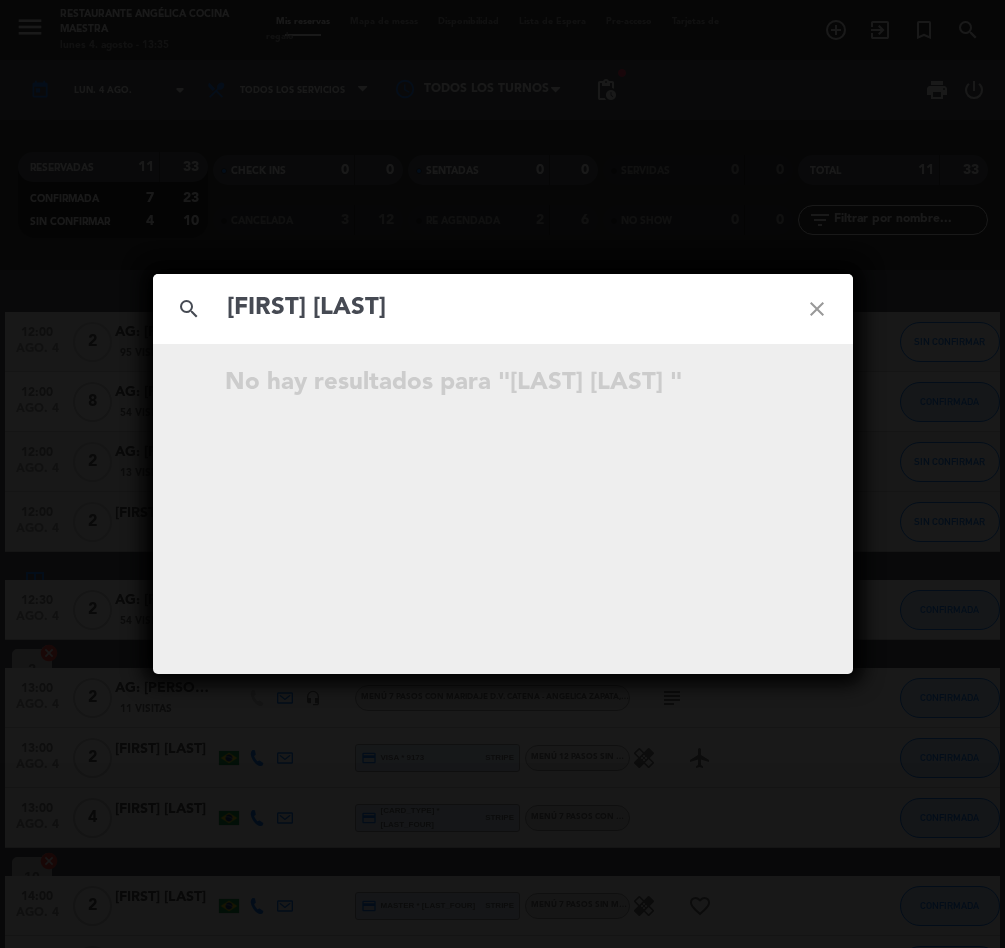 type on "[FIRST] [LAST]" 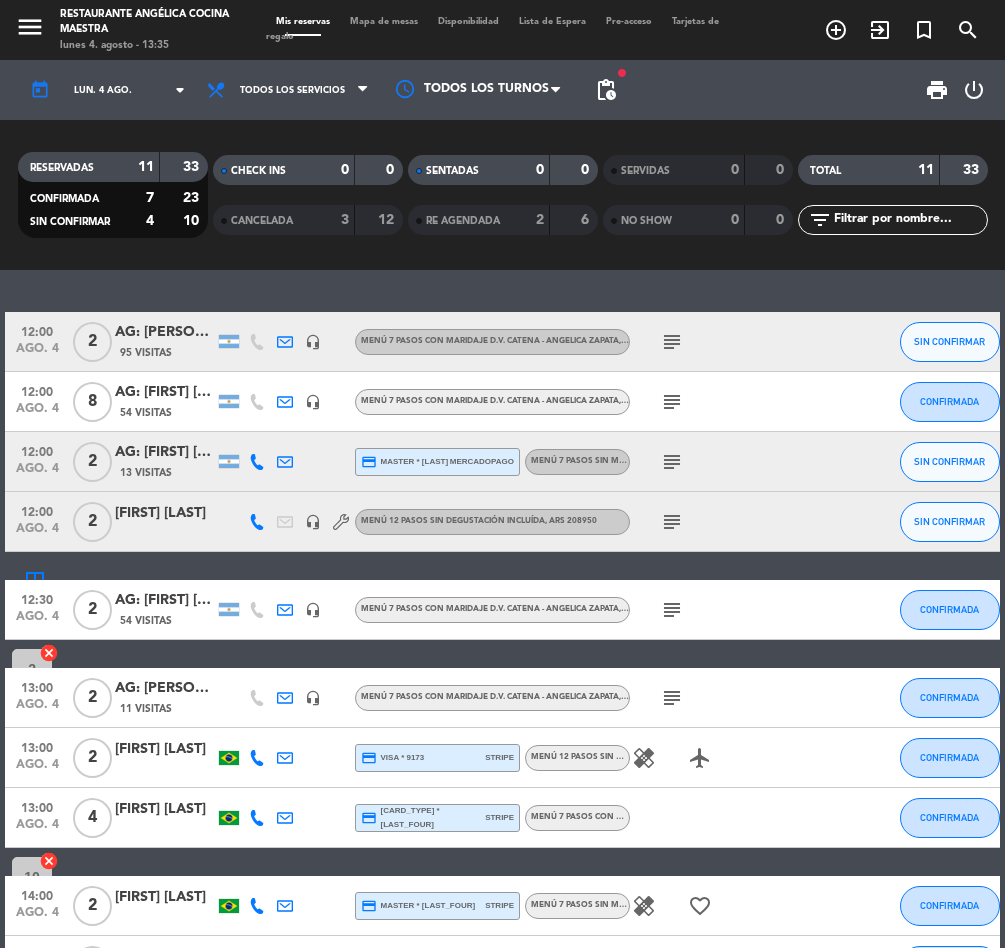 click 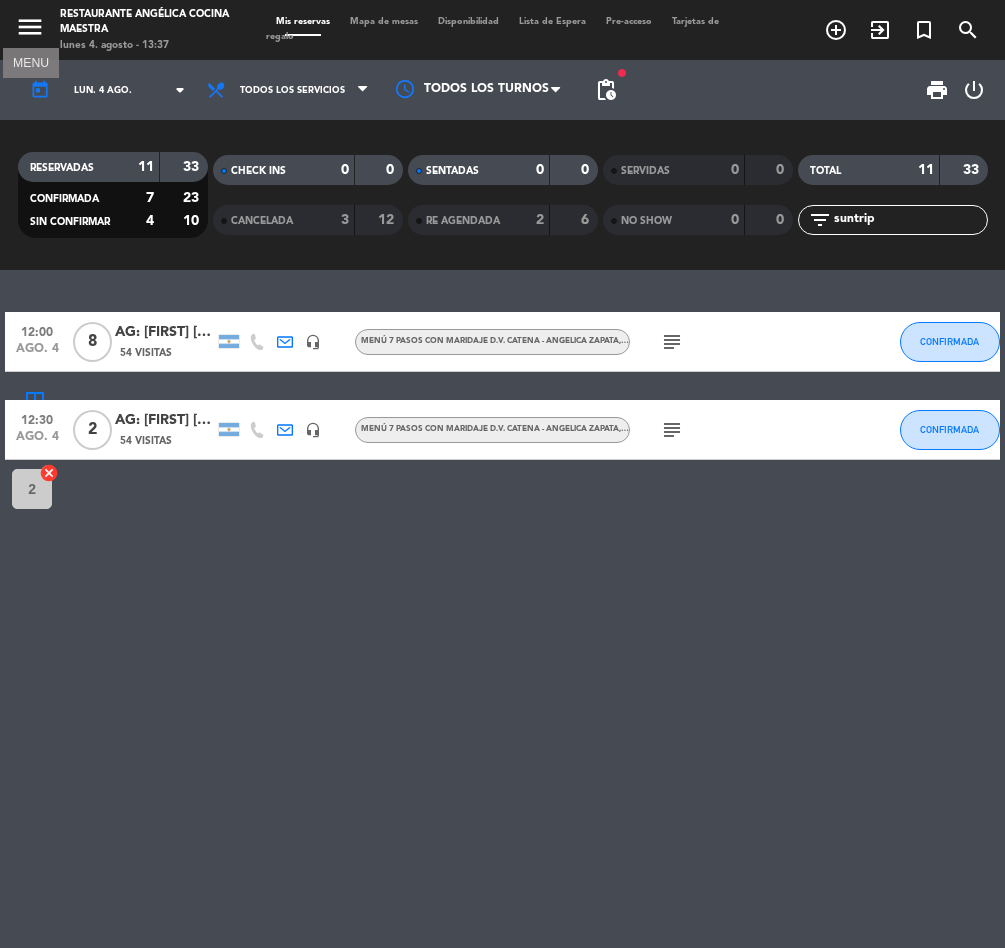 click on "menu" at bounding box center (30, 27) 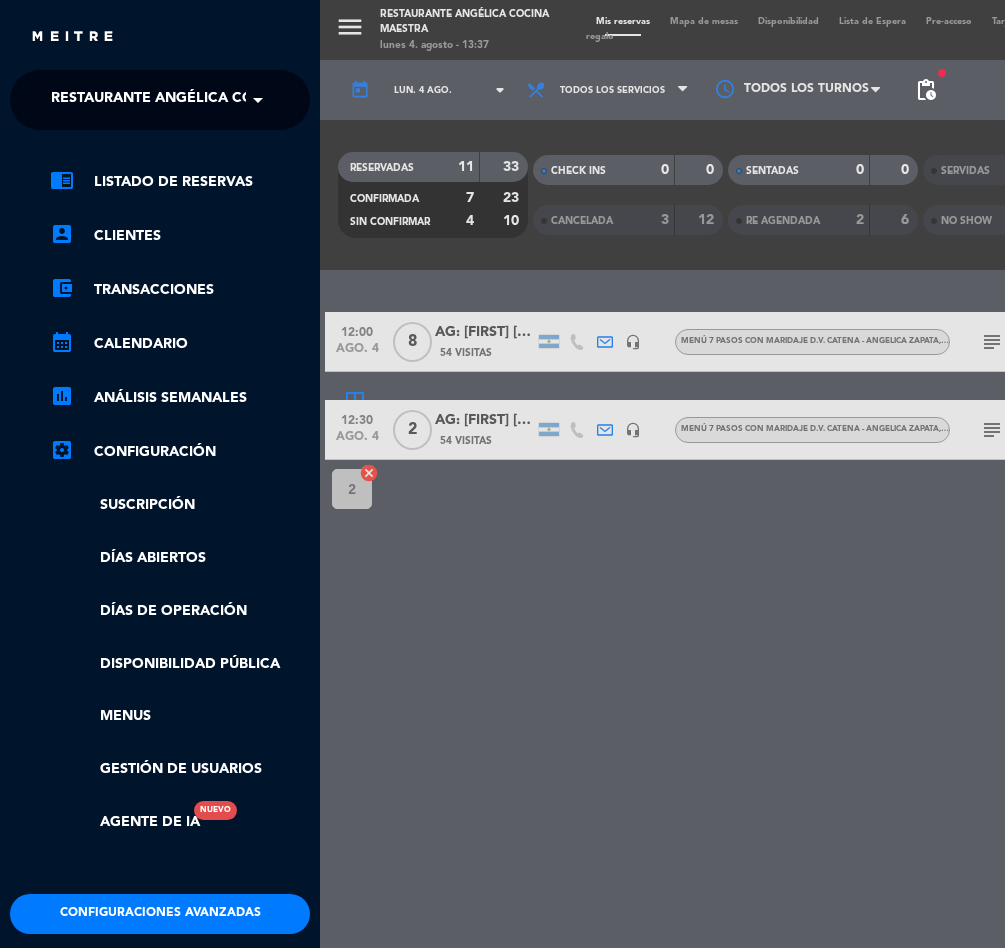 click on "Restaurante Angélica Cocina Maestra" 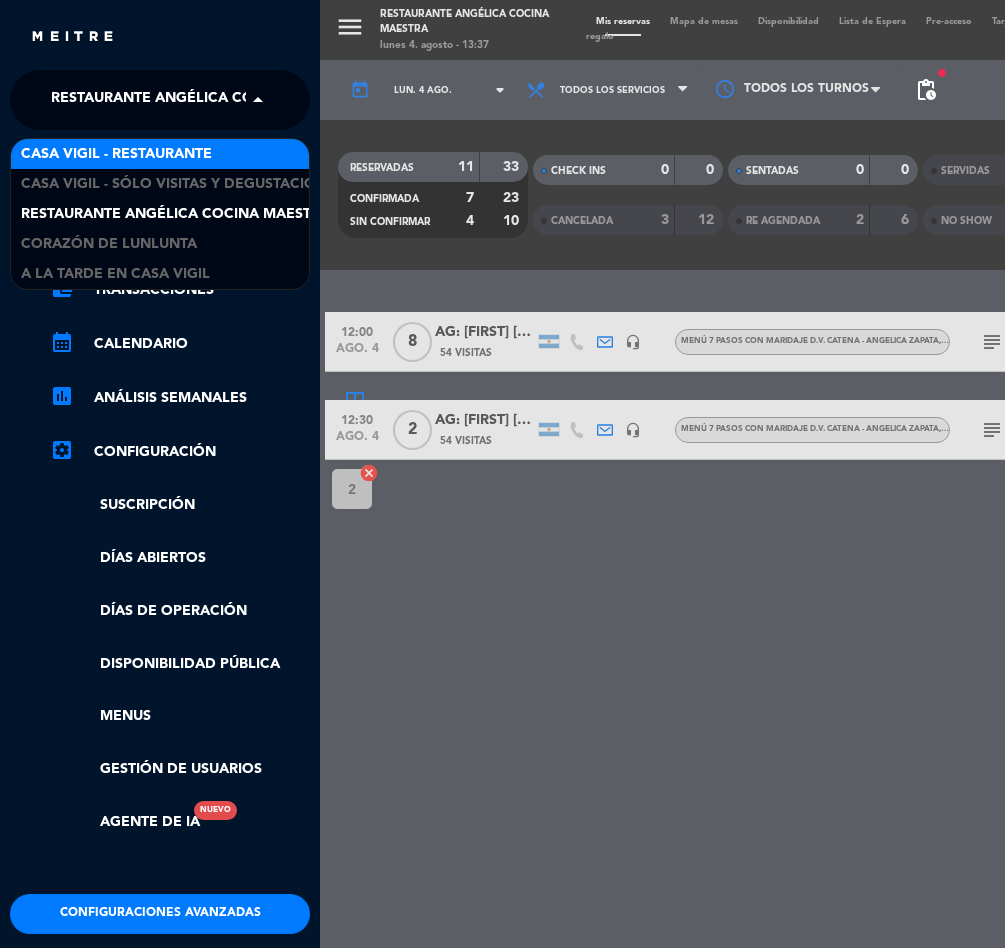 click on "Casa Vigil - Restaurante" at bounding box center (116, 154) 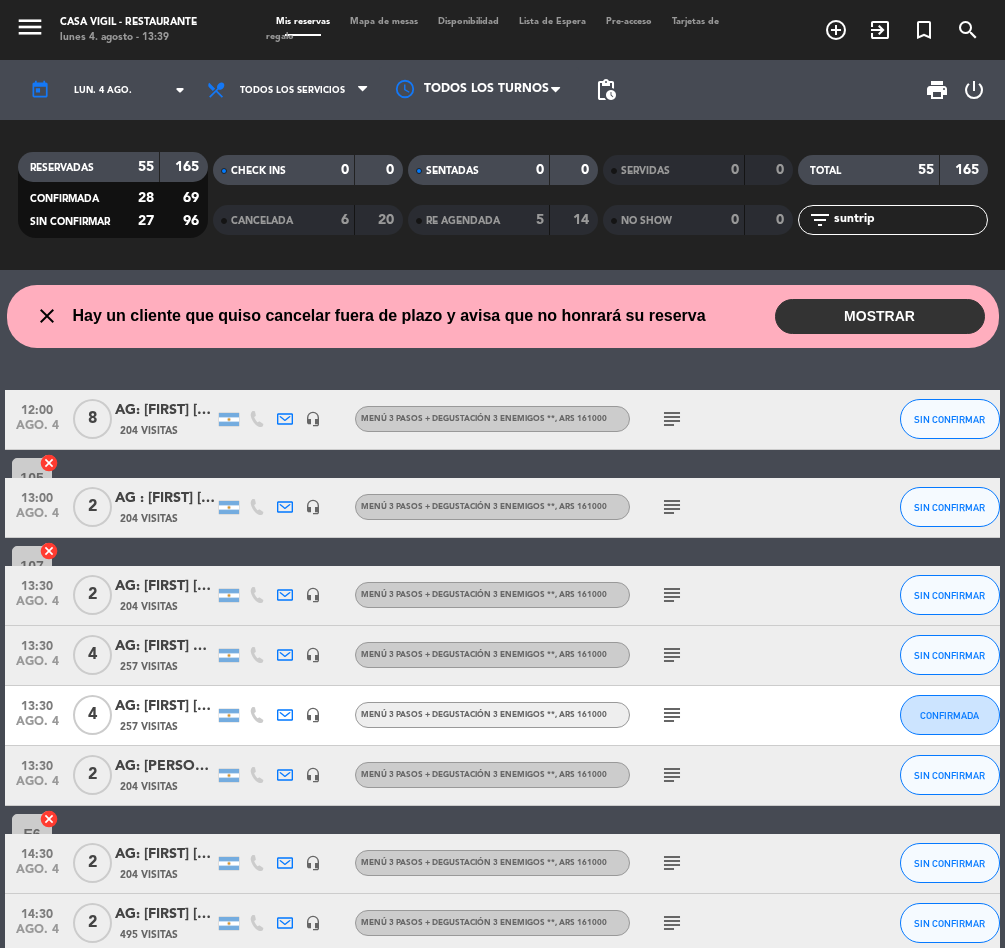 click on "suntrip" 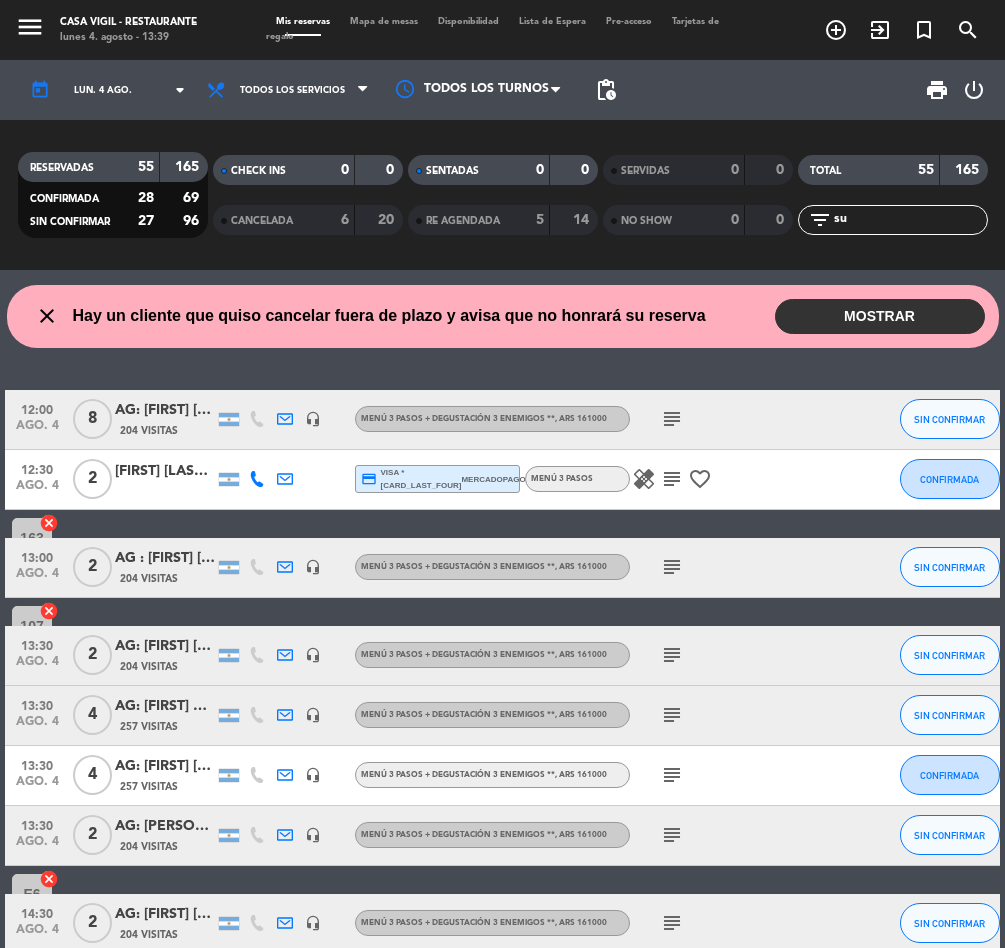 type on "s" 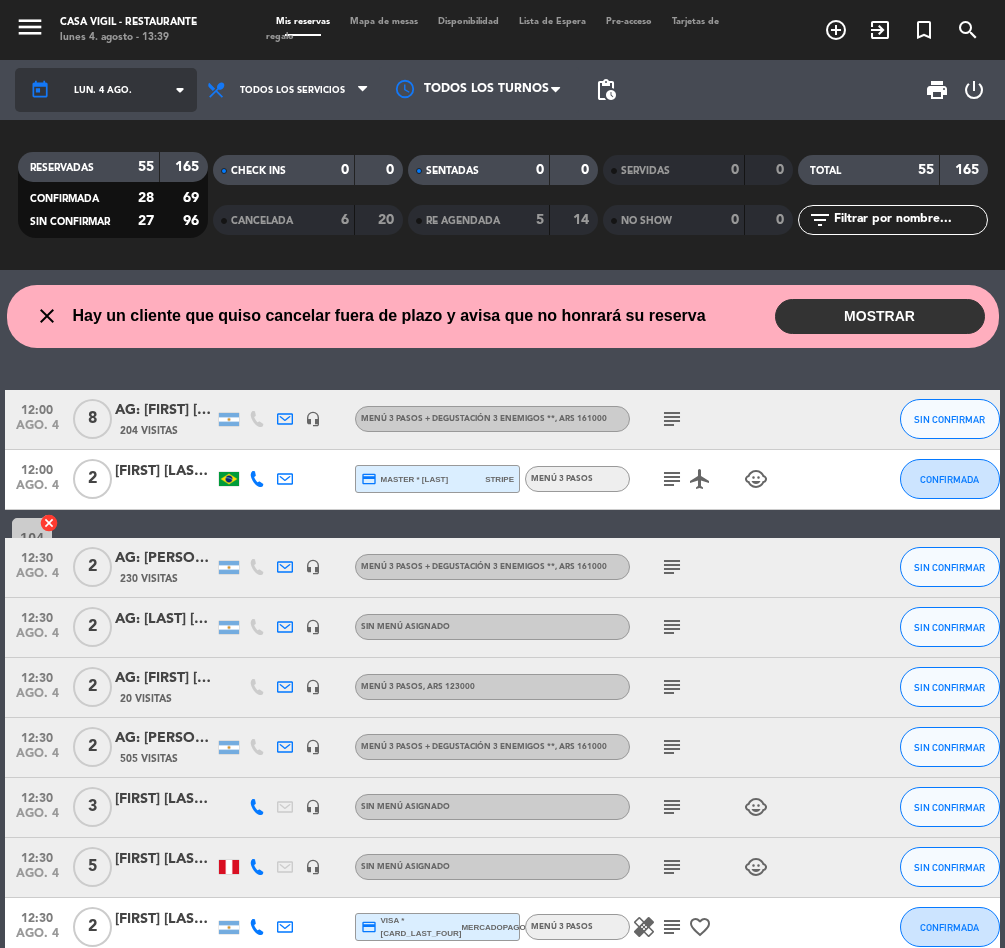 type 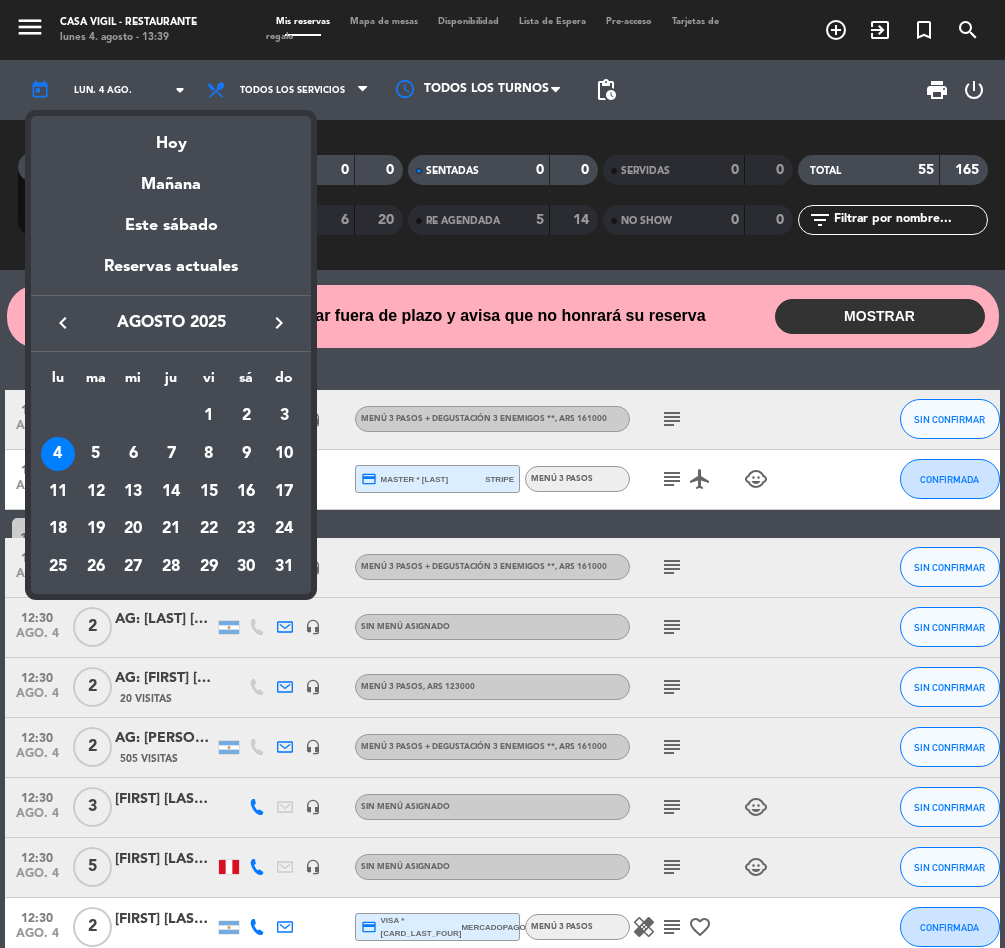 click on "keyboard_arrow_right" at bounding box center [279, 323] 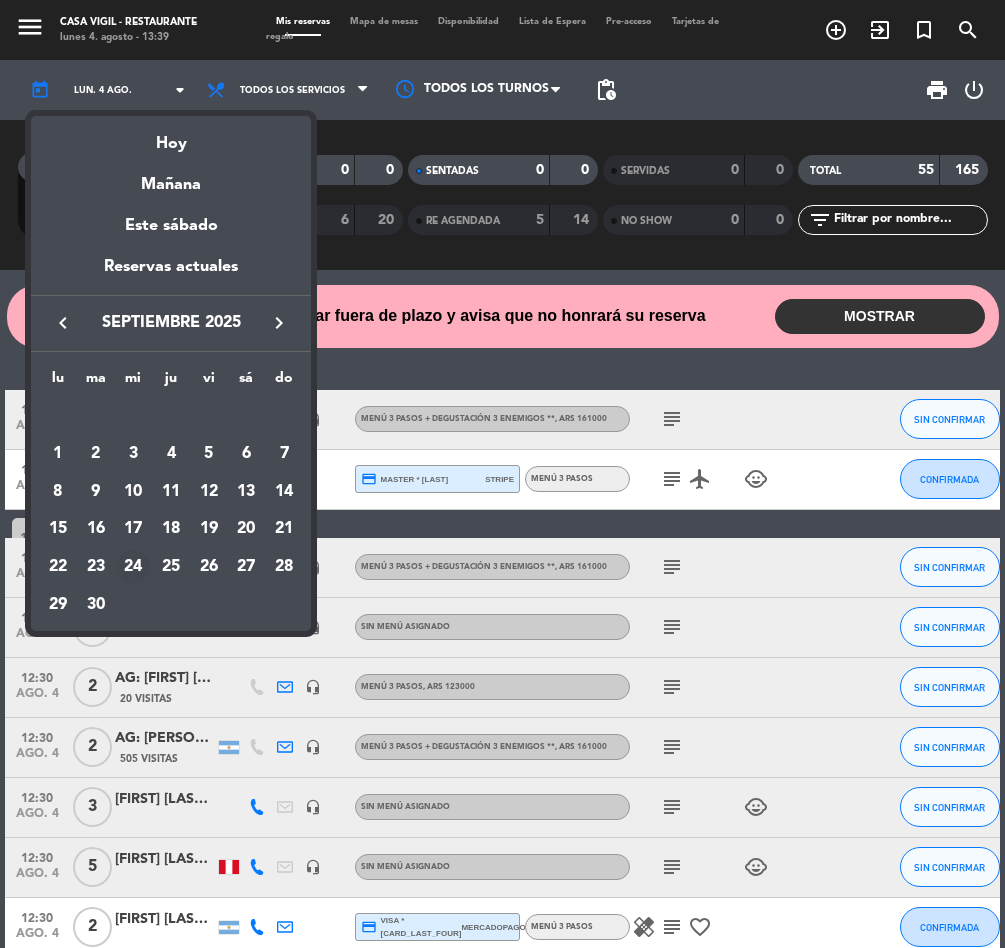 click on "24" at bounding box center [133, 567] 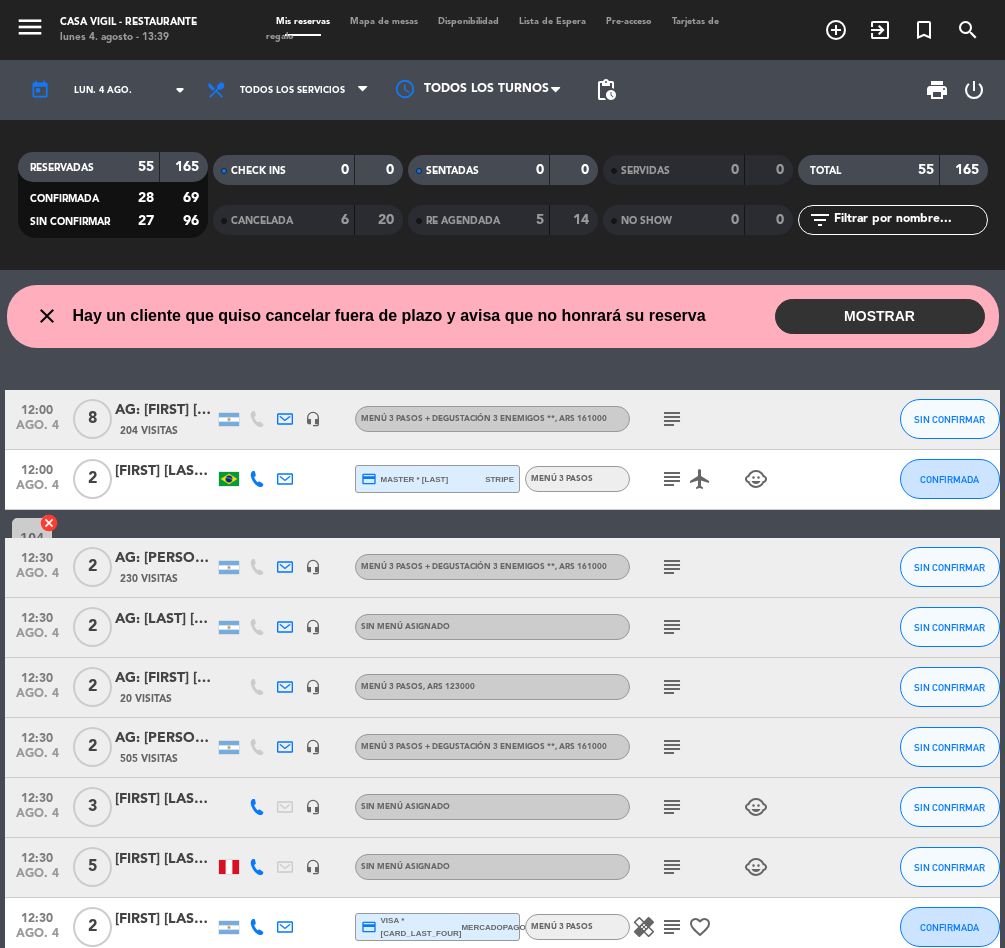type on "mié. 24 sep." 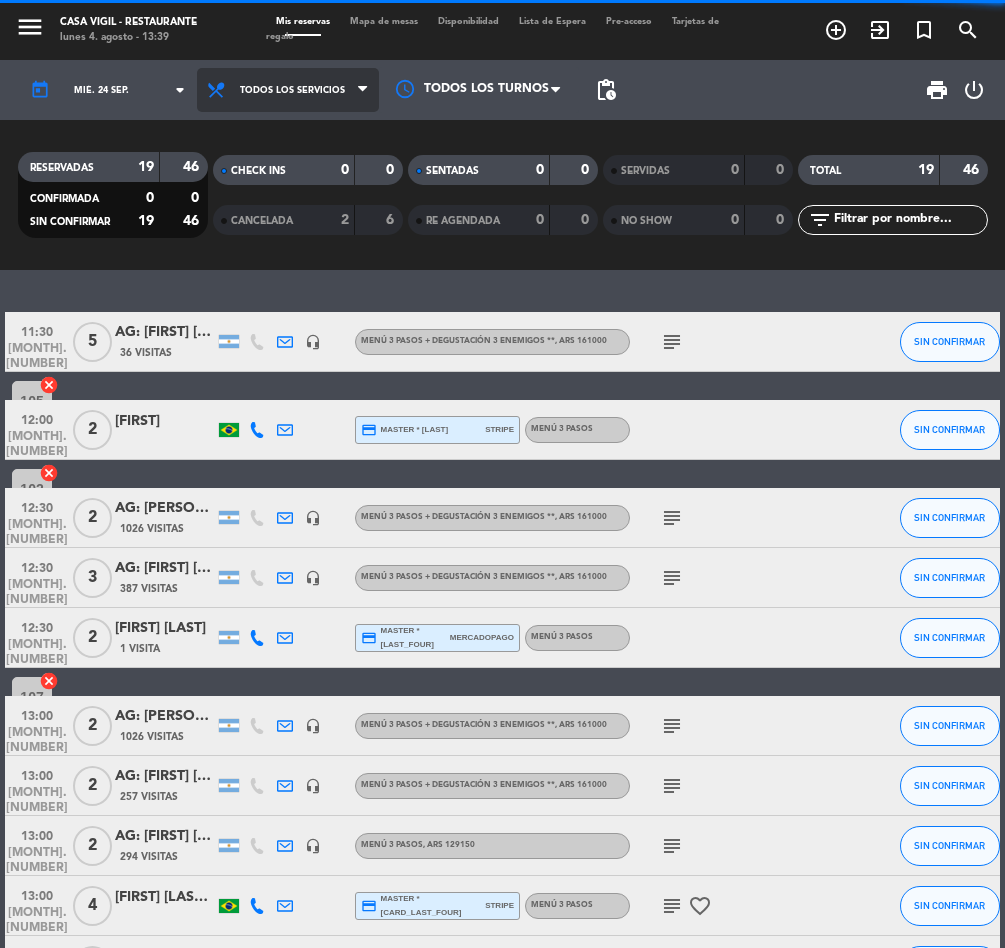 click on "Todos los servicios" at bounding box center (288, 90) 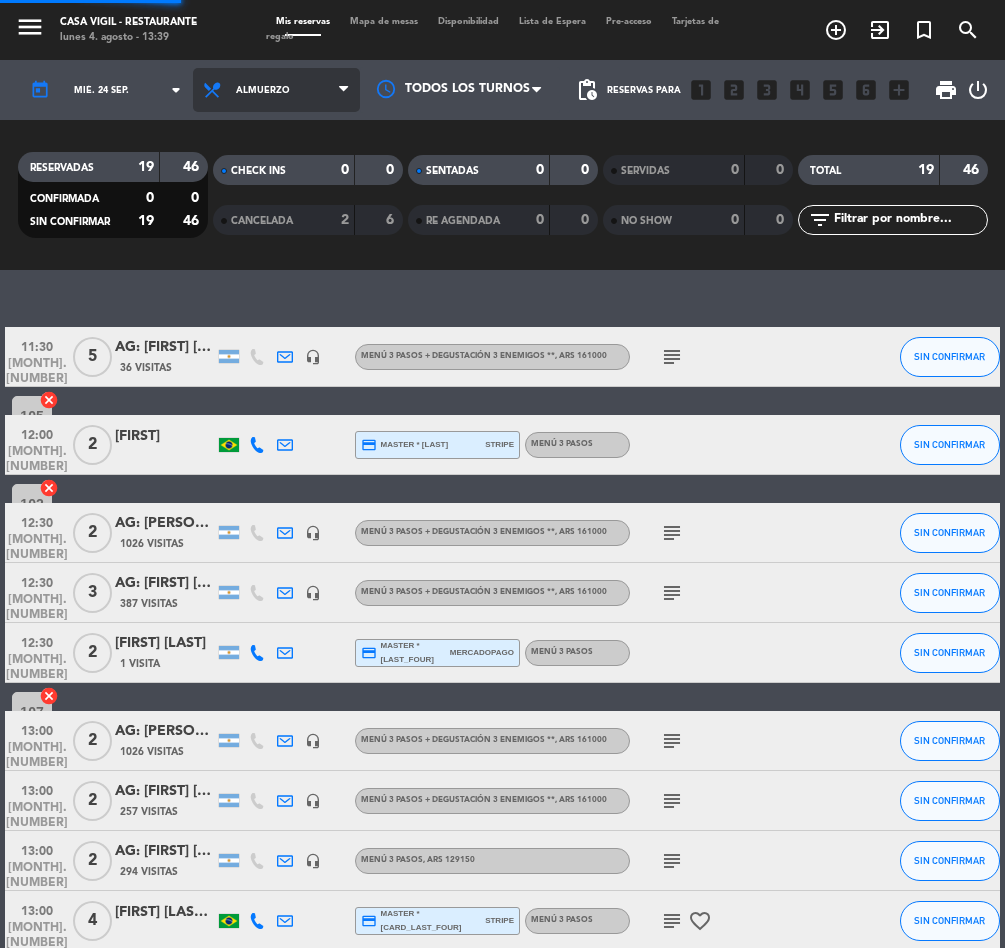 click on "menu  Casa Vigil - Restaurante   lunes 4. agosto - 13:34   Mis reservas   Mapa de mesas   Disponibilidad   Lista de Espera   Pre-acceso   Tarjetas de regalo  add_circle_outline exit_to_app turned_in_not search today    mié. 24 sep. arrow_drop_down  Todos los servicios  Almuerzo  Cena  Almuerzo  Todos los servicios  Almuerzo  Cena Todos los turnos pending_actions  Reservas para   looks_one   looks_two   looks_3   looks_4   looks_5   looks_6   add_box  print  power_settings_new   RESERVADAS   19   46   CONFIRMADA   0   0   SIN CONFIRMAR   19   46   CHECK INS   0   0   CANCELADA   2   6   SENTADAS   0   0   RE AGENDADA   0   0   SERVIDAS   0   0   NO SHOW   0   0   TOTAL   19   46  filter_list" 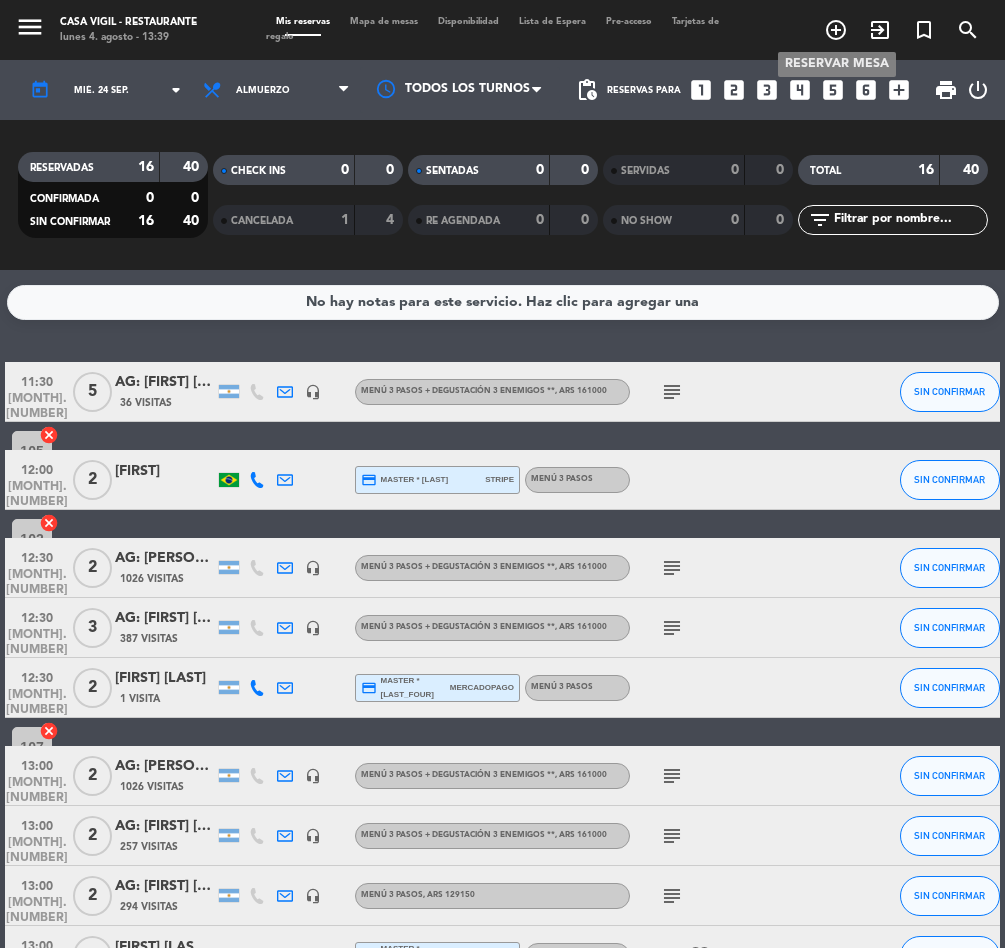 click on "add_circle_outline" at bounding box center [836, 30] 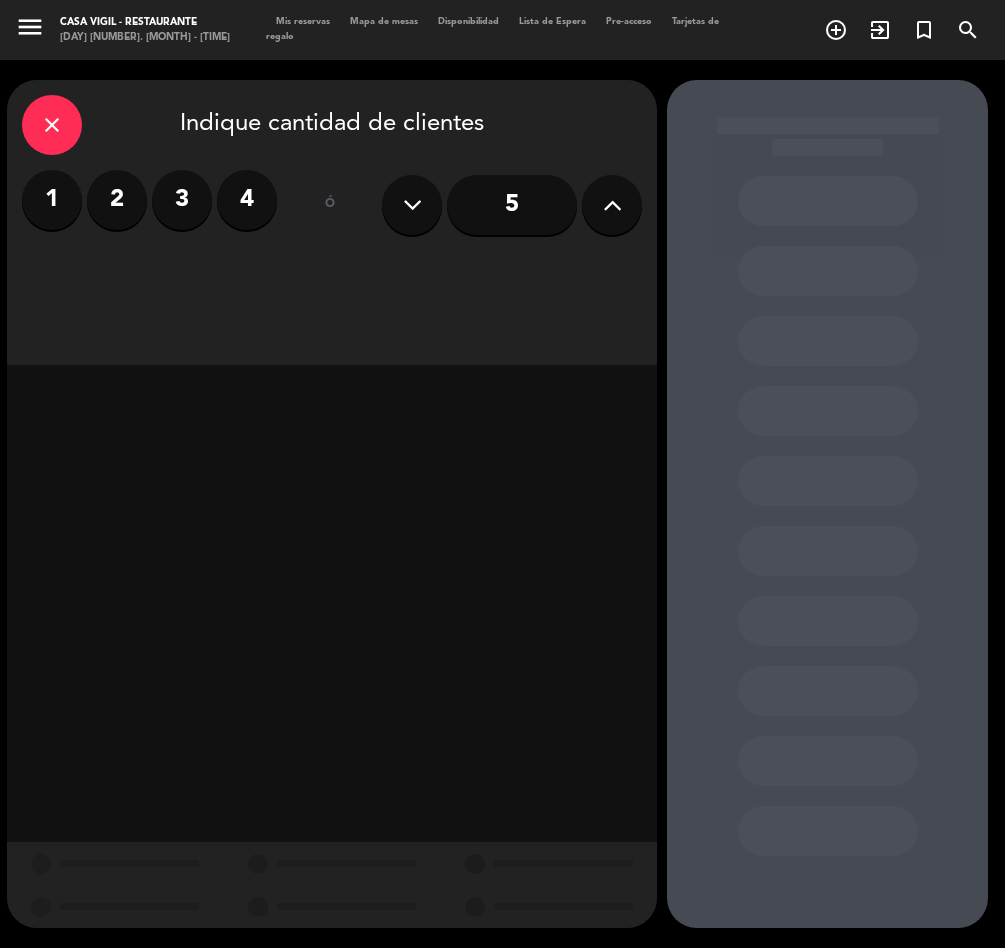 click on "2" at bounding box center (117, 200) 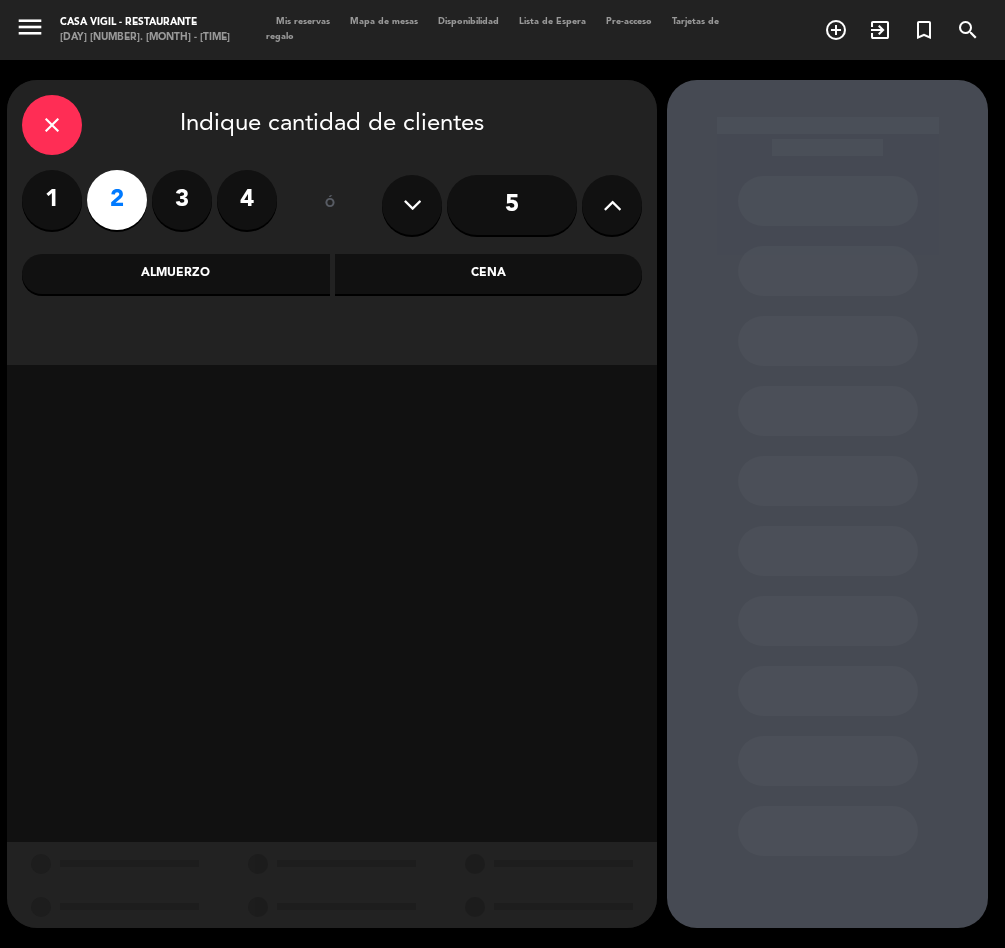 click on "Almuerzo" at bounding box center (176, 274) 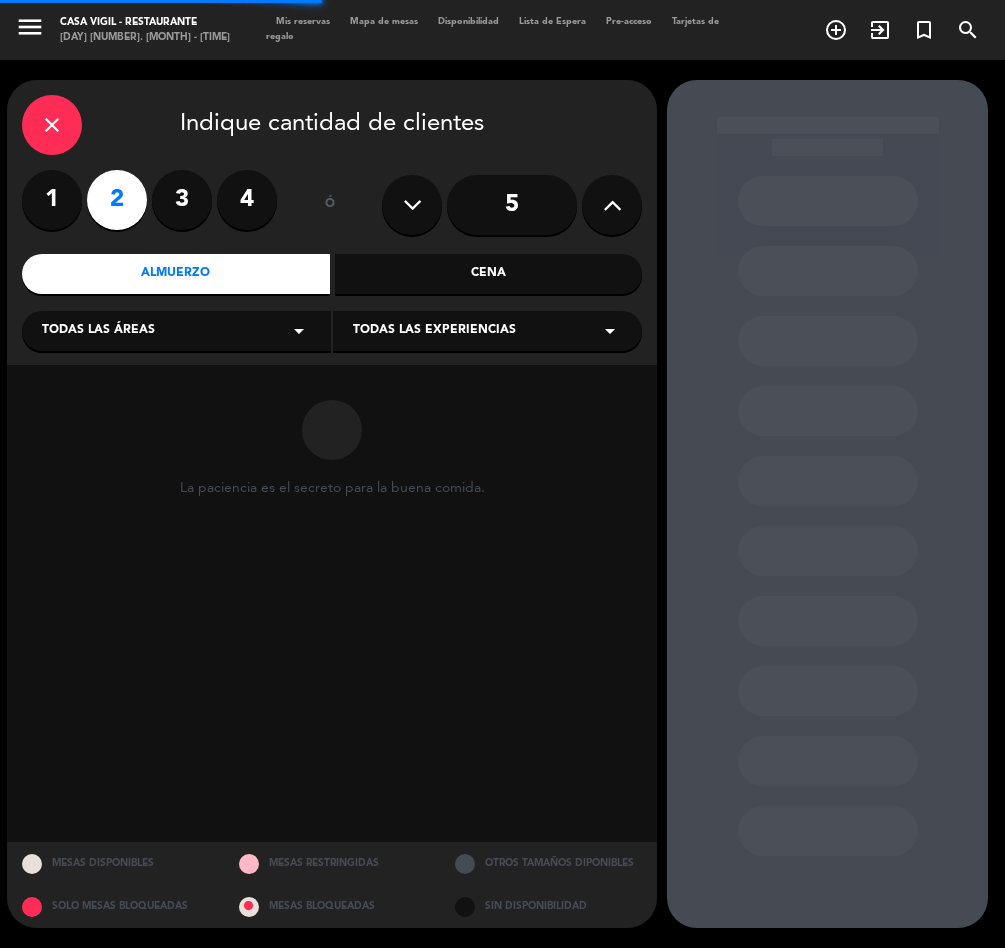 click on "Todas las experiencias   arrow_drop_down" at bounding box center (487, 331) 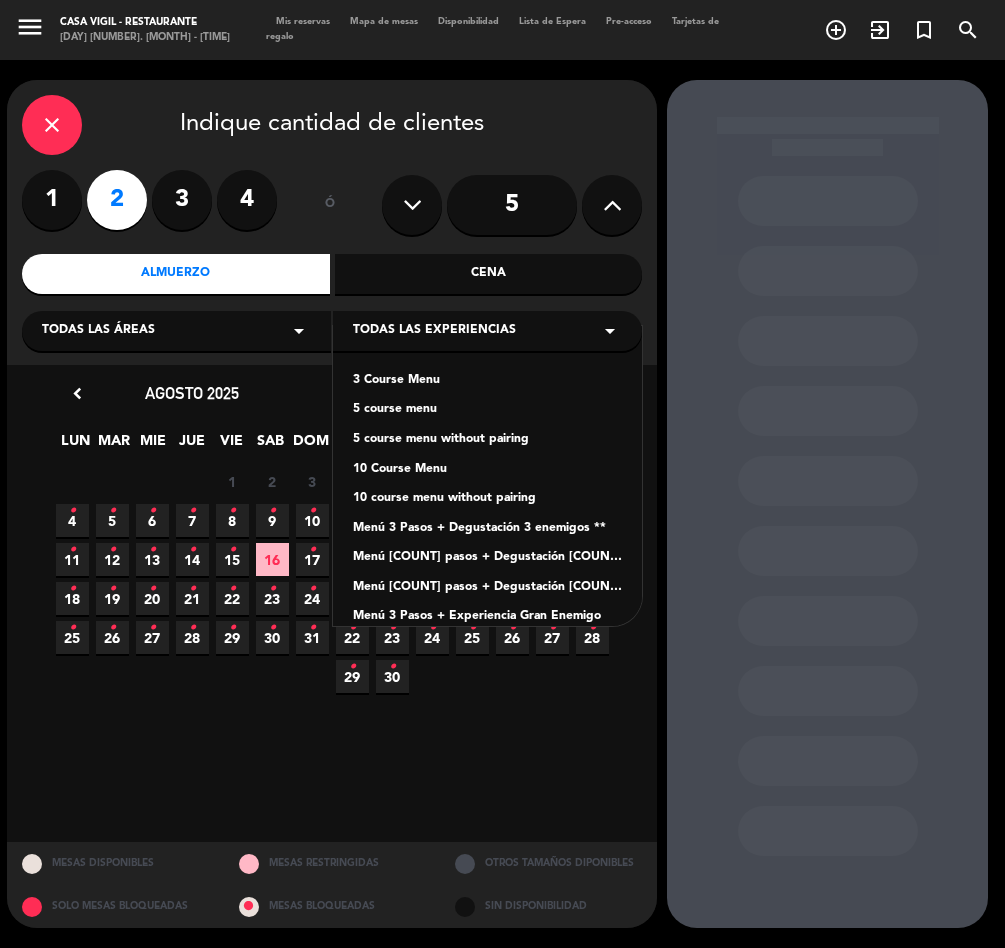 click on "Menú 3 Pasos + Degustación 3 enemigos  **" at bounding box center (487, 529) 